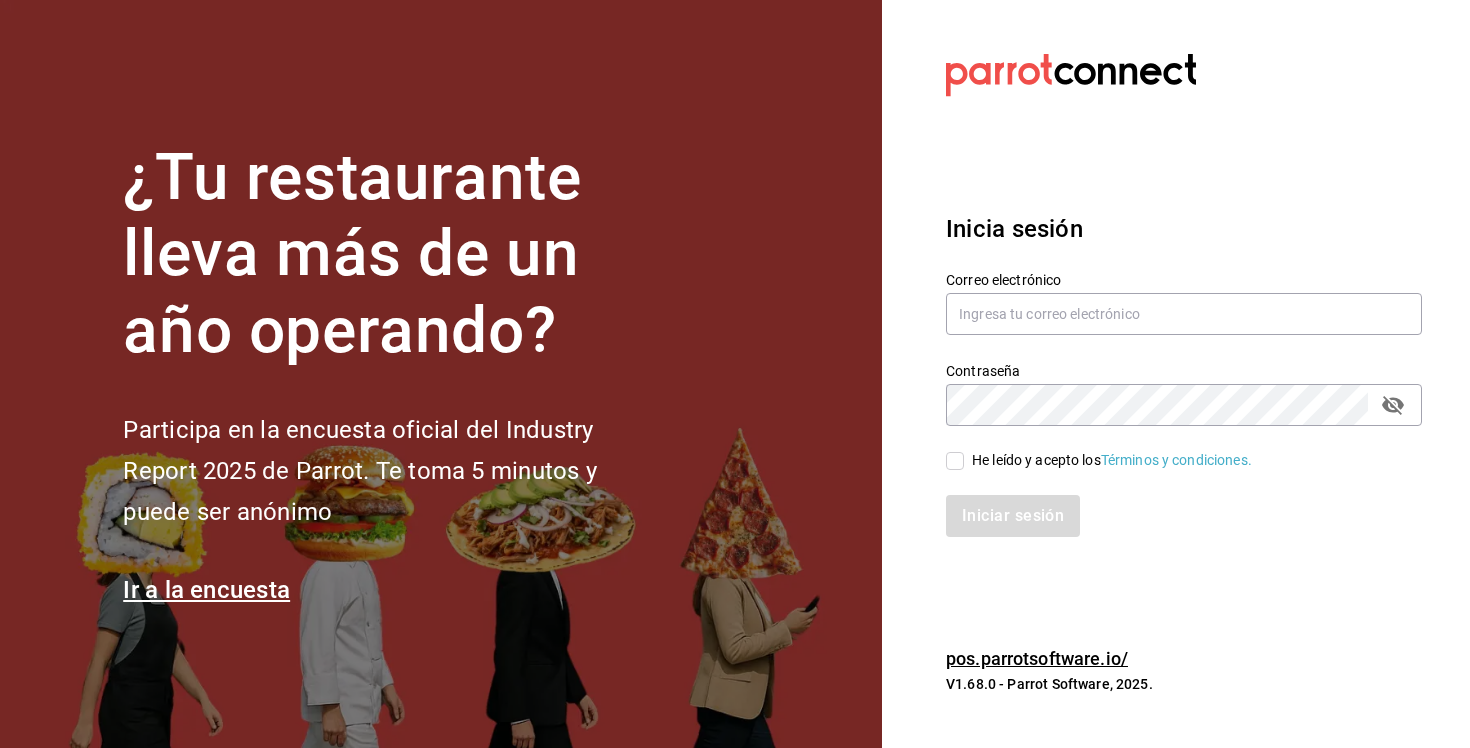 scroll, scrollTop: 0, scrollLeft: 0, axis: both 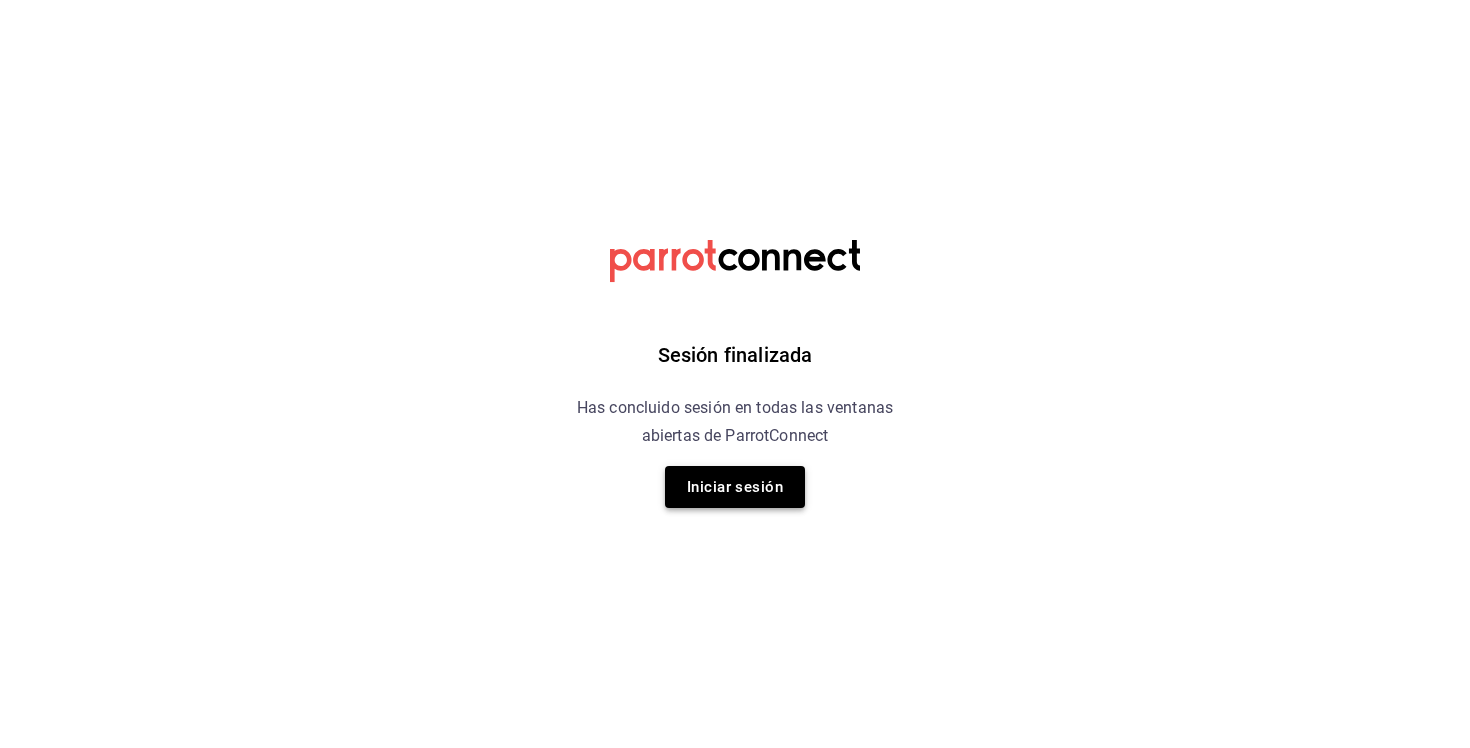 click on "Iniciar sesión" at bounding box center (735, 487) 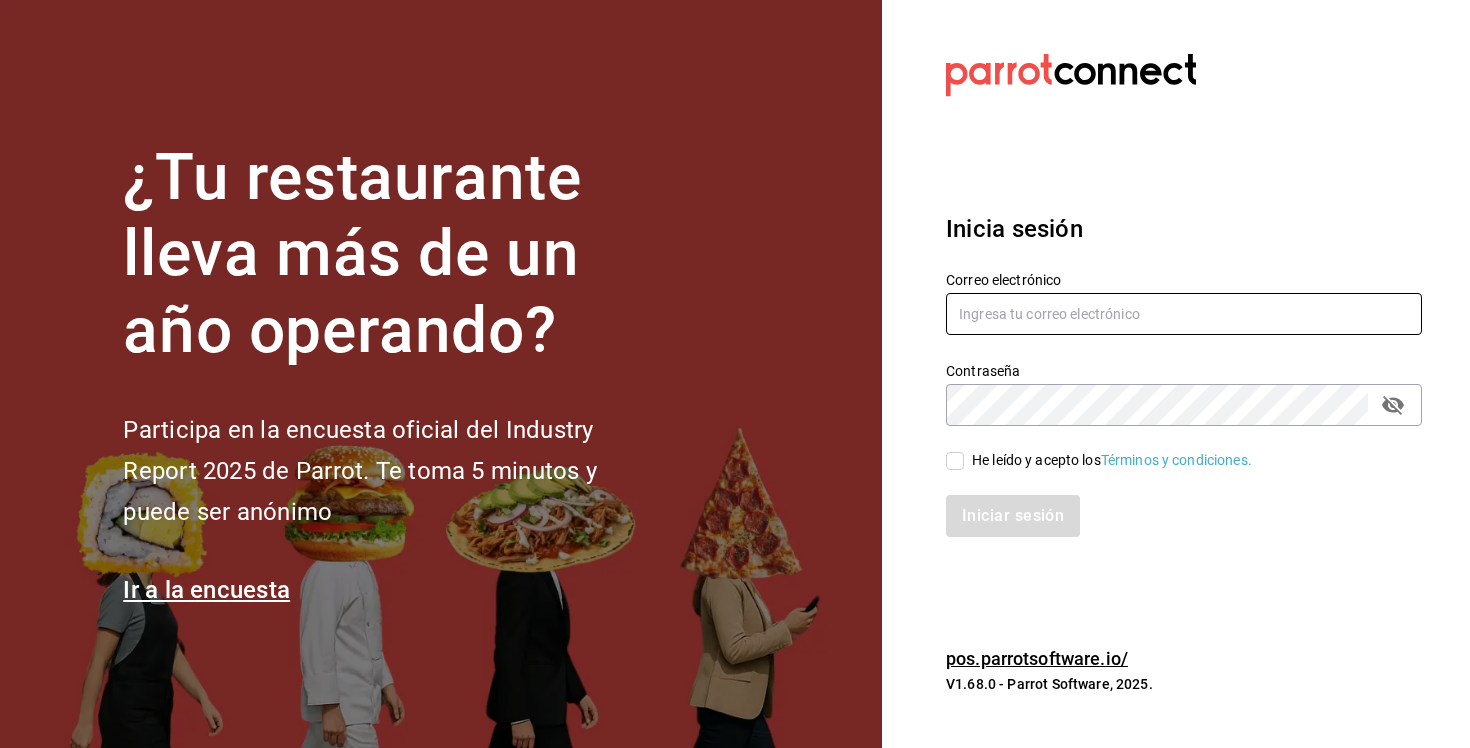 type on "[USERNAME]@[DOMAIN].info" 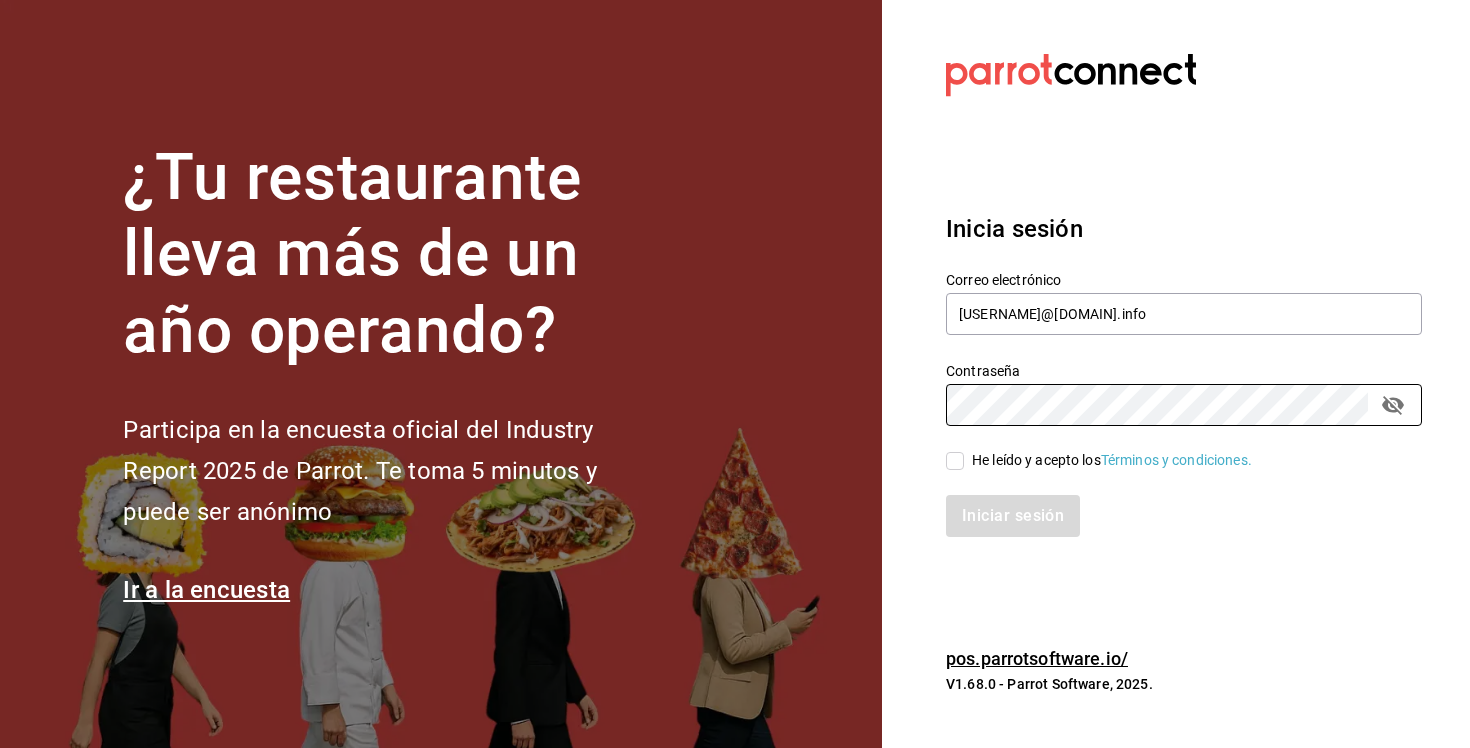 click on "Iniciar sesión" at bounding box center [1172, 504] 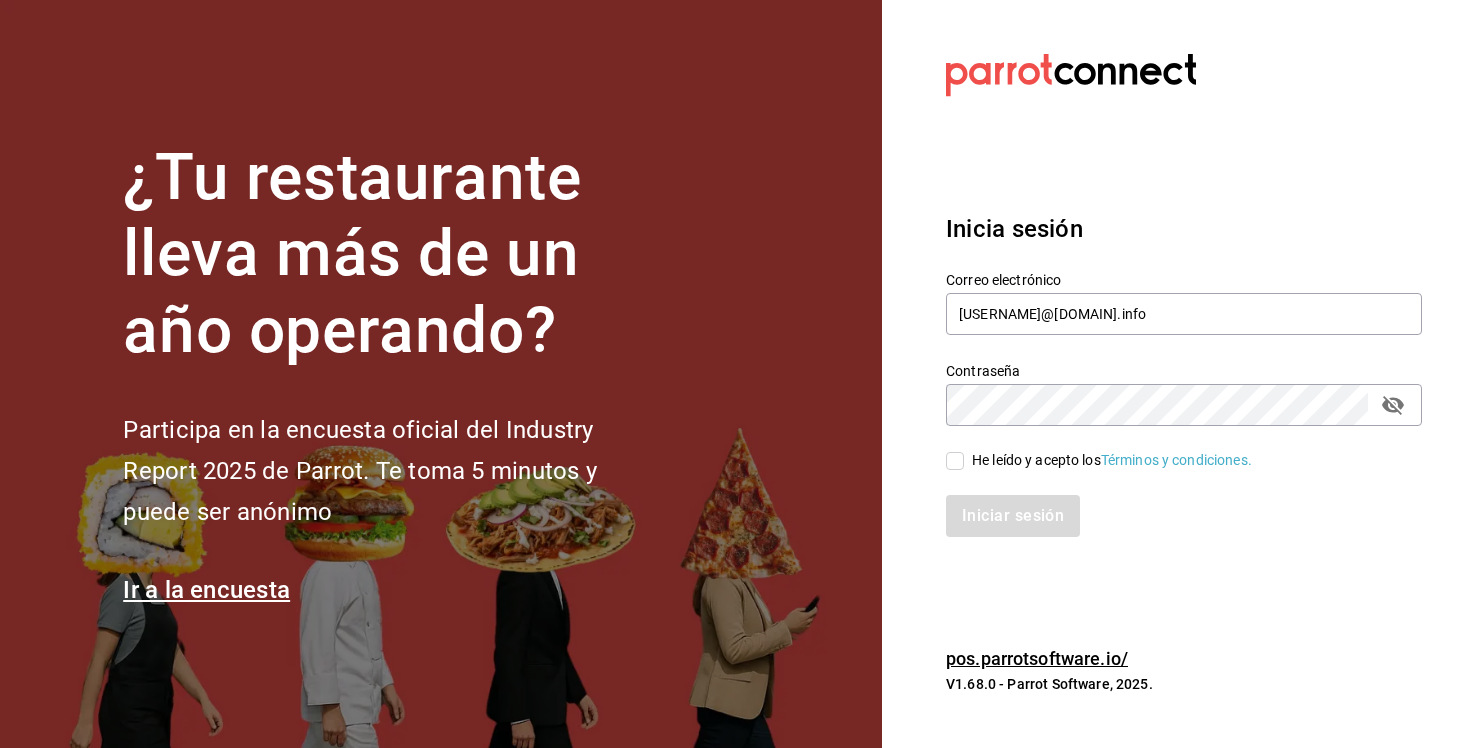 click on "Iniciar sesión" at bounding box center (1172, 504) 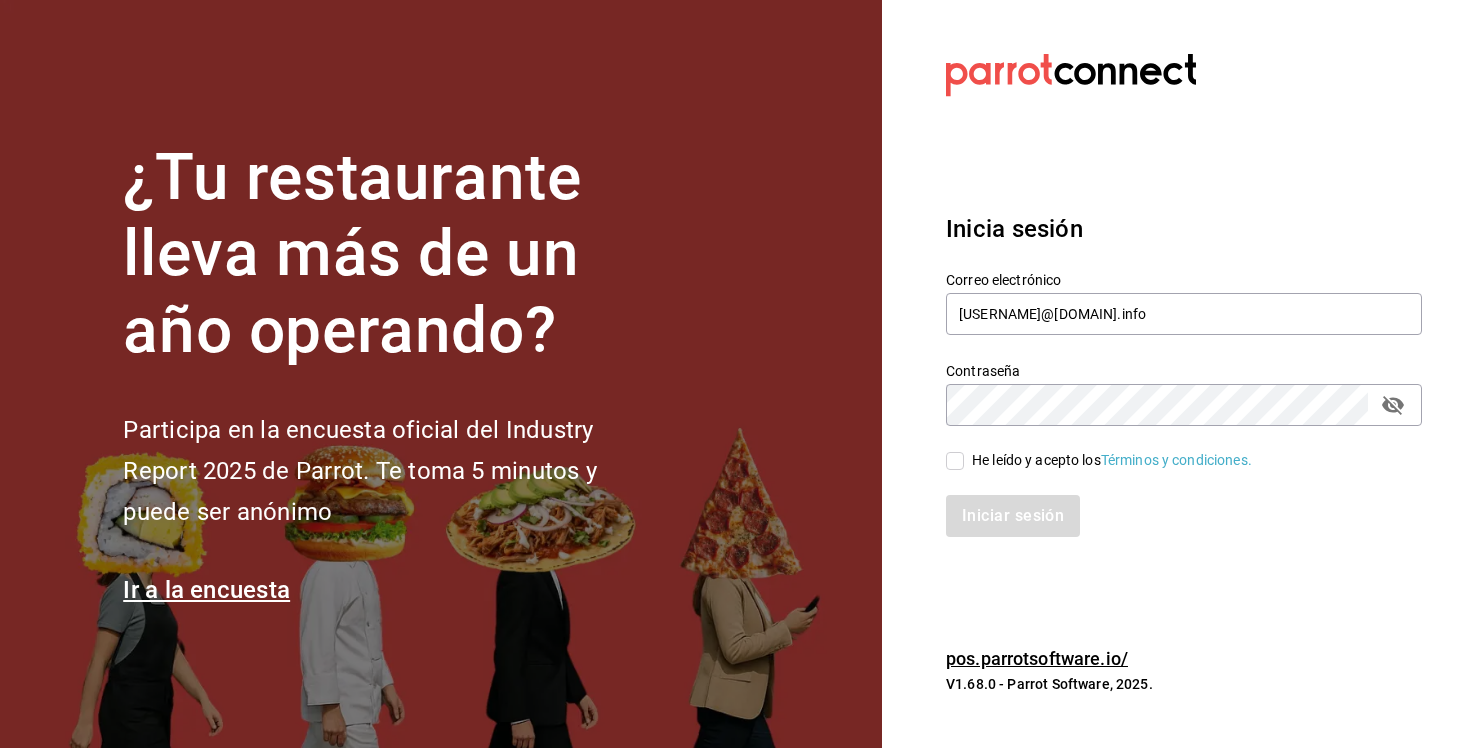 checkbox on "true" 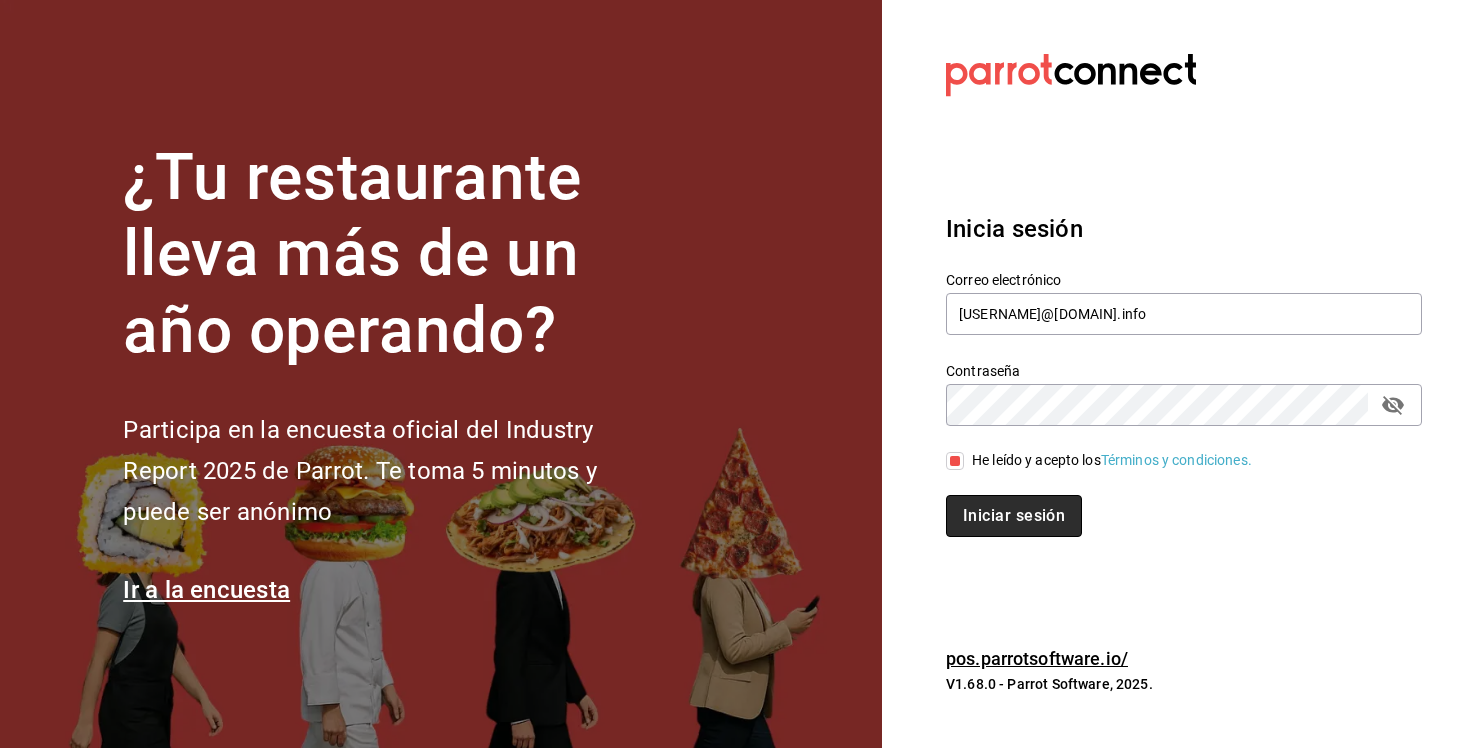 click on "Iniciar sesión" at bounding box center (1014, 516) 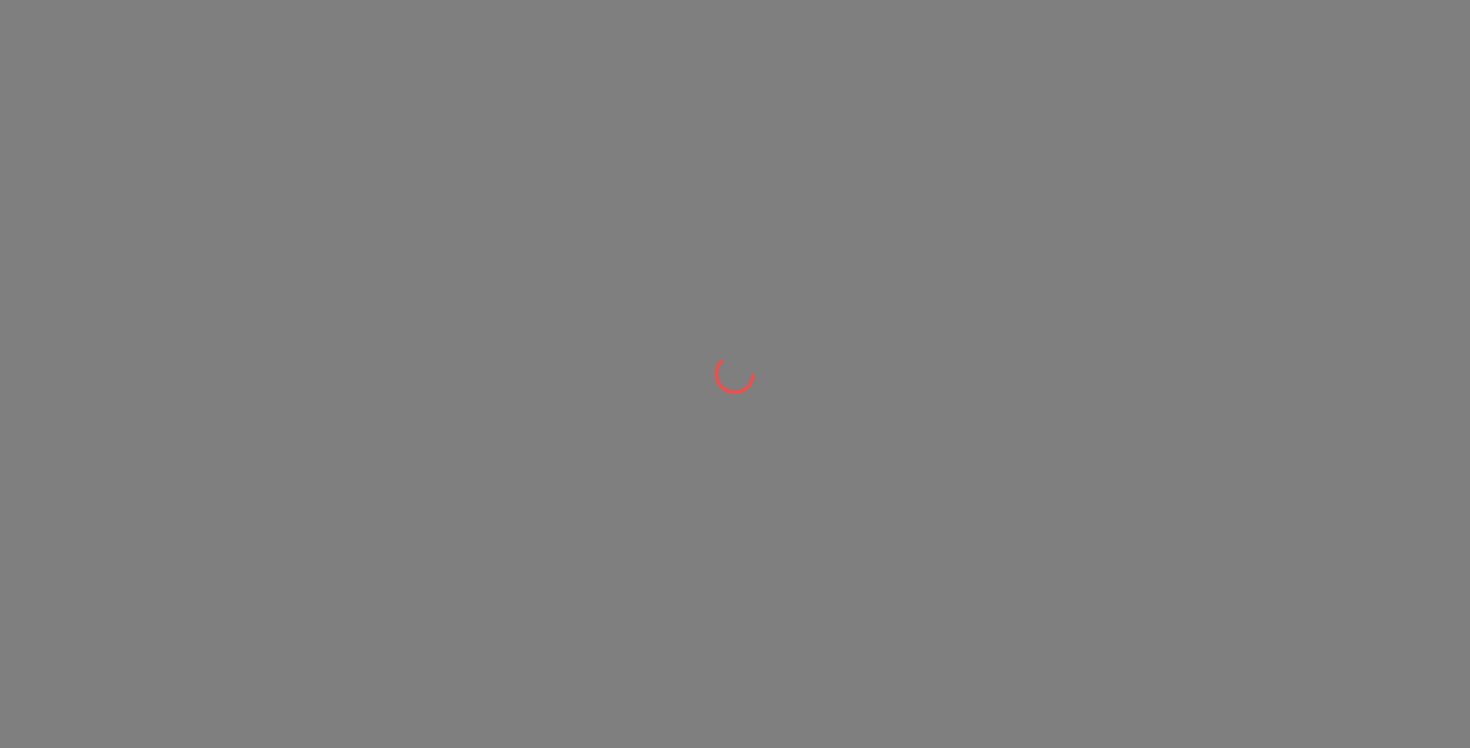 scroll, scrollTop: 0, scrollLeft: 0, axis: both 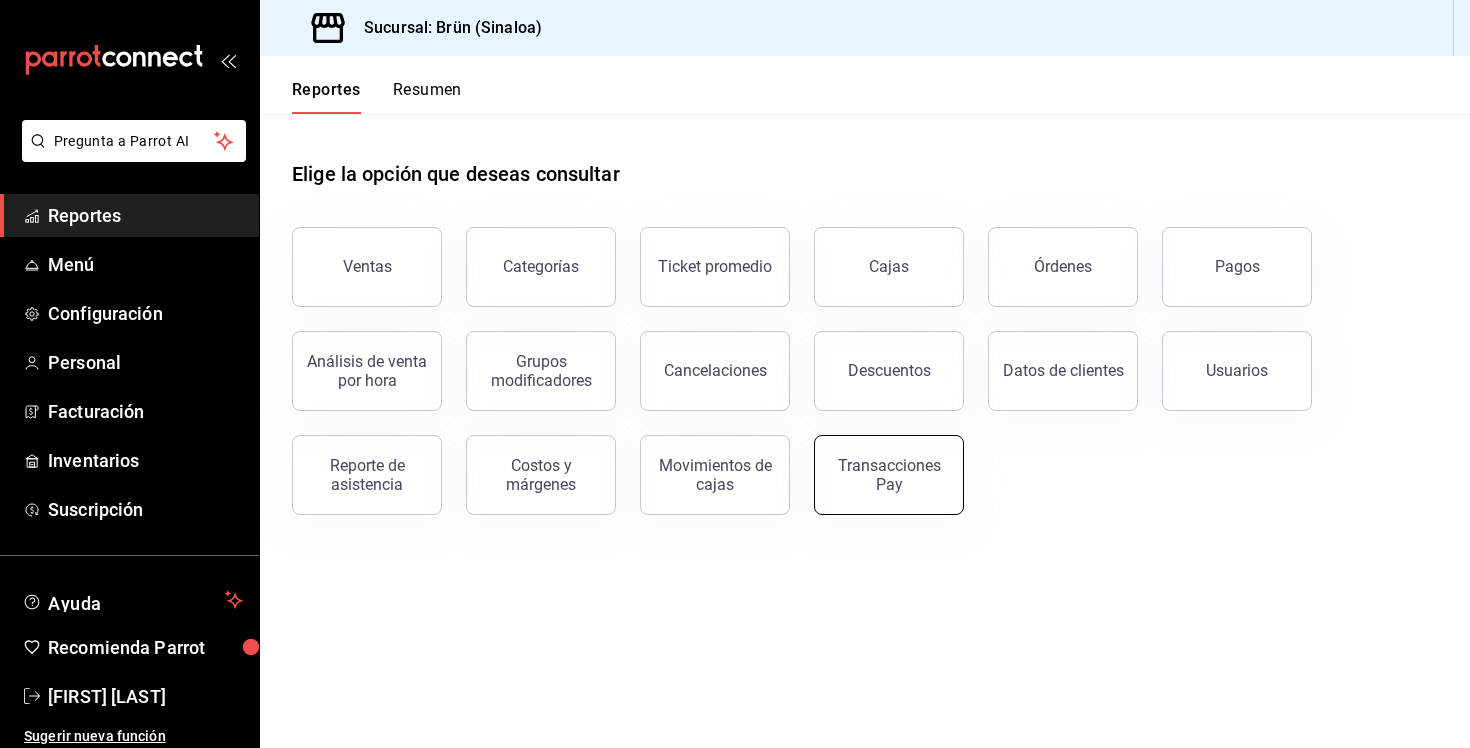 click on "Transacciones Pay" at bounding box center (877, 463) 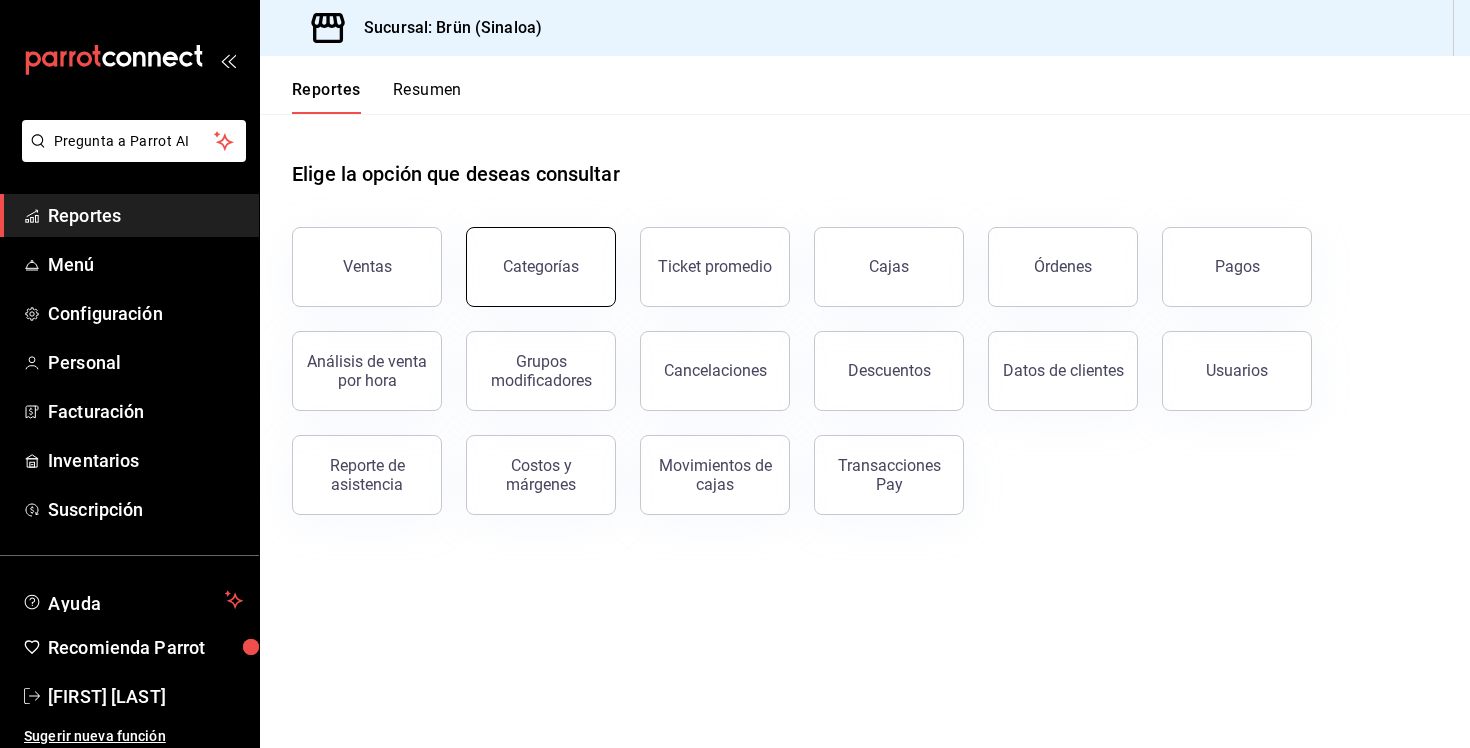click on "Categorías" at bounding box center [541, 267] 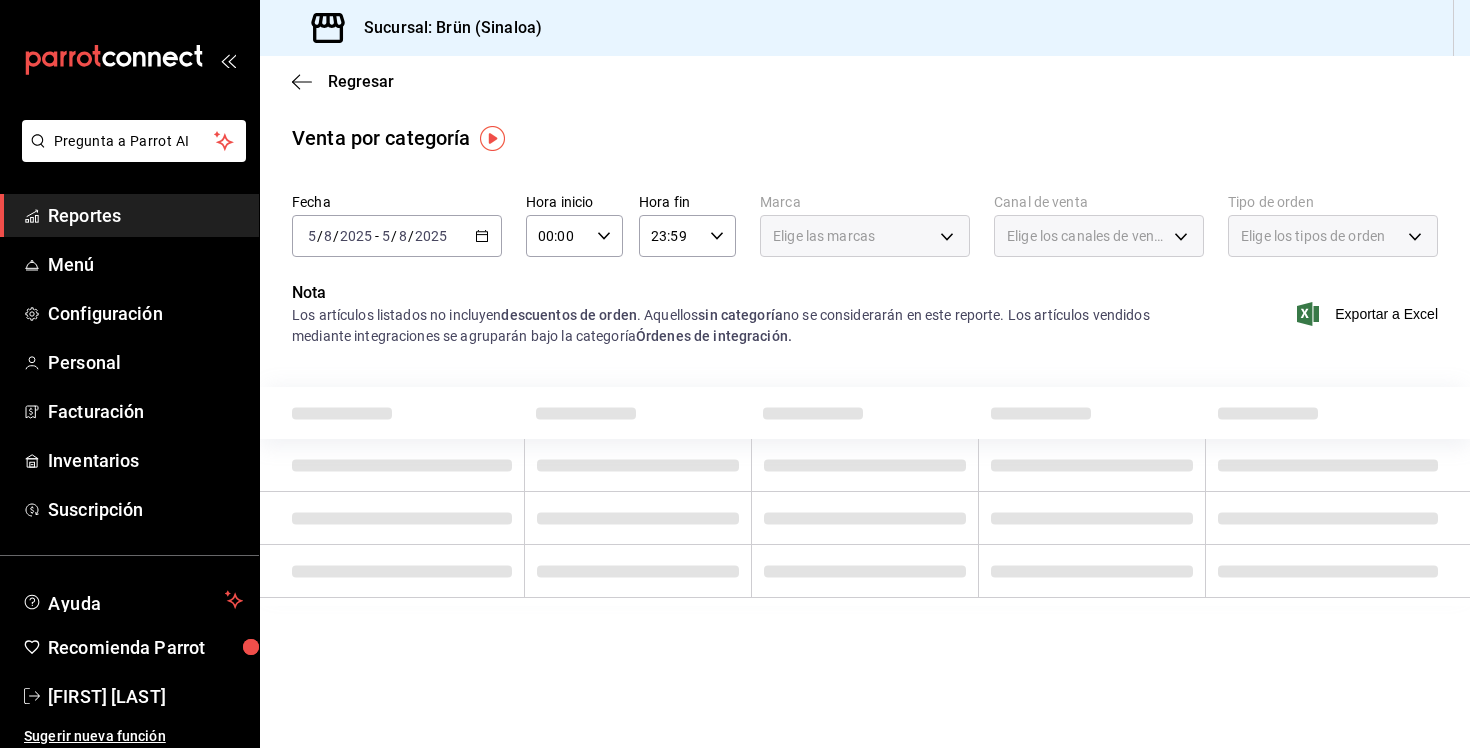 click on "2025-08-05 5 / 8 / 2025 - 2025-08-05 5 / 8 / 2025" at bounding box center (397, 236) 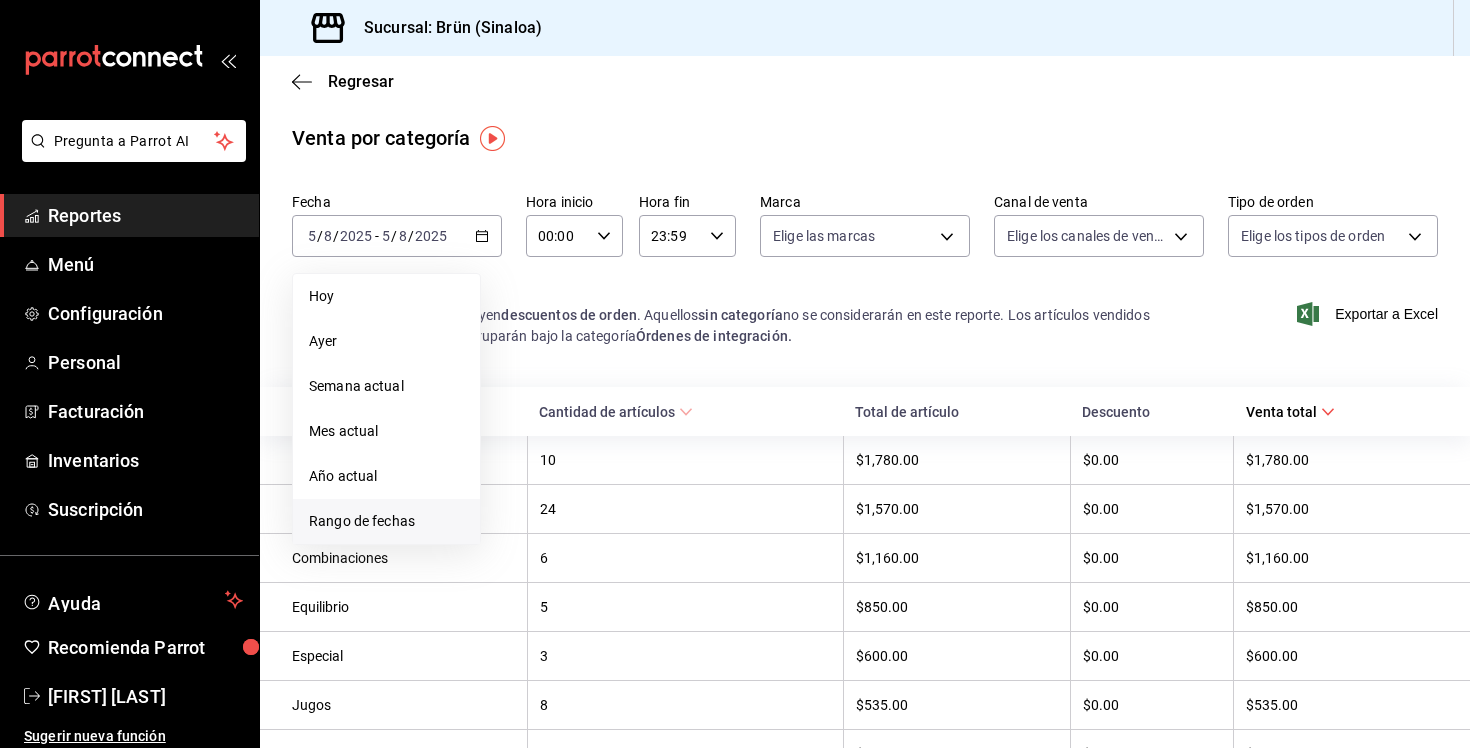 click on "Rango de fechas" at bounding box center [386, 521] 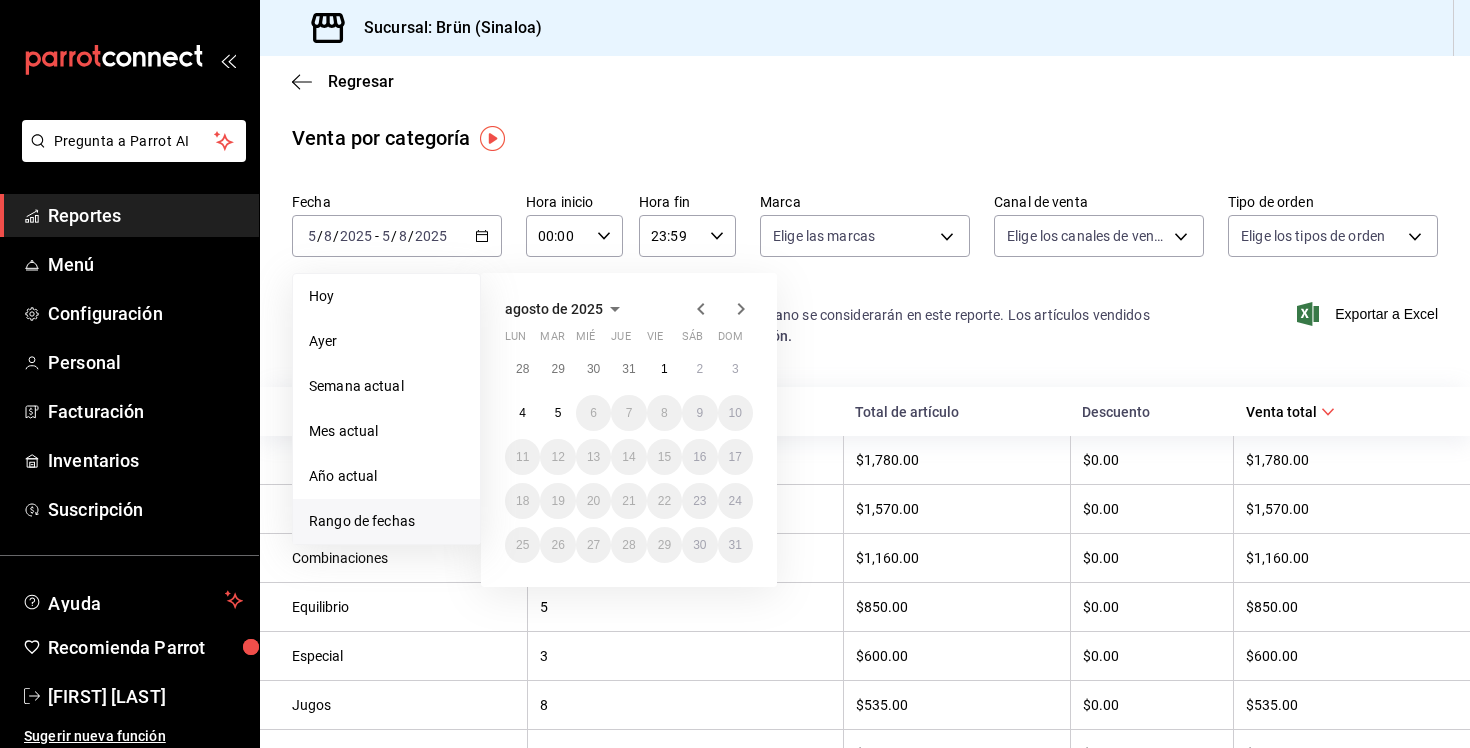 click 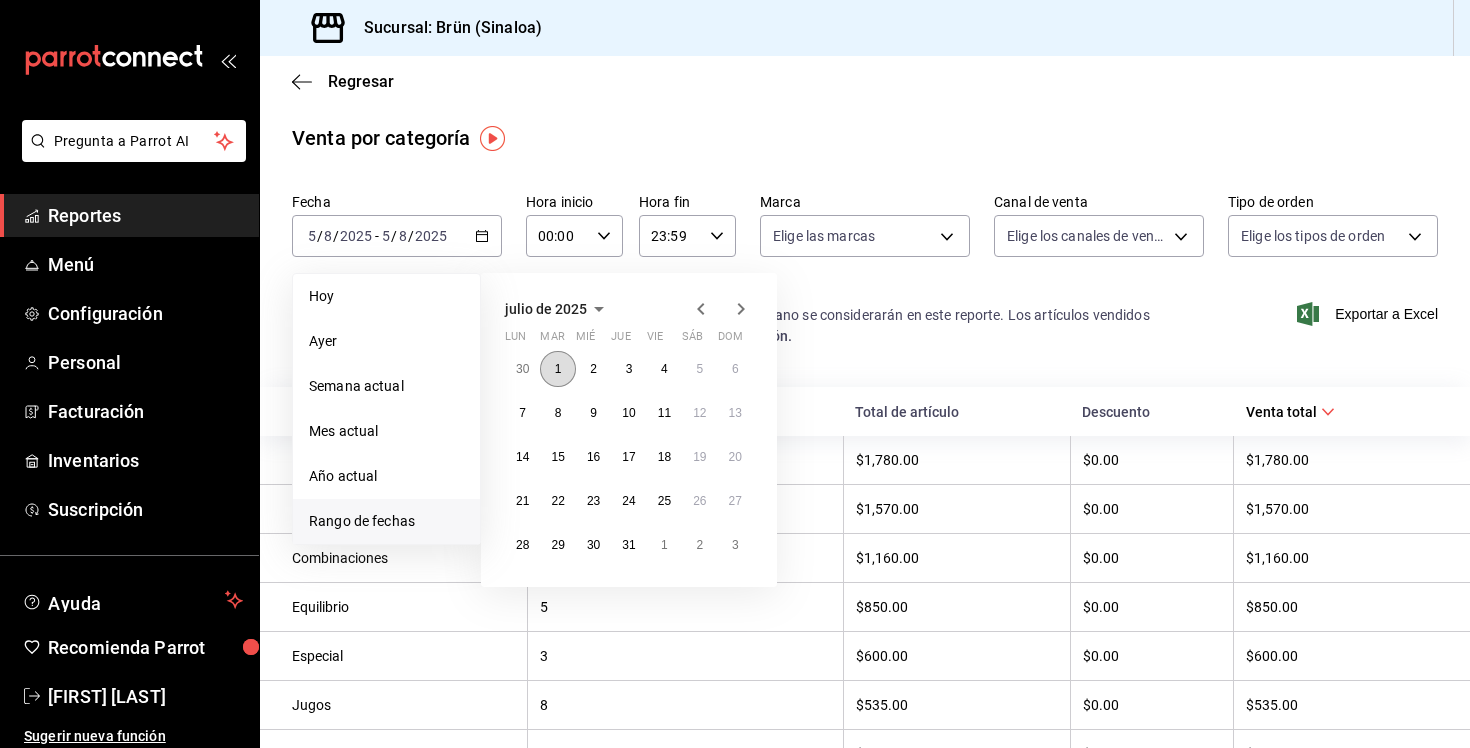 click on "1" at bounding box center [557, 369] 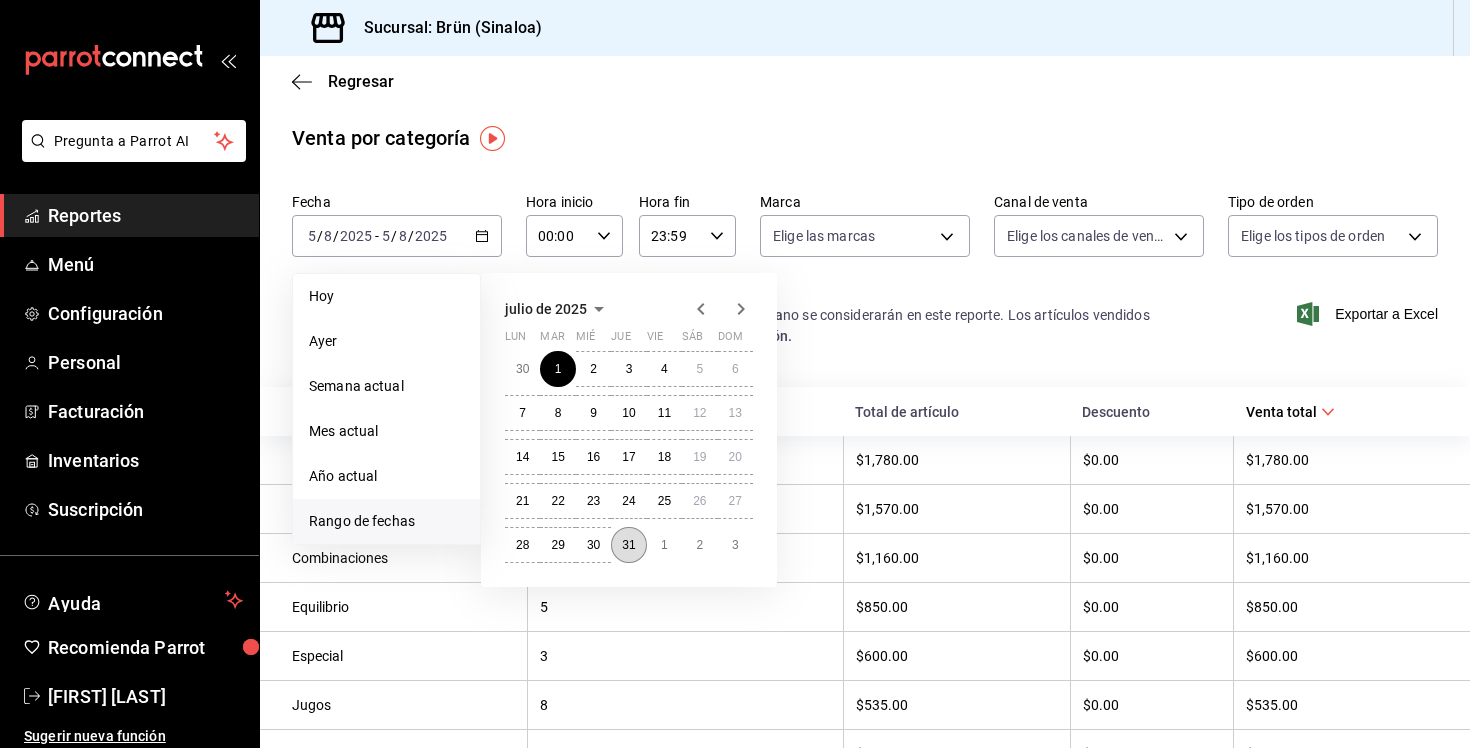 click on "31" at bounding box center (628, 545) 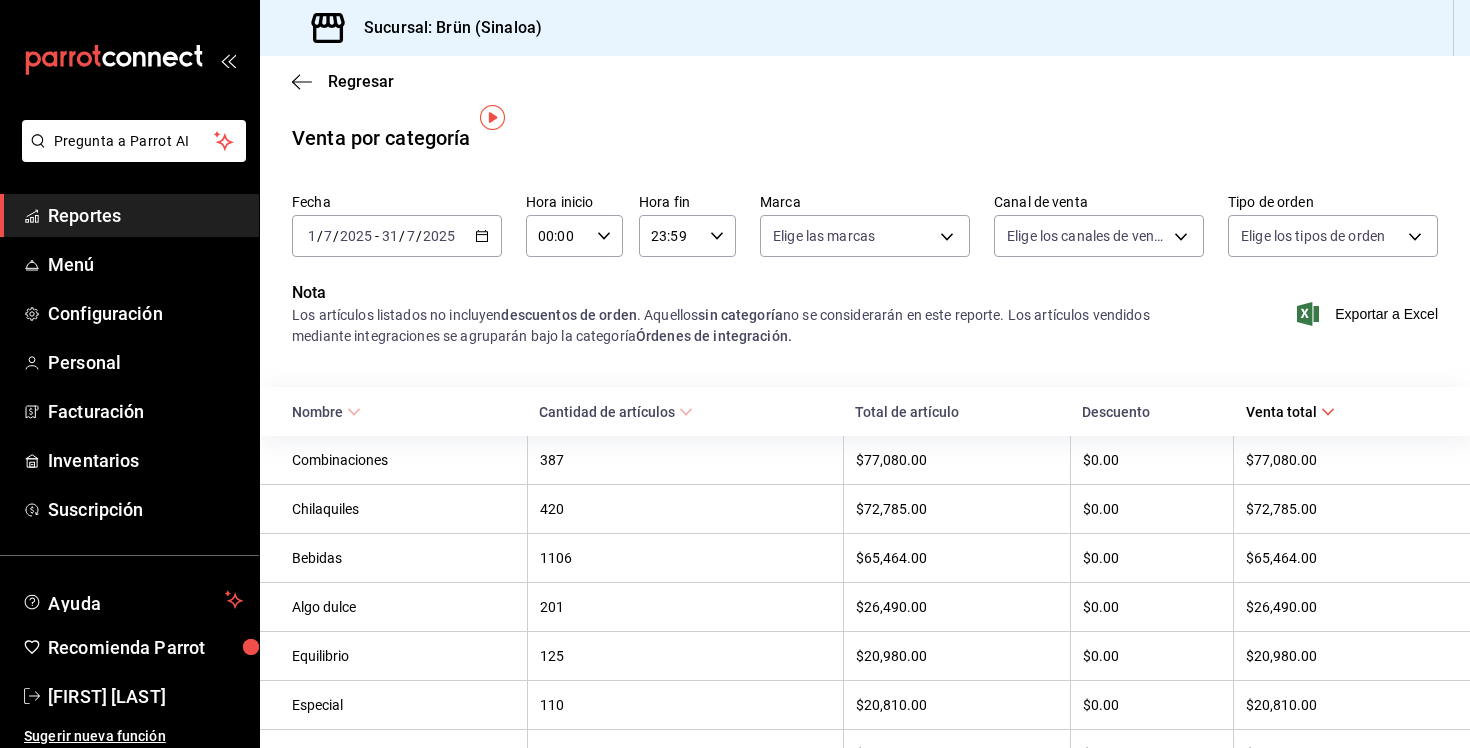 scroll, scrollTop: 37, scrollLeft: 0, axis: vertical 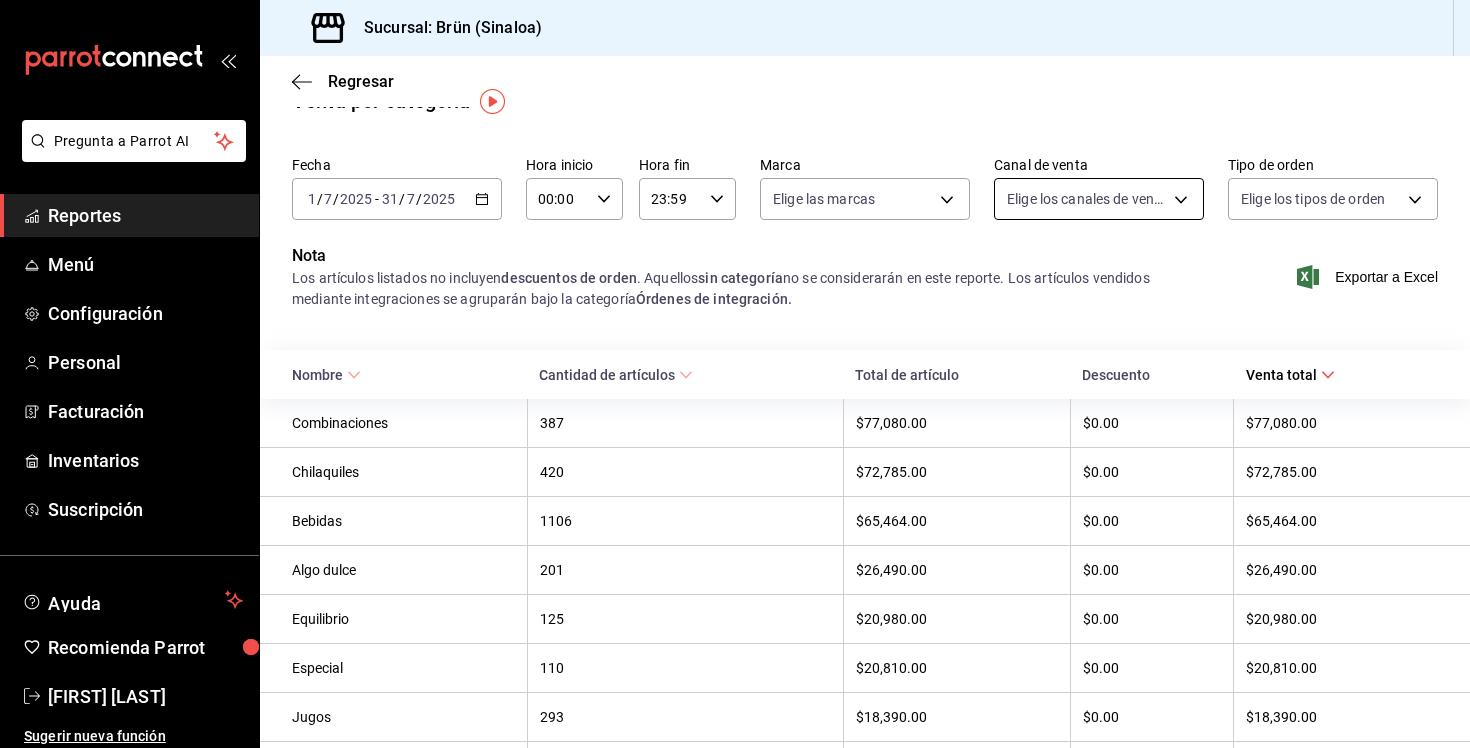click on "Nombre Cantidad de artículos Total de artículo Descuento Venta total Combinaciones 387 $77,080.00 $0.00 $77,080.00 Chilaquiles 420 $72,785.00 $0.00 $72,785.00 Bebidas 1106 $65,464.00 $0.00 $65,464.00 Algo dulce 201 $26,490.00 $0.00 $26,490.00 Equilibrio 125 $20,980.00 $0.00 $20,980.00 Especial 110 $20,810.00 $0.00 $20,810.00 Jugos 293 $18,390.00 $0.00 $18,390.00 Huevos 145 $17,830.00 $0.00 $17,830.00 Combos 44 $5,580.00 $0.00 $5,580.00 Entradas - 72 $5,440.00 $0.00 $5,440.00 Extras 121 $4,494.00 $0.00 $4,494.00 Pastas 19 $3,440.00 $0.00 $3,440.00 Bebidas comidas 67 $3,300.00 $0.00 $3,300.00 Plato Fuerte 15 $2,900.00 $0.00 $2,900.00 Entradas 19 $1,420.00 $0.00 $1,420.00 Ciabattas 9 $1,185.00 $0.00 $1,185.00 Sopas 12 $1,140.00 $0.00 $1,140.00 Postres 10 $1,060.00 $0.00 $1,060.00 Ensaladas 5 $750.00 $0.00 $750.00" at bounding box center [735, 374] 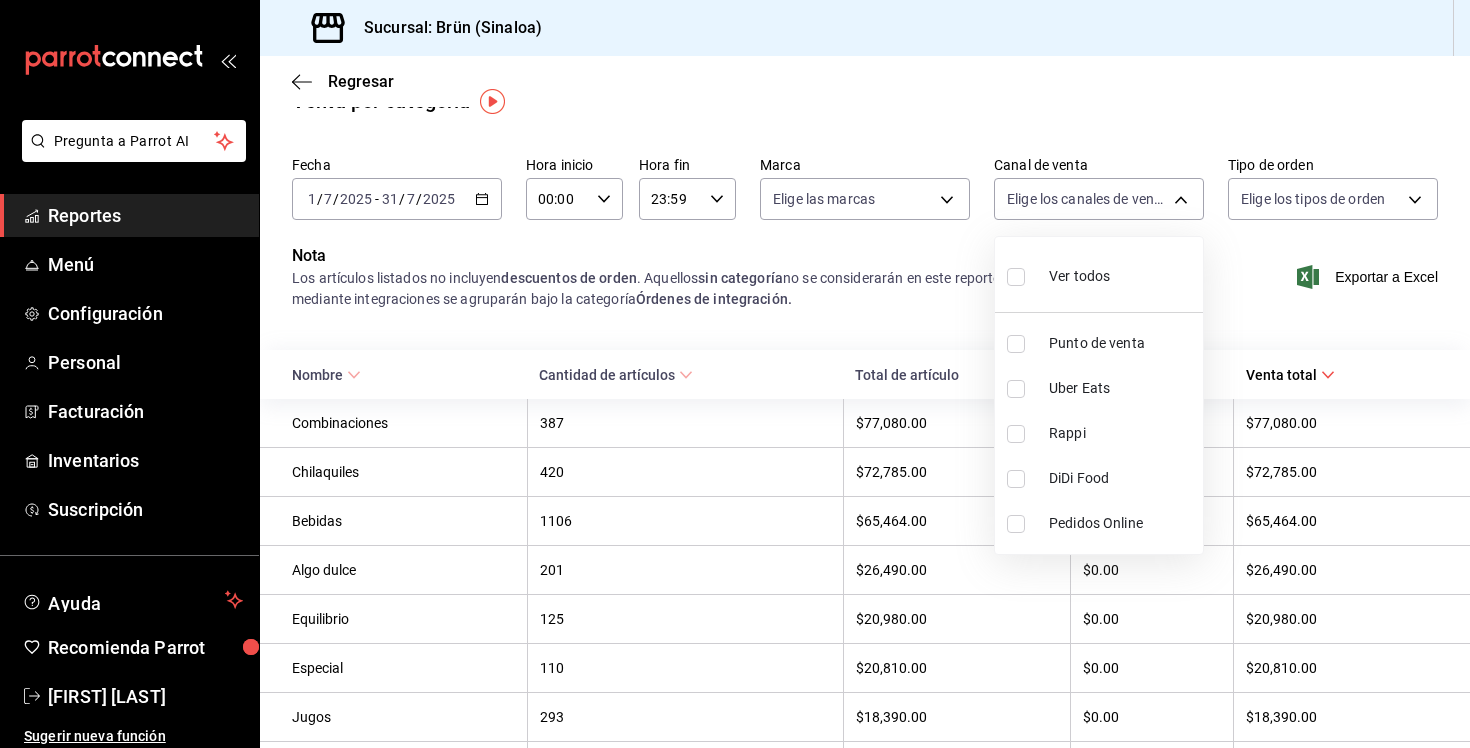 click on "Punto de venta" at bounding box center (1122, 343) 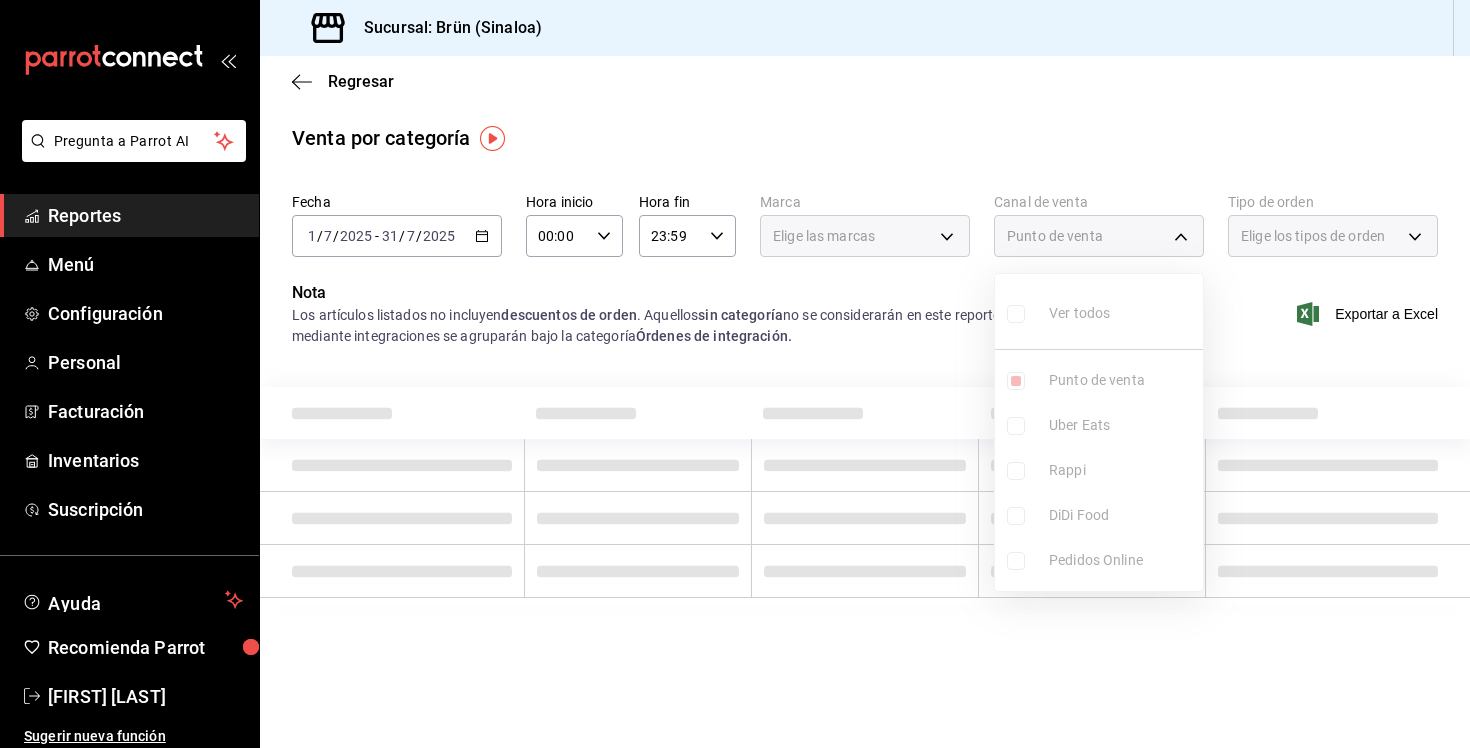 scroll, scrollTop: 0, scrollLeft: 0, axis: both 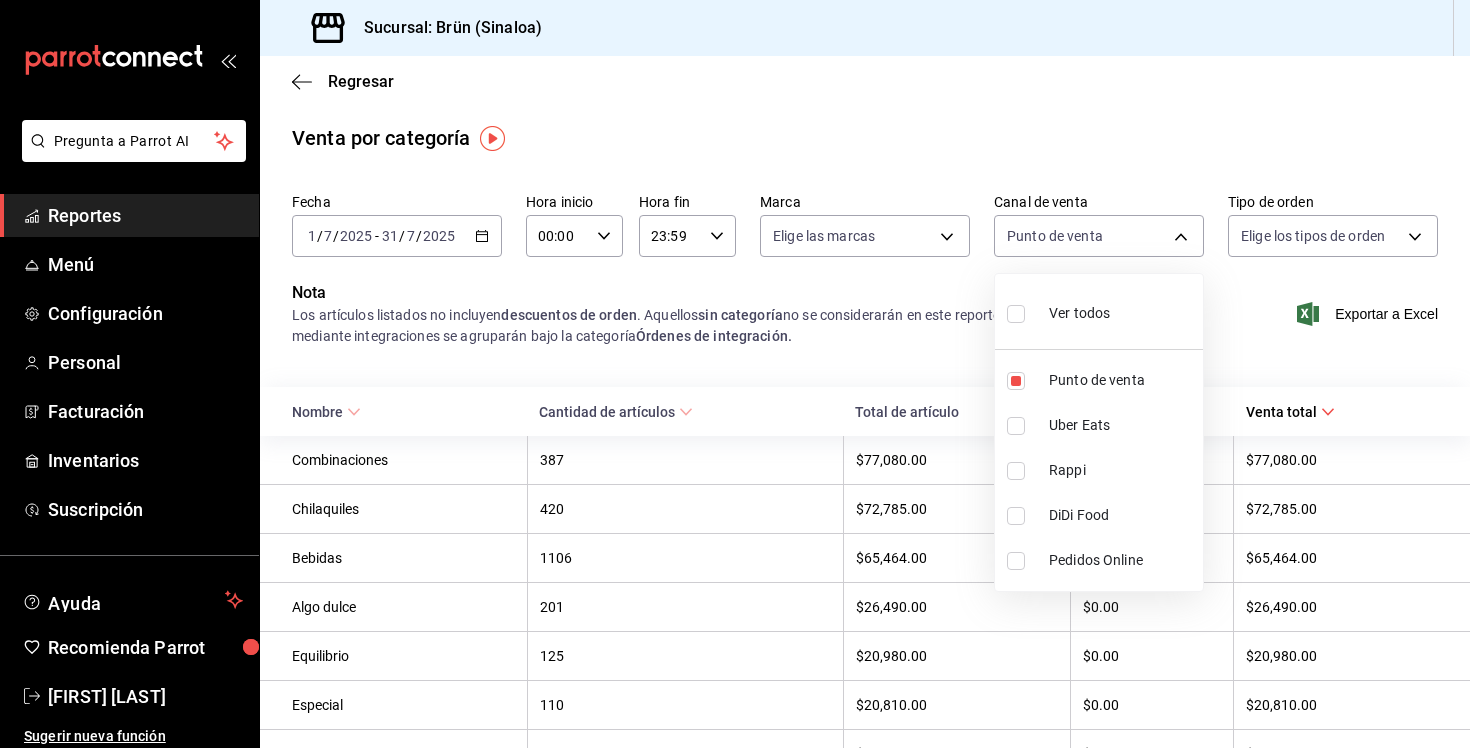 click at bounding box center (735, 374) 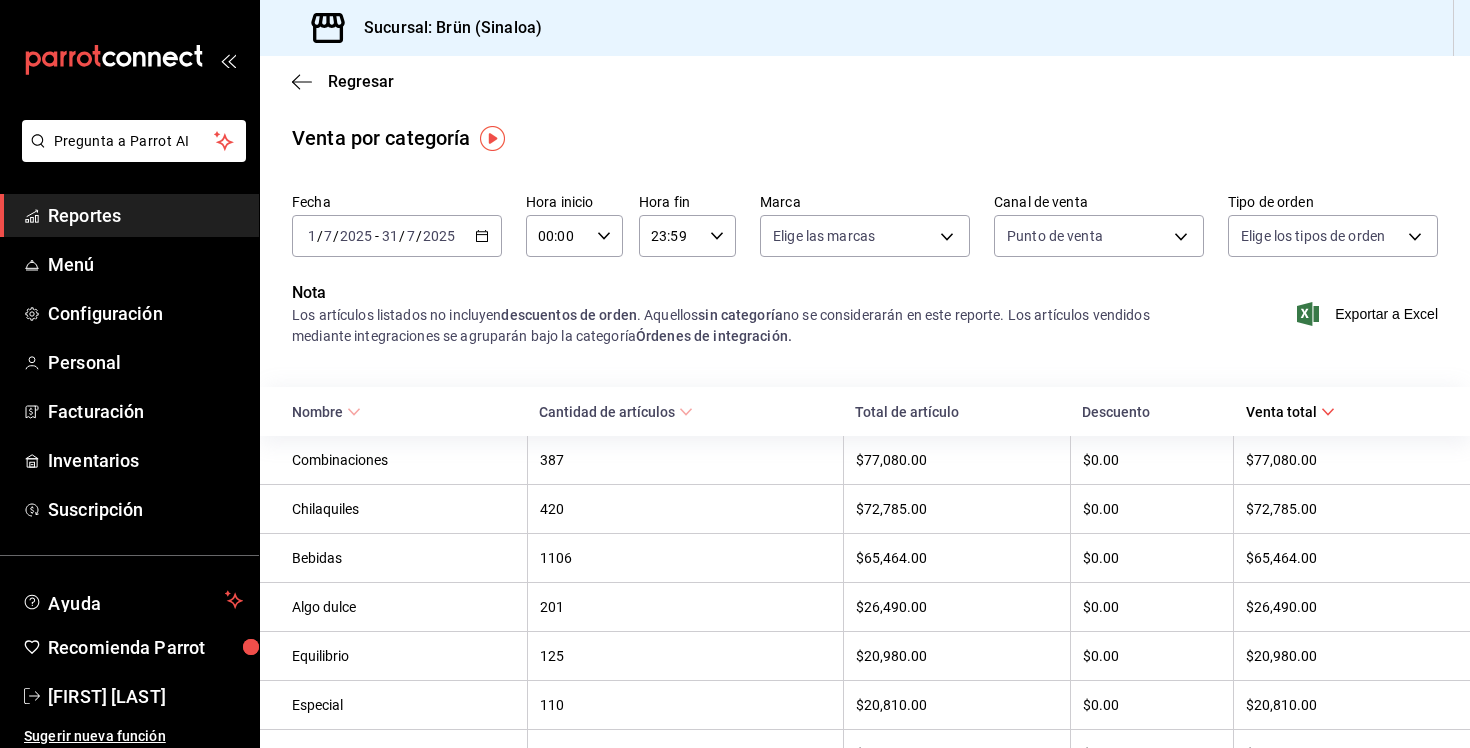 click on "Nombre Cantidad de artículos Total de artículo Descuento Venta total Combinaciones 387 $77,080.00 $0.00 $77,080.00 Chilaquiles 420 $72,785.00 $0.00 $72,785.00 Bebidas 1106 $65,464.00 $0.00 $65,464.00 Algo dulce 201 $26,490.00 $0.00 $26,490.00 Equilibrio 125 $20,980.00 $0.00 $20,980.00 Especial 110 $20,810.00 $0.00 $20,810.00 Jugos 293 $18,390.00 $0.00 $18,390.00 Huevos 145 $17,830.00 $0.00 $17,830.00 Combos 44 $5,580.00 $0.00 $5,580.00 Entradas - 72 $5,440.00 $0.00 $5,440.00 Extras 121 $4,494.00 $0.00 $4,494.00 Pastas 19 $3,440.00 $0.00 $3,440.00 Bebidas comidas 67 $3,300.00 $0.00 $3,300.00 Plato Fuerte 15 $2,900.00 $0.00 $2,900.00 Entradas 19 $1,420.00 $0.00 $1,420.00 Ciabattas 9 $1,185.00 $0.00 $1,185.00 Sopas 12 $1,140.00 $0.00 $1,140.00 Postres 10 $1,060.00 $0.00 $1,060.00 Ensaladas 5 $750.00 $0.00 $750.00" at bounding box center [735, 374] 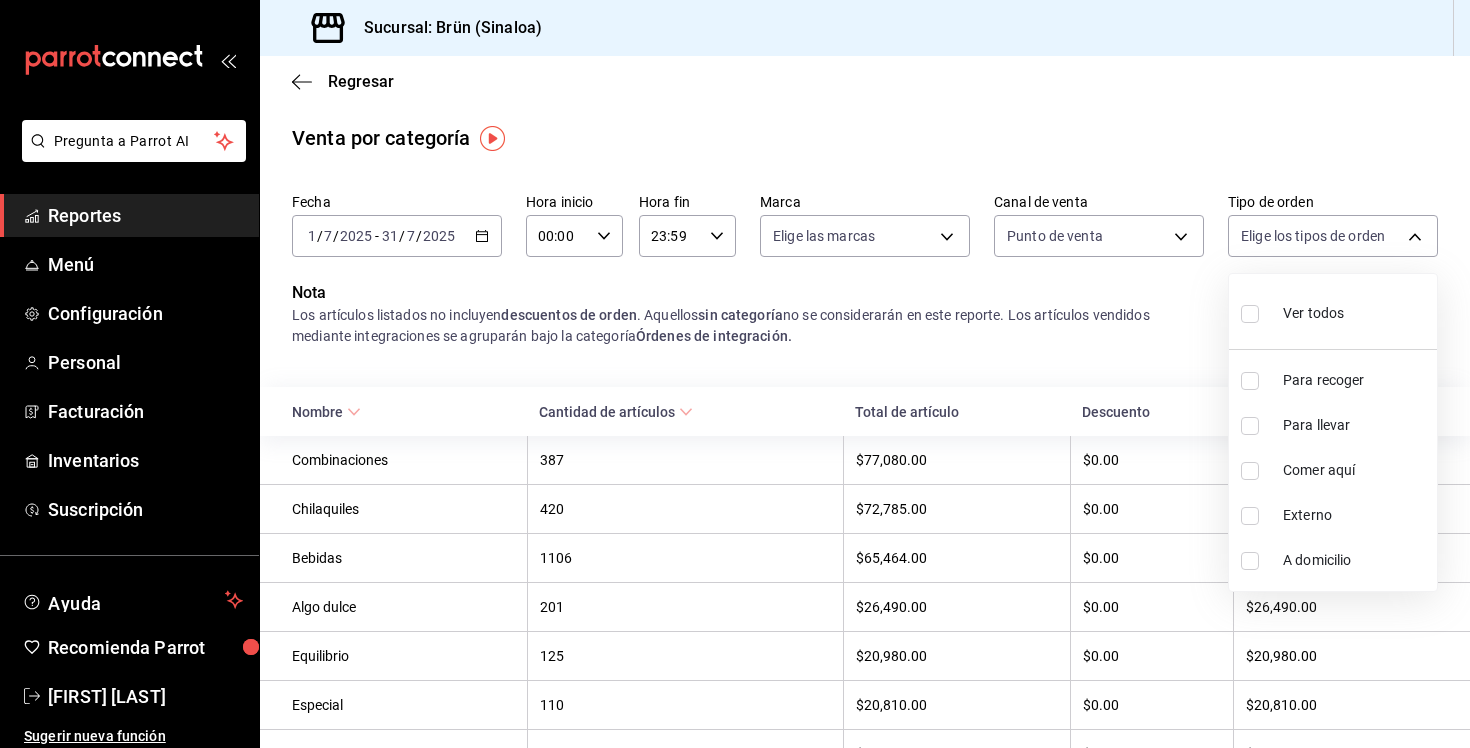 click at bounding box center (1254, 471) 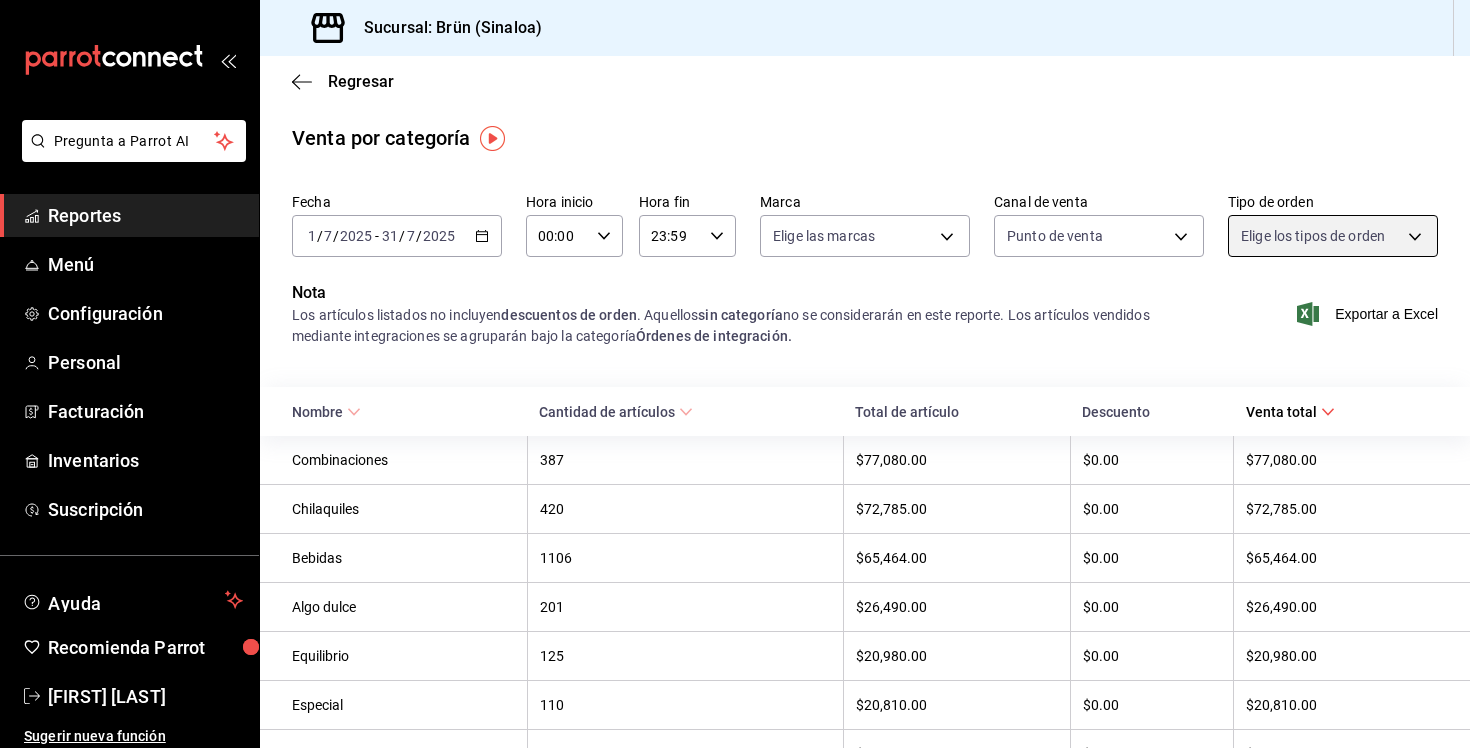 scroll, scrollTop: 0, scrollLeft: 0, axis: both 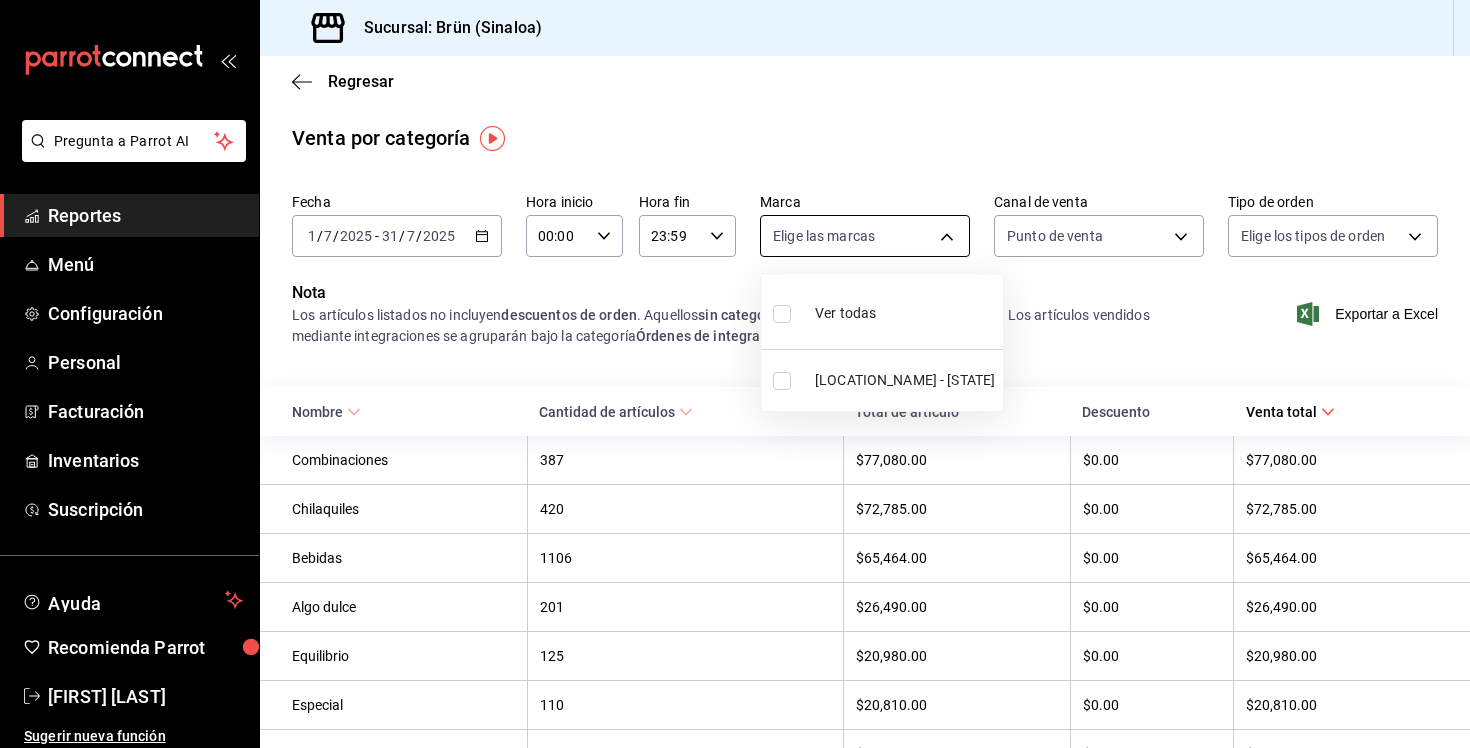 click on "Nombre Cantidad de artículos Total de artículo Descuento Venta total Combinaciones 387 $77,080.00 $0.00 $77,080.00 Chilaquiles 420 $72,785.00 $0.00 $72,785.00 Bebidas 1106 $65,464.00 $0.00 $65,464.00 Algo dulce 201 $26,490.00 $0.00 $26,490.00 Equilibrio 125 $20,980.00 $0.00 $20,980.00 Especial 110 $20,810.00 $0.00 $20,810.00 Jugos 293 $18,390.00 $0.00 $18,390.00 Huevos 145 $17,830.00 $0.00 $17,830.00 Combos 44 $5,580.00 $0.00 $5,580.00 Entradas - 72 $5,440.00 $0.00 $5,440.00 Extras 121 $4,494.00 $0.00 $4,494.00 Pastas 19 $3,440.00 $0.00 $3,440.00 Bebidas comidas 67 $3,300.00 $0.00 $3,300.00 Plato Fuerte 15 $2,900.00 $0.00 $2,900.00 Entradas 19 $1,420.00 $0.00 $1,420.00 Ciabattas 9 $1,185.00 $0.00 $1,185.00 Sopas 12 $1,140.00 $0.00 $1,140.00 Postres 10 $1,060.00 $0.00 $1,060.00 Ensaladas 5 $750.00 $0.00 $750.00" at bounding box center (735, 374) 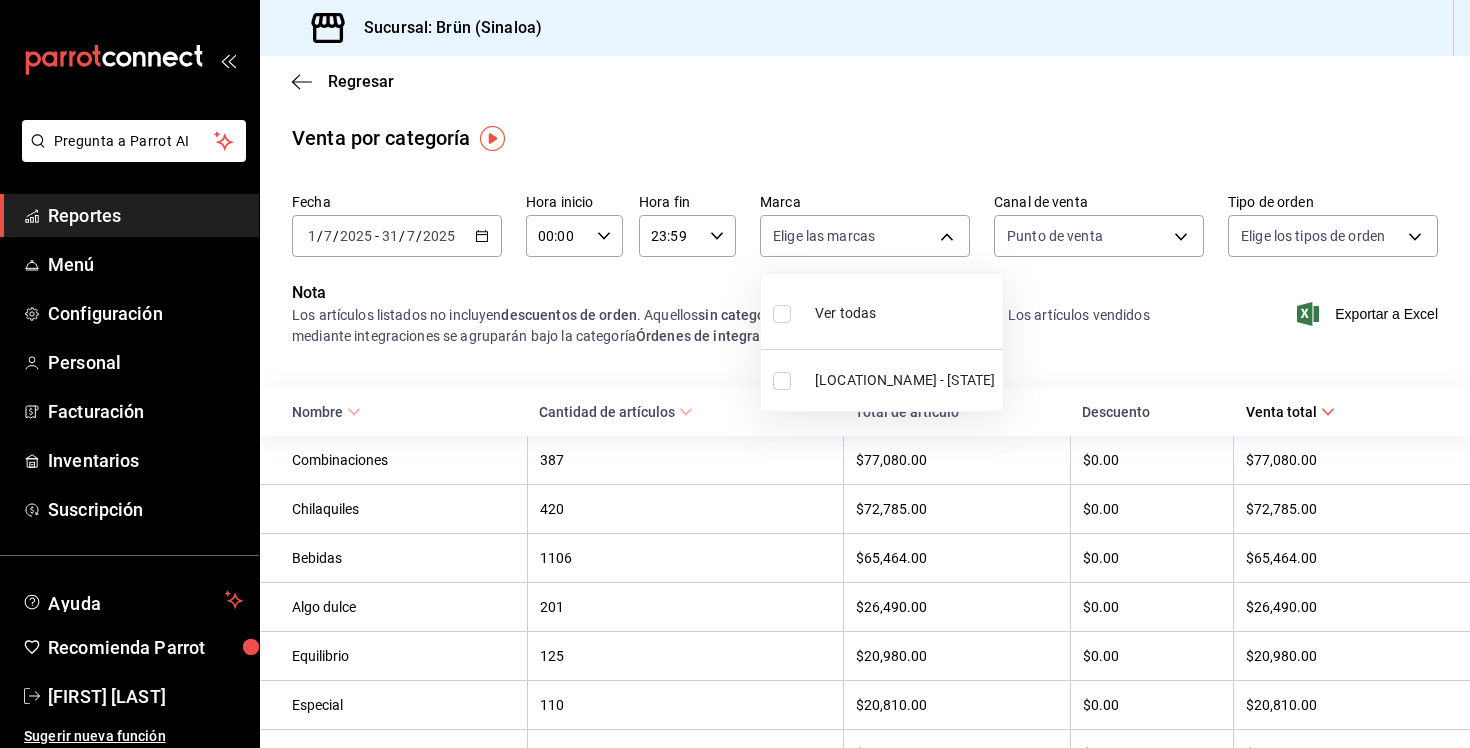 click at bounding box center [735, 374] 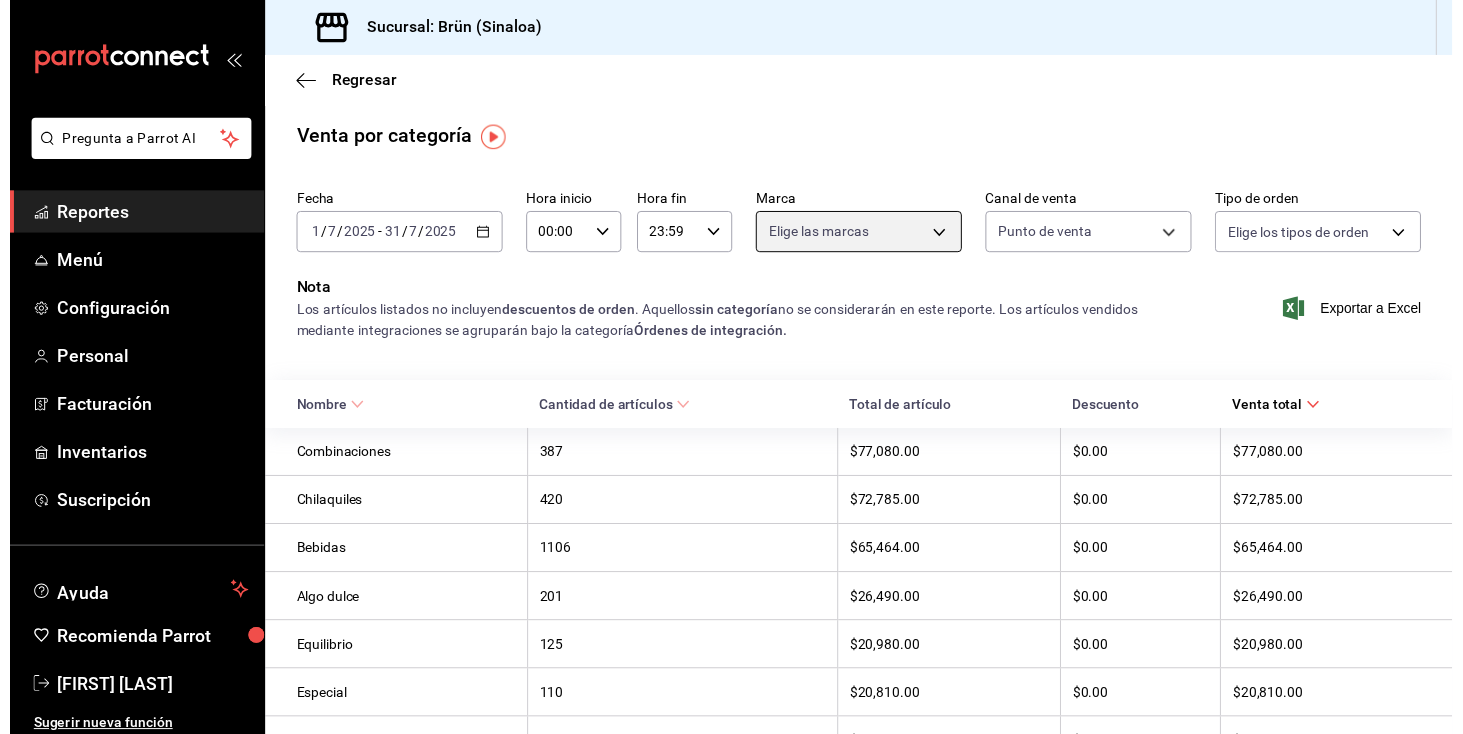 scroll, scrollTop: 0, scrollLeft: 0, axis: both 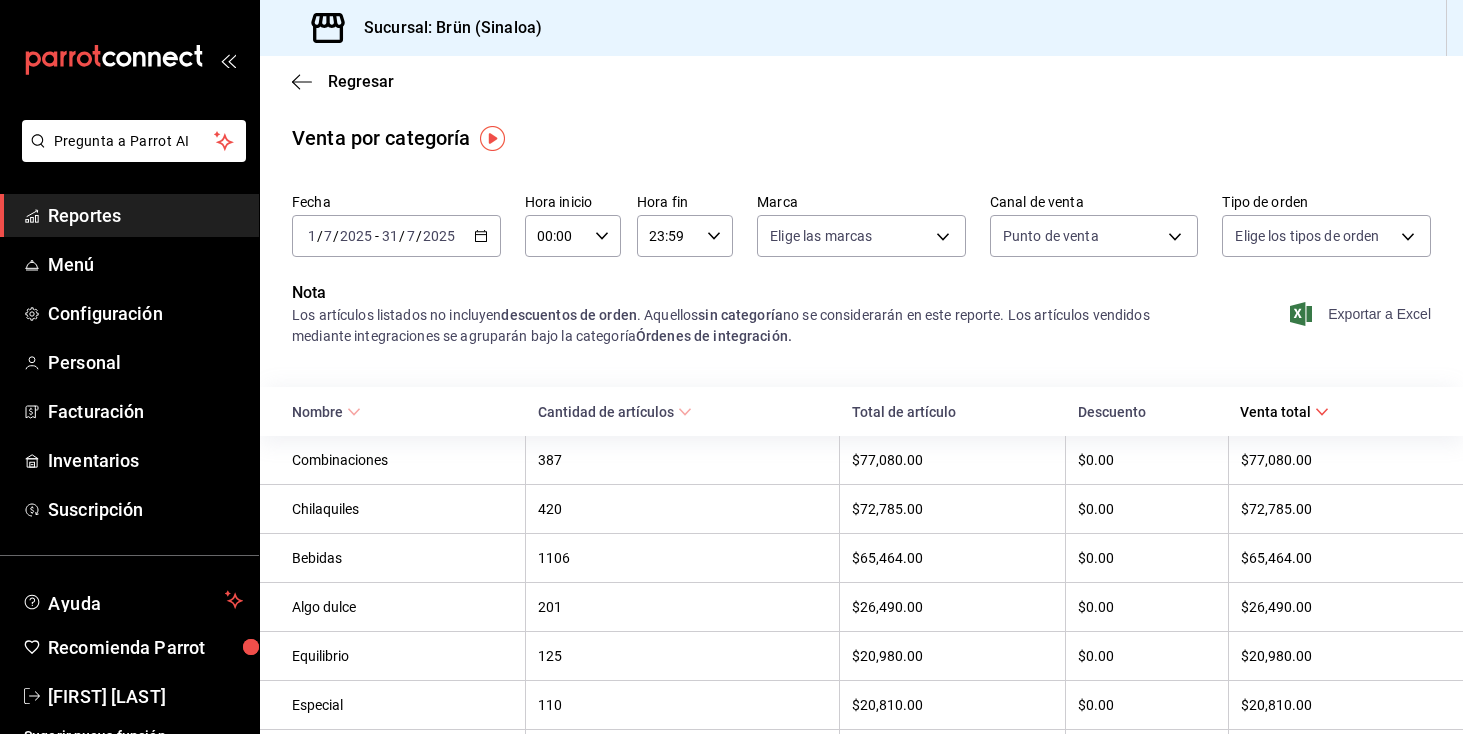 click on "Exportar a Excel" at bounding box center (1362, 314) 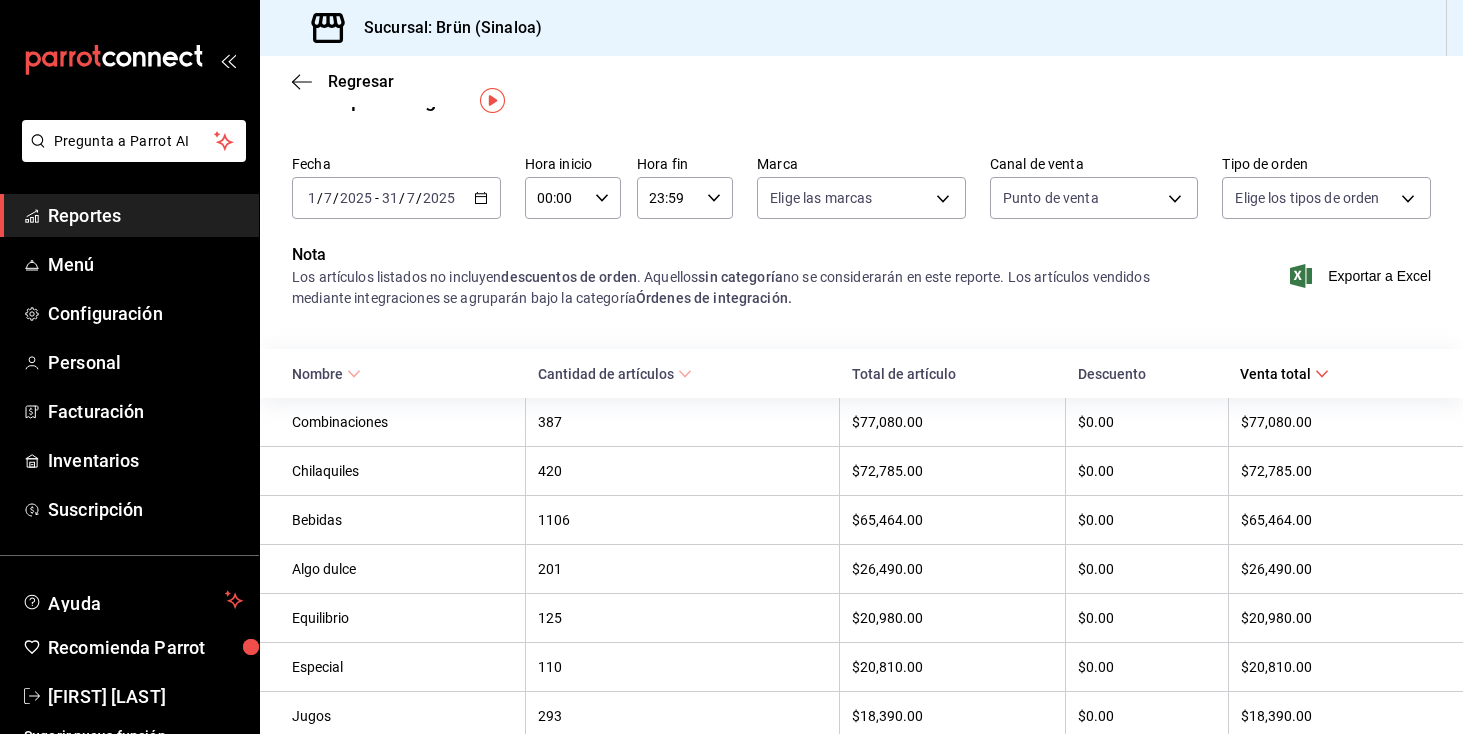 scroll, scrollTop: 39, scrollLeft: 0, axis: vertical 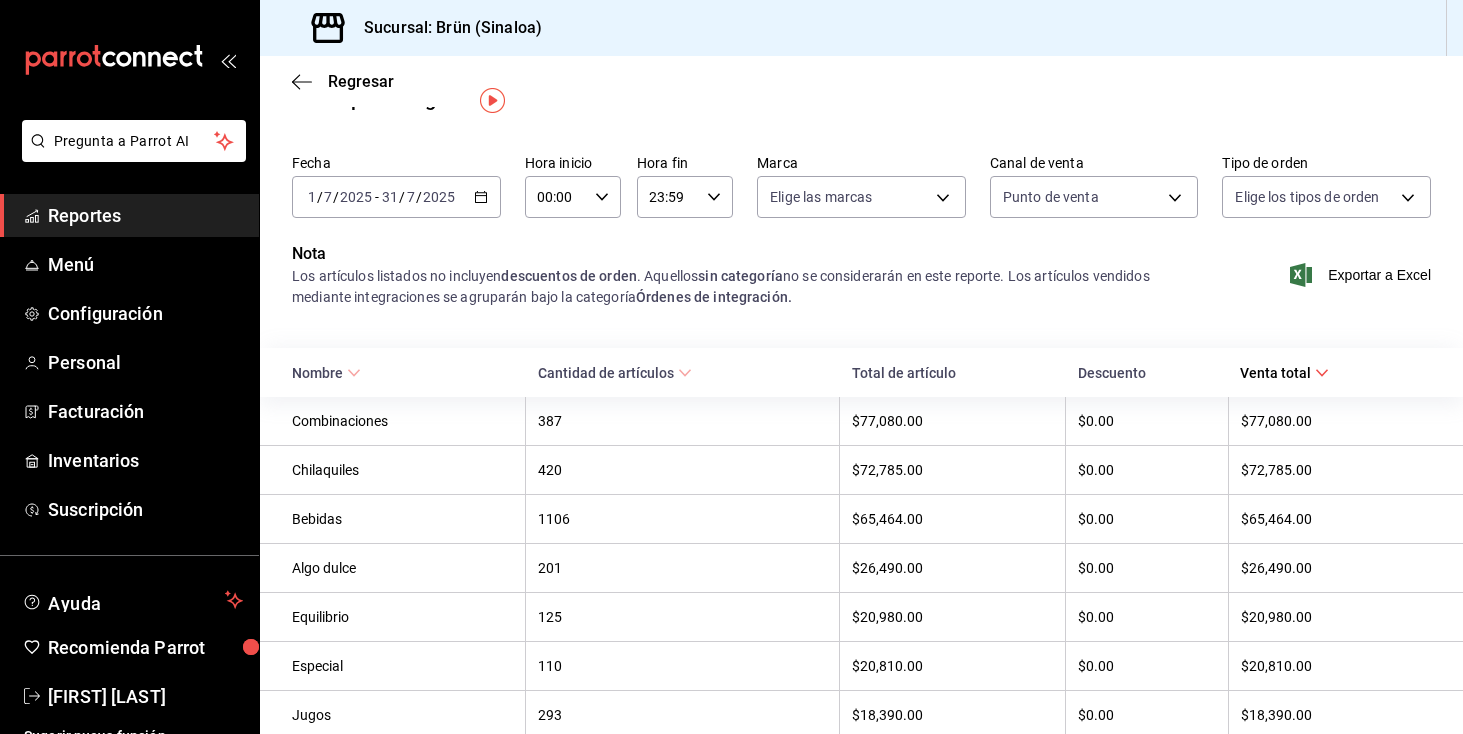 type 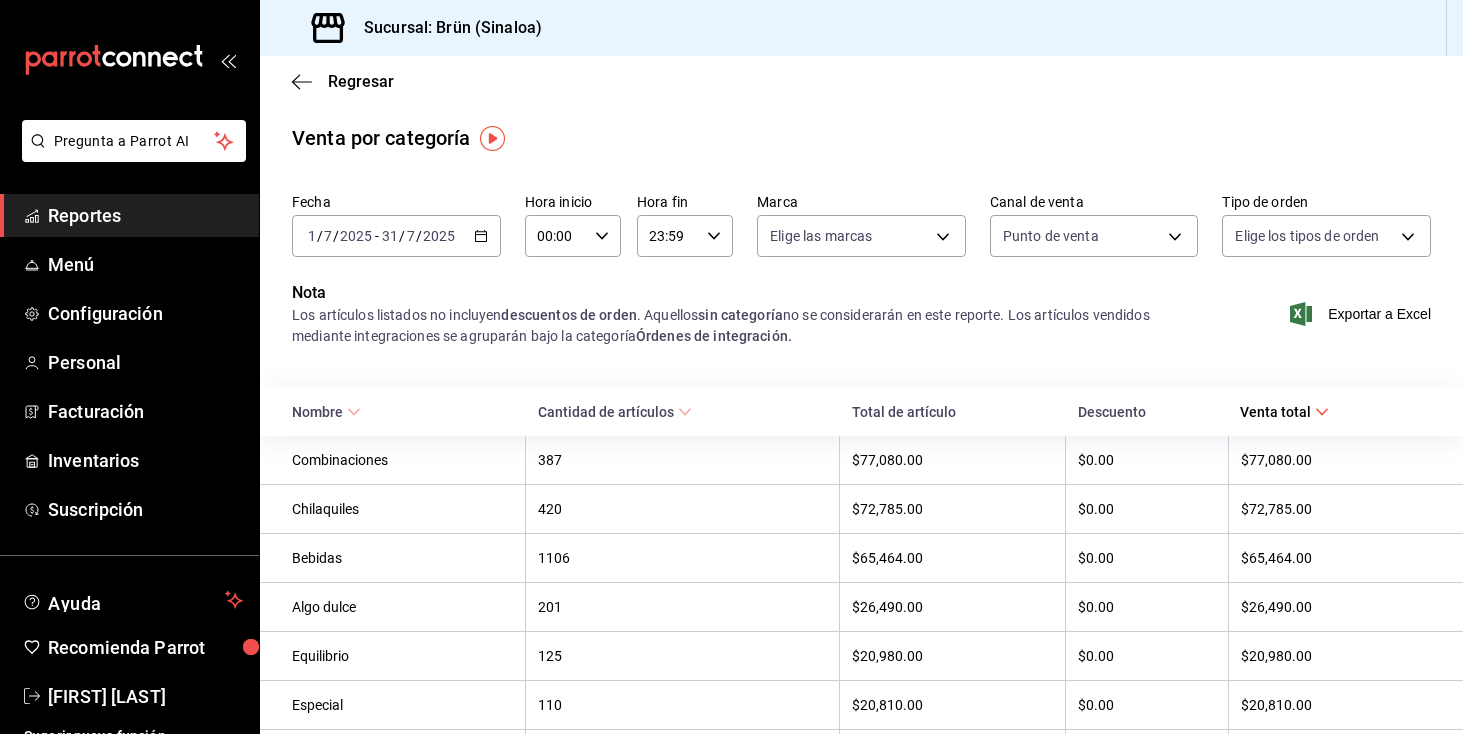 scroll, scrollTop: 0, scrollLeft: 0, axis: both 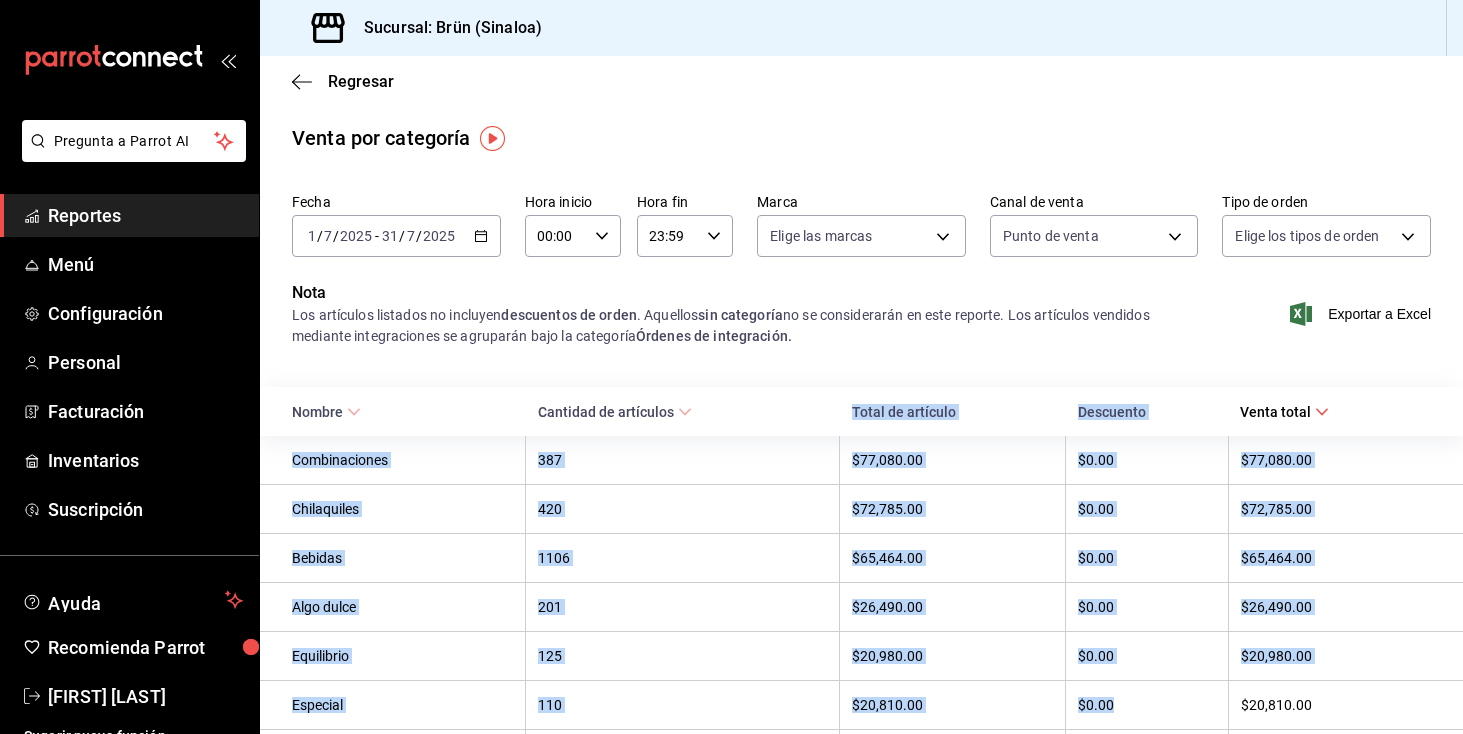 drag, startPoint x: 284, startPoint y: 392, endPoint x: 1150, endPoint y: 714, distance: 923.9264 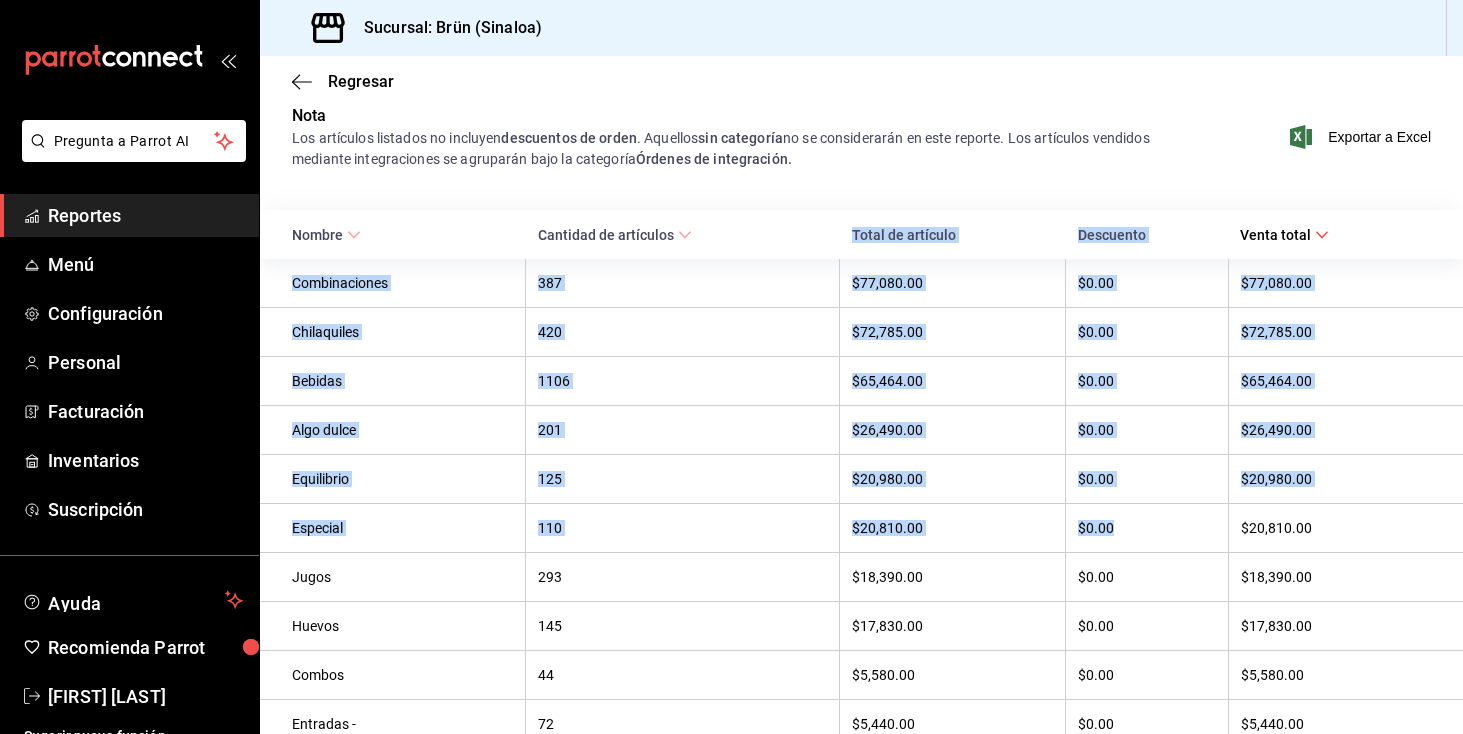 scroll, scrollTop: 179, scrollLeft: 0, axis: vertical 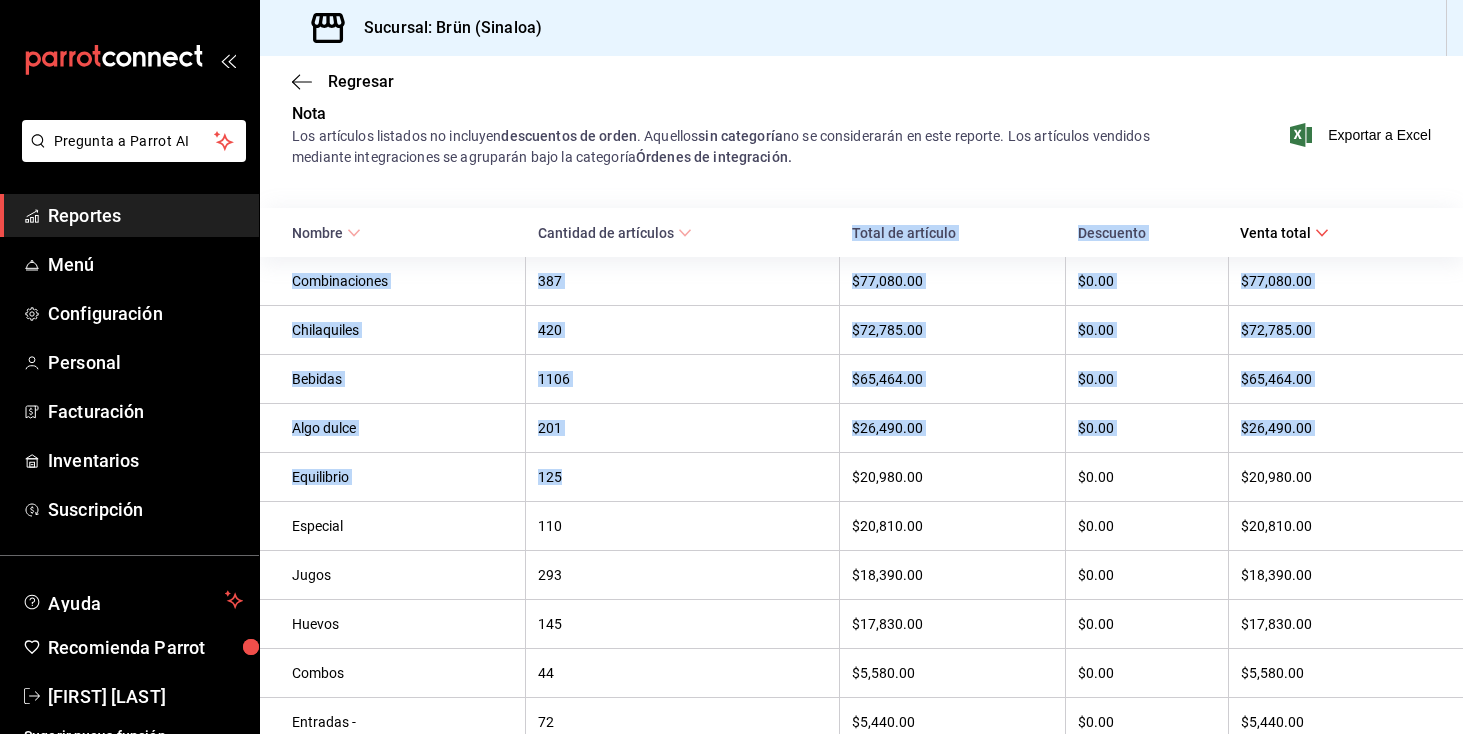 drag, startPoint x: 278, startPoint y: 228, endPoint x: 769, endPoint y: 487, distance: 555.1234 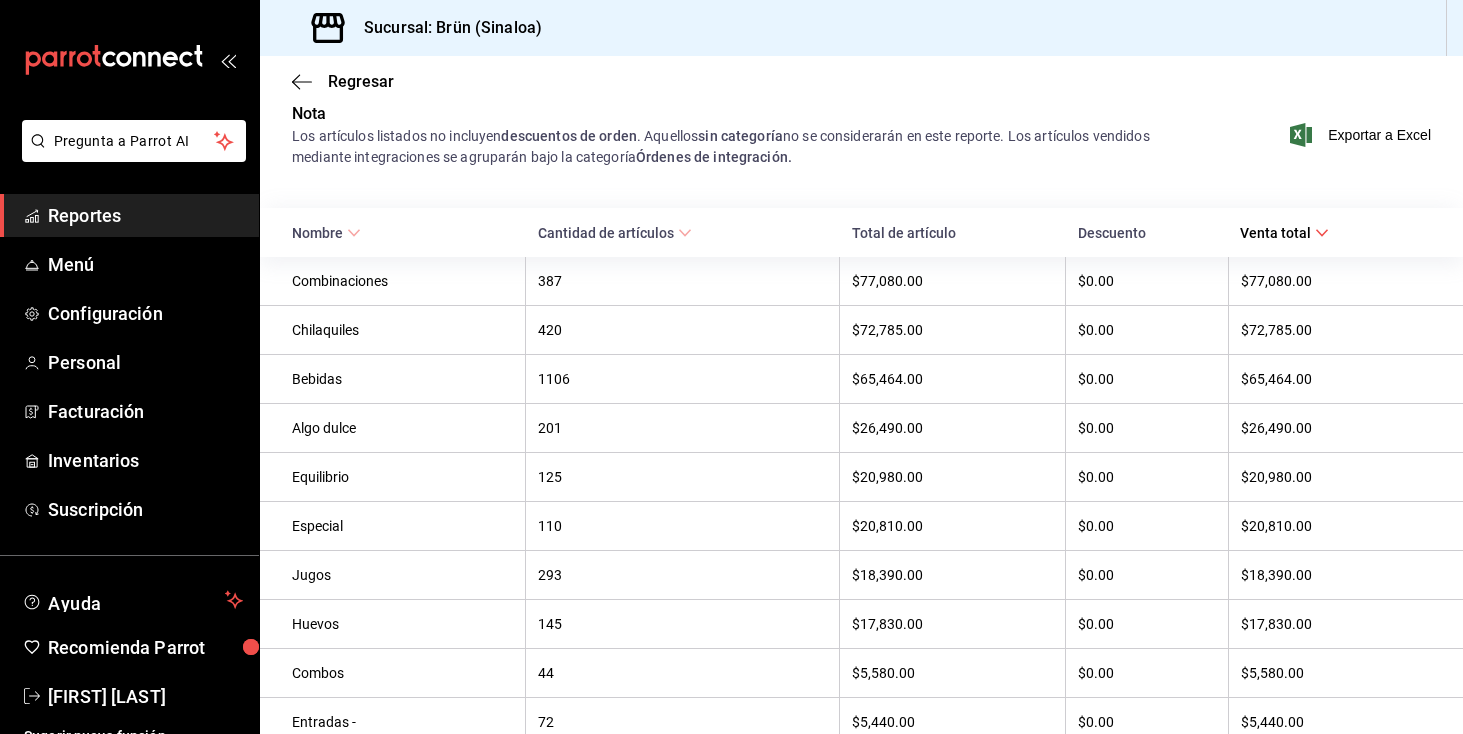 click on "Los artículos listados no incluyen  descuentos de orden . Aquellos  sin categoría  no se considerarán en este reporte. Los artículos vendidos mediante integraciones se agruparán bajo la categoría  Órdenes de integración." at bounding box center [745, 147] 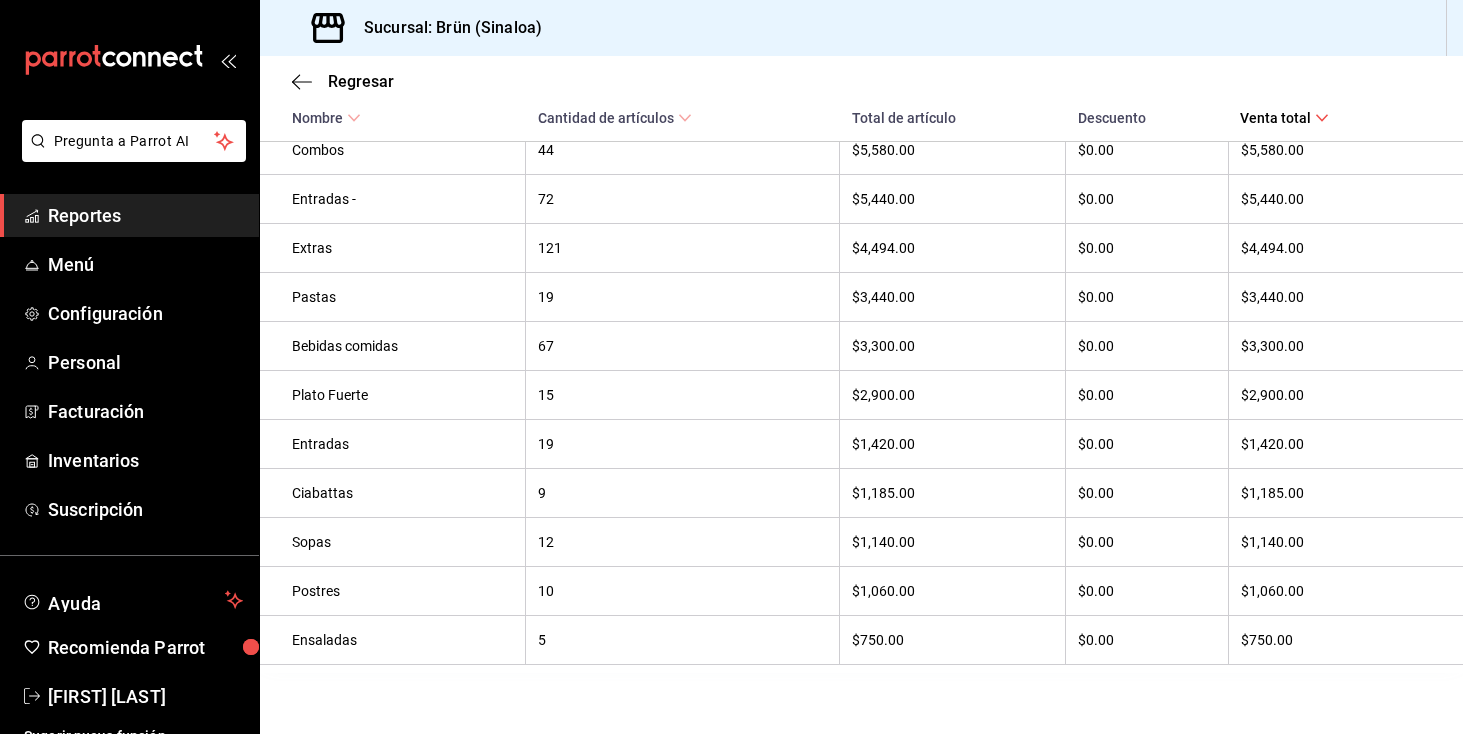 scroll, scrollTop: 742, scrollLeft: 0, axis: vertical 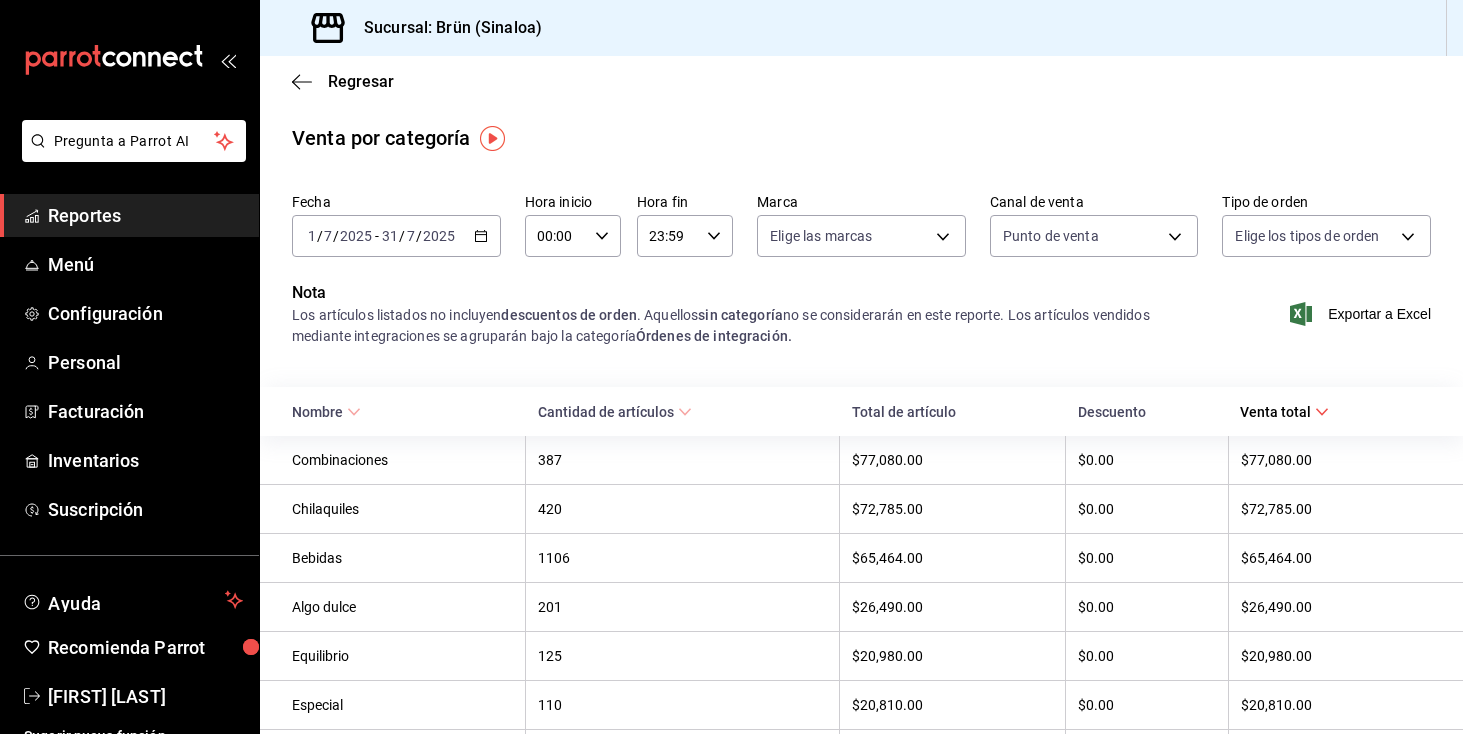 click on "Regresar" at bounding box center [861, 81] 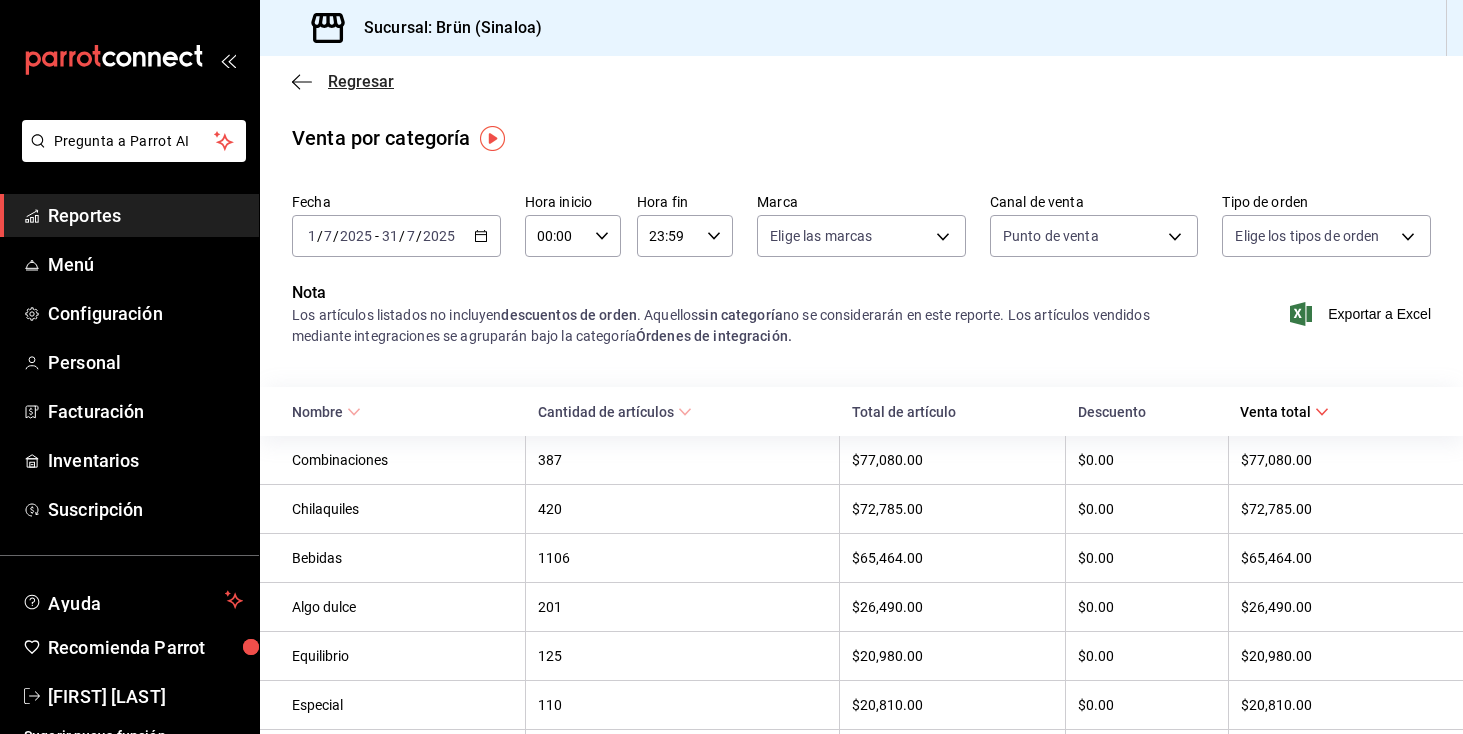 click 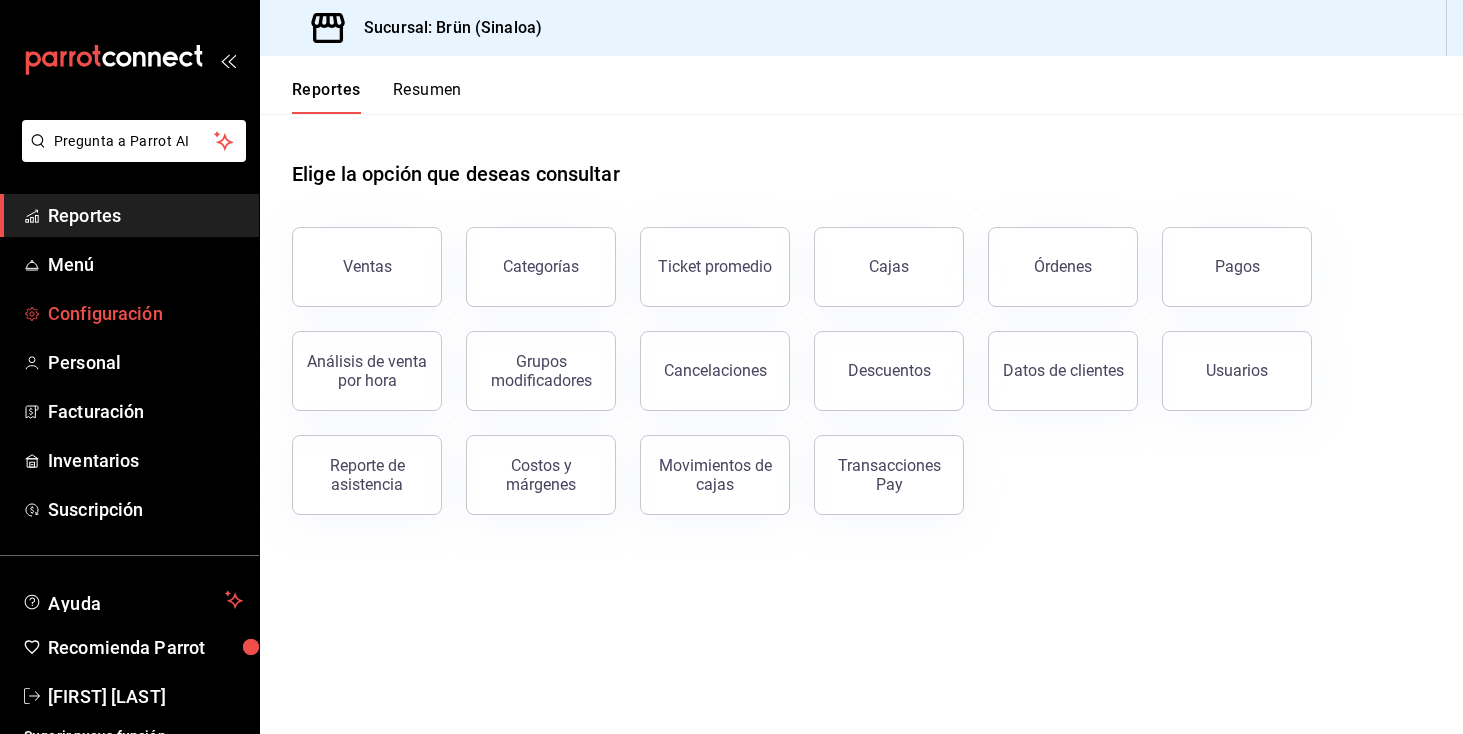 click on "Configuración" at bounding box center [129, 313] 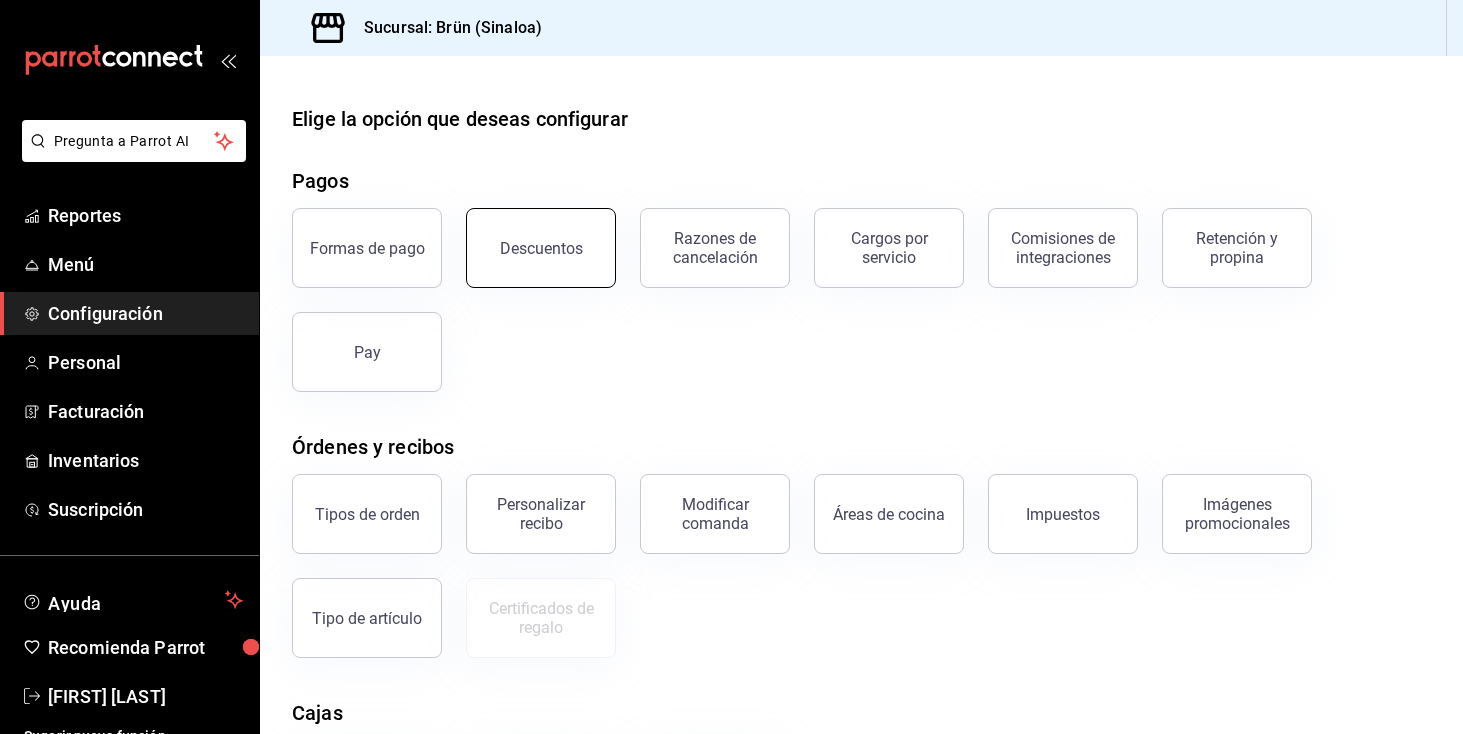 click on "Descuentos" at bounding box center [541, 248] 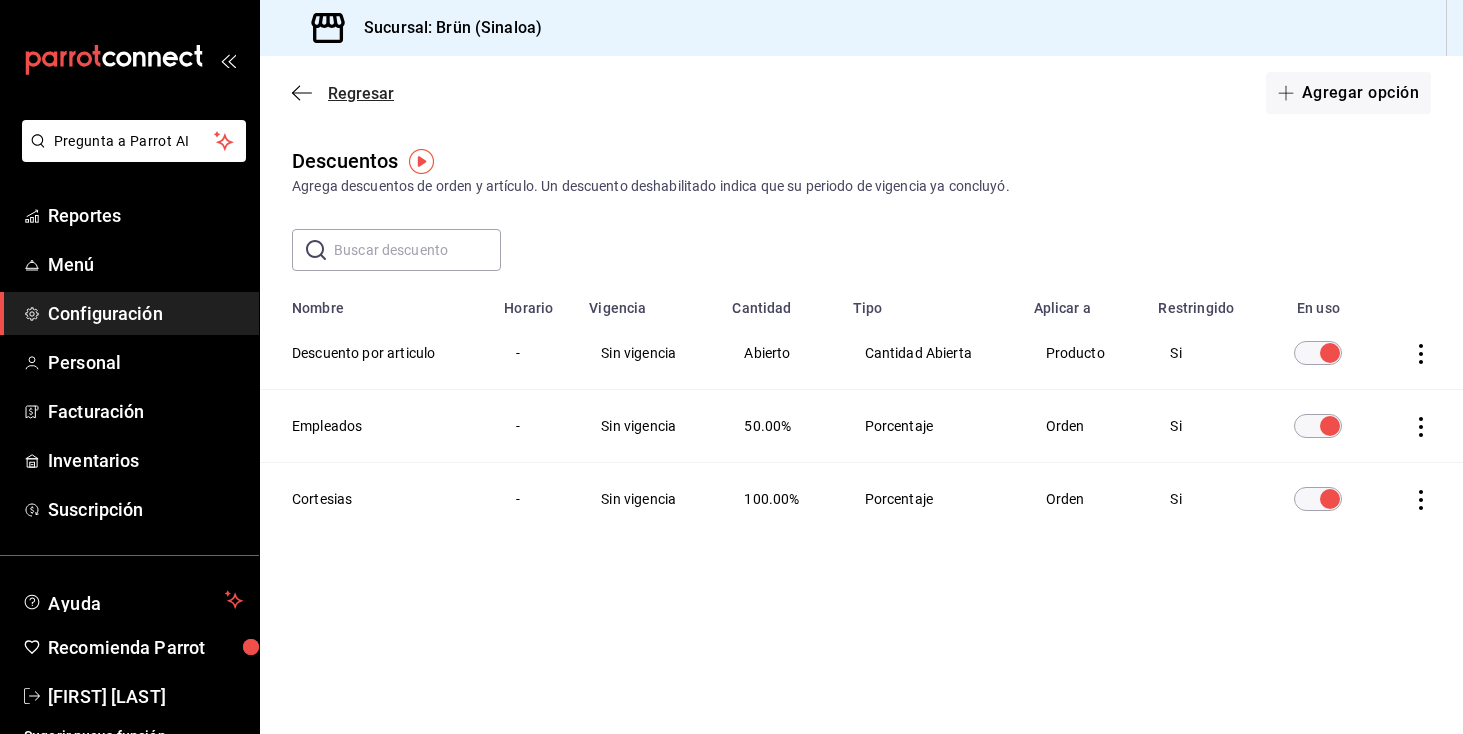 click 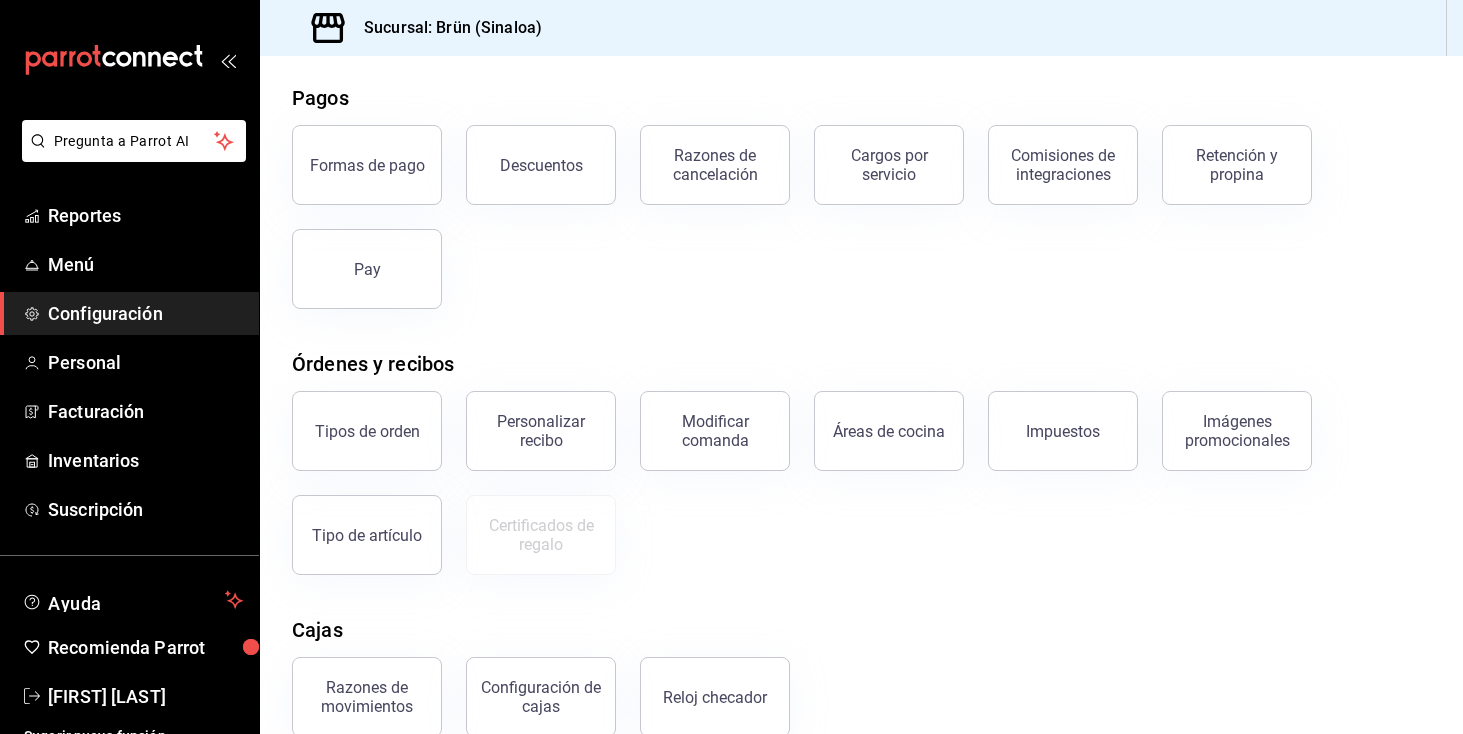 scroll, scrollTop: 85, scrollLeft: 0, axis: vertical 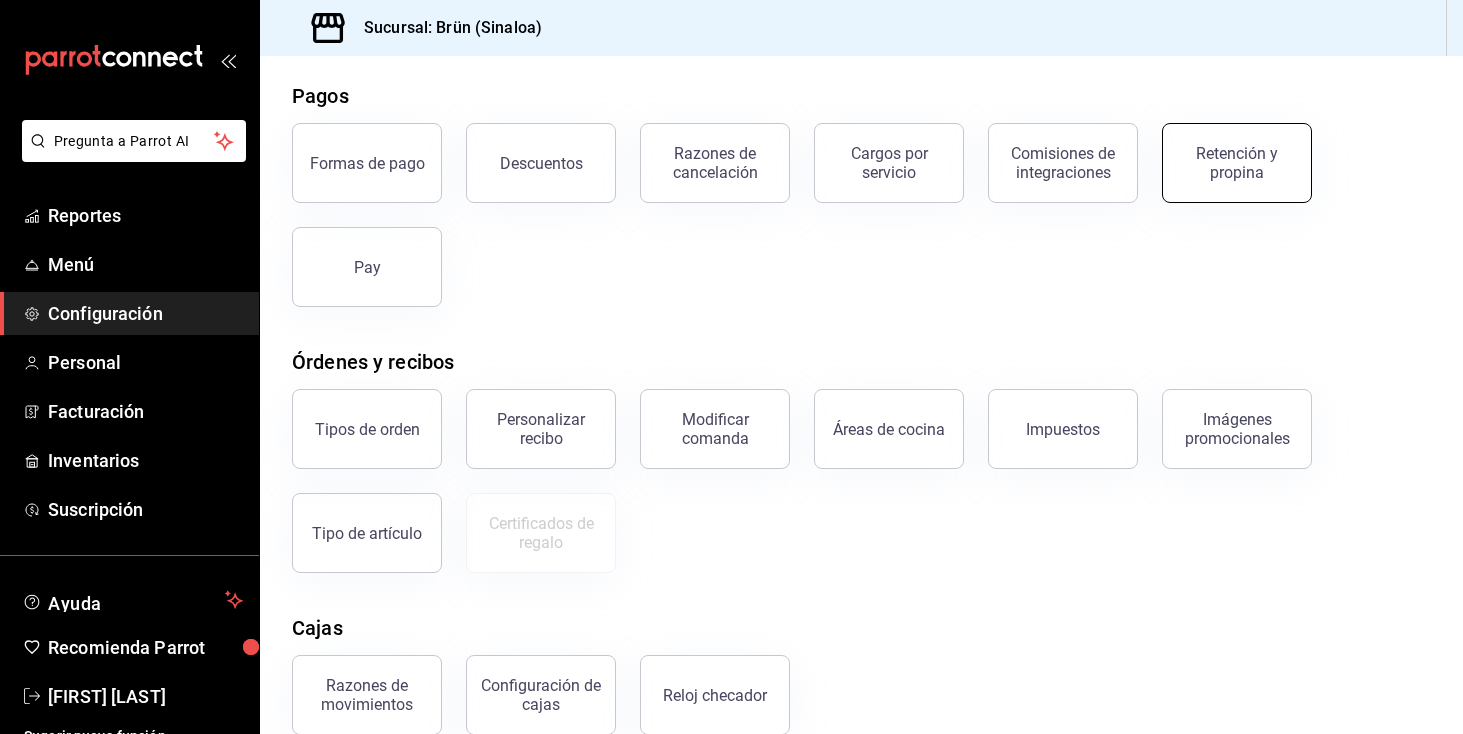 click on "Retención y propina" at bounding box center [1237, 163] 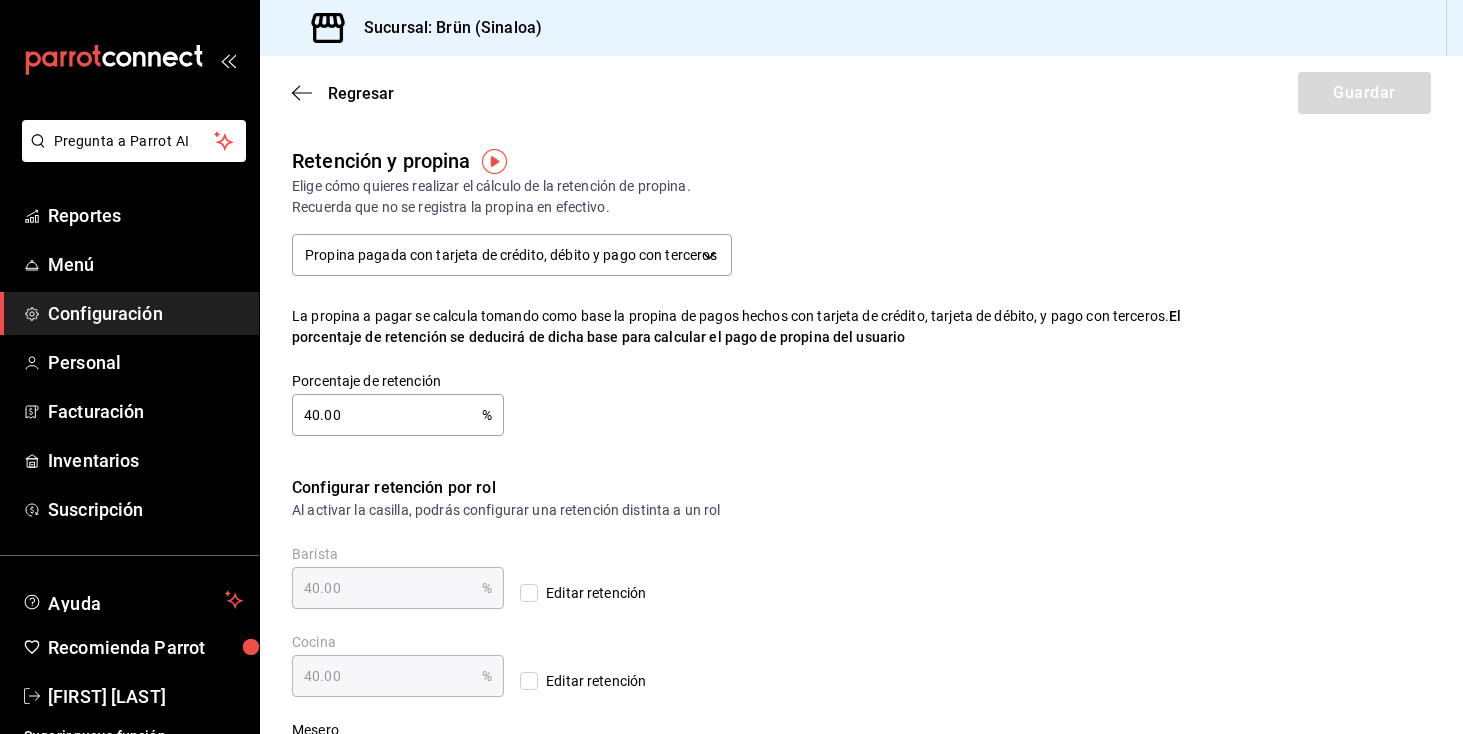 scroll, scrollTop: 0, scrollLeft: 0, axis: both 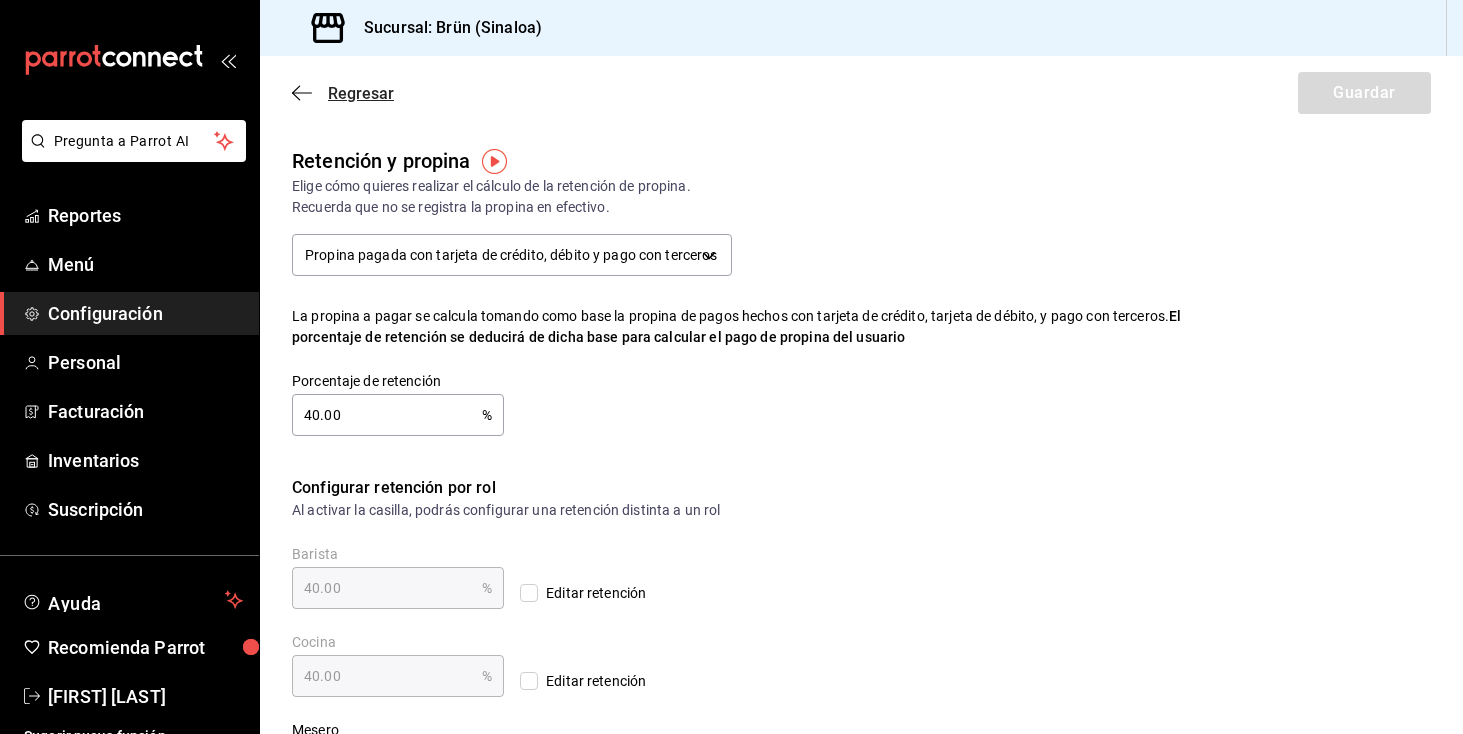 click 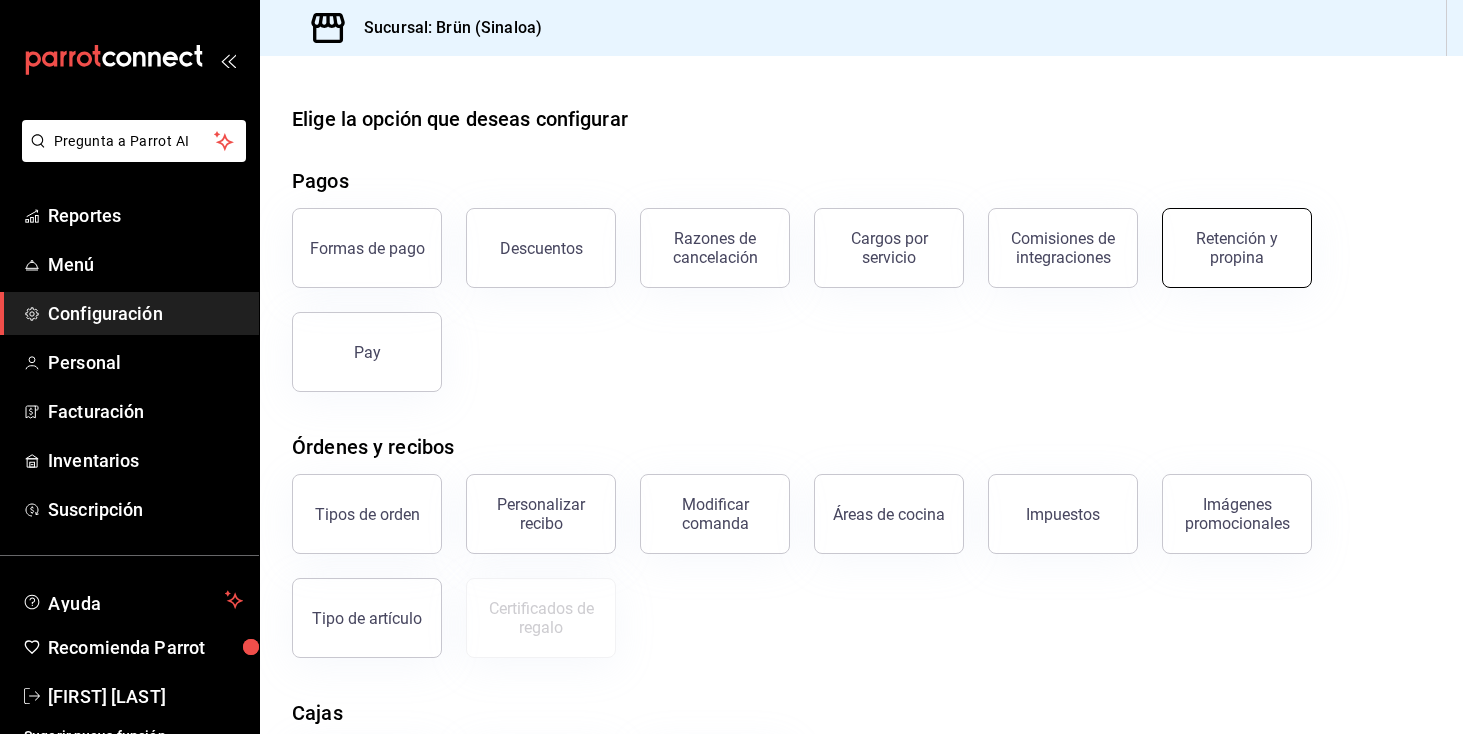 click on "Retención y propina" at bounding box center (1237, 248) 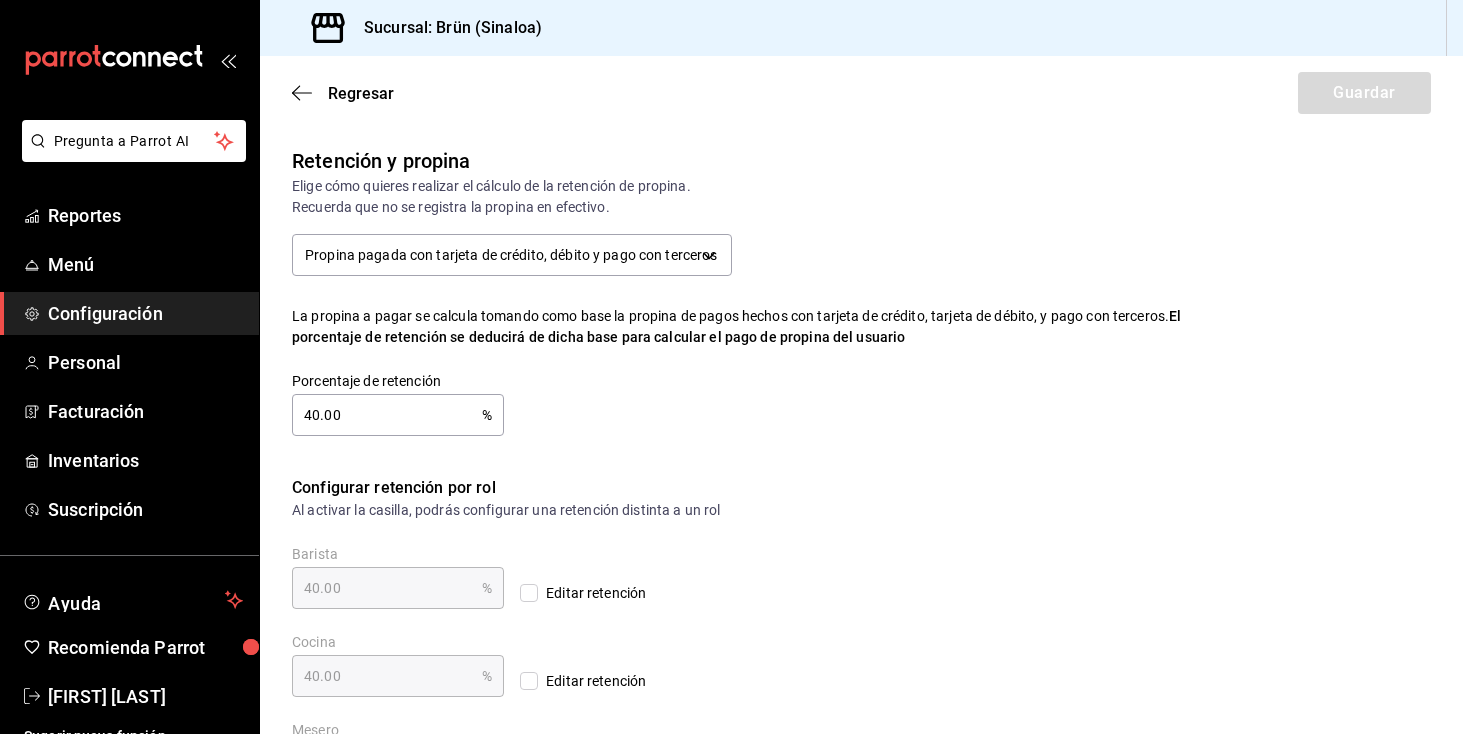checkbox on "true" 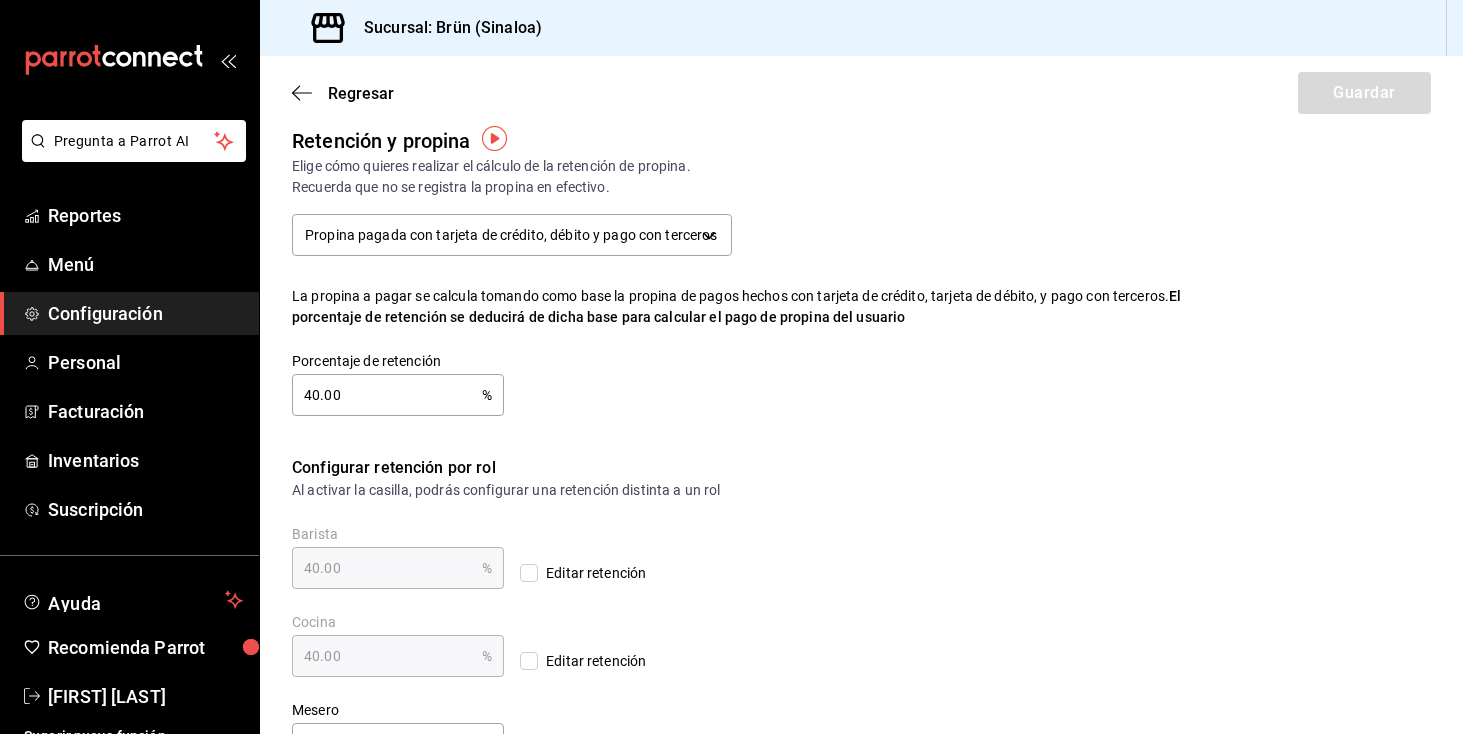 scroll, scrollTop: 12, scrollLeft: 0, axis: vertical 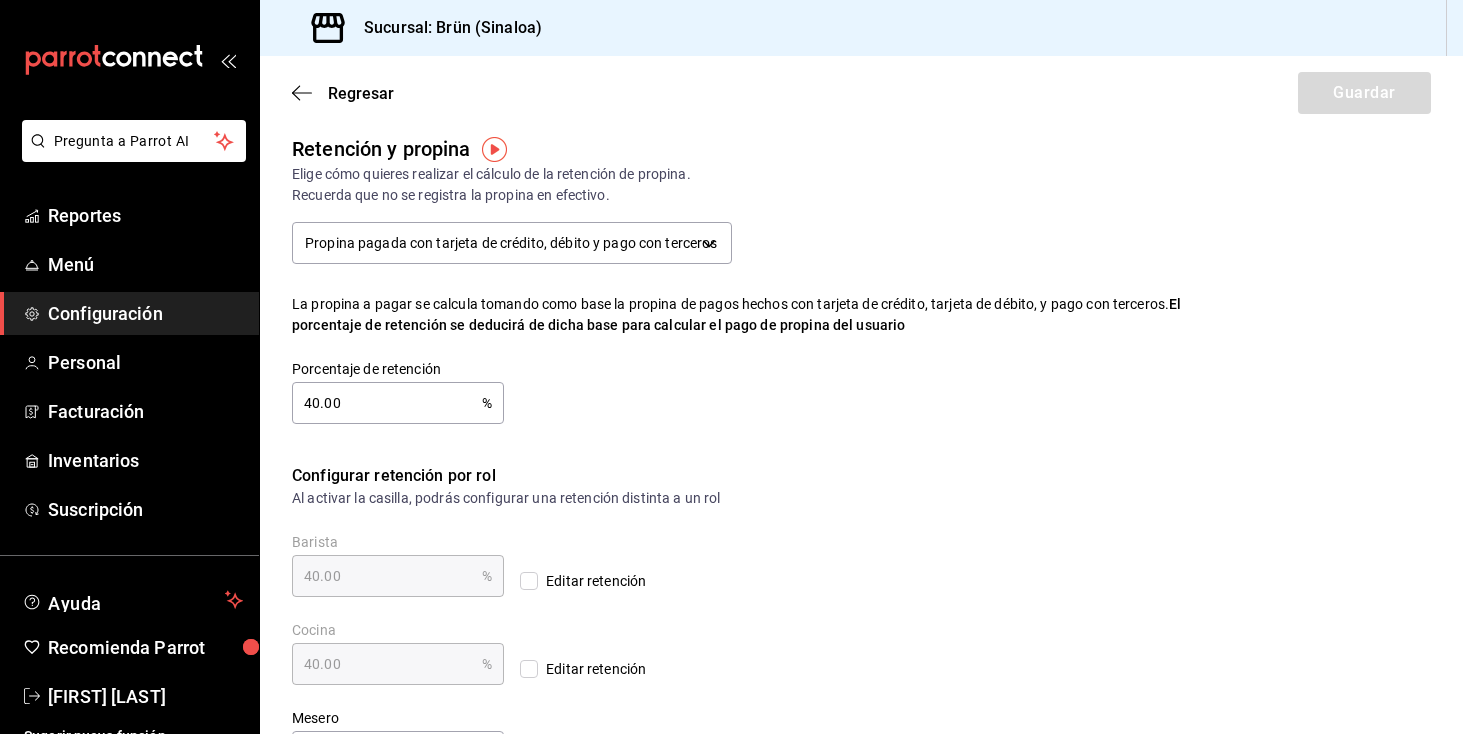 click at bounding box center [494, 149] 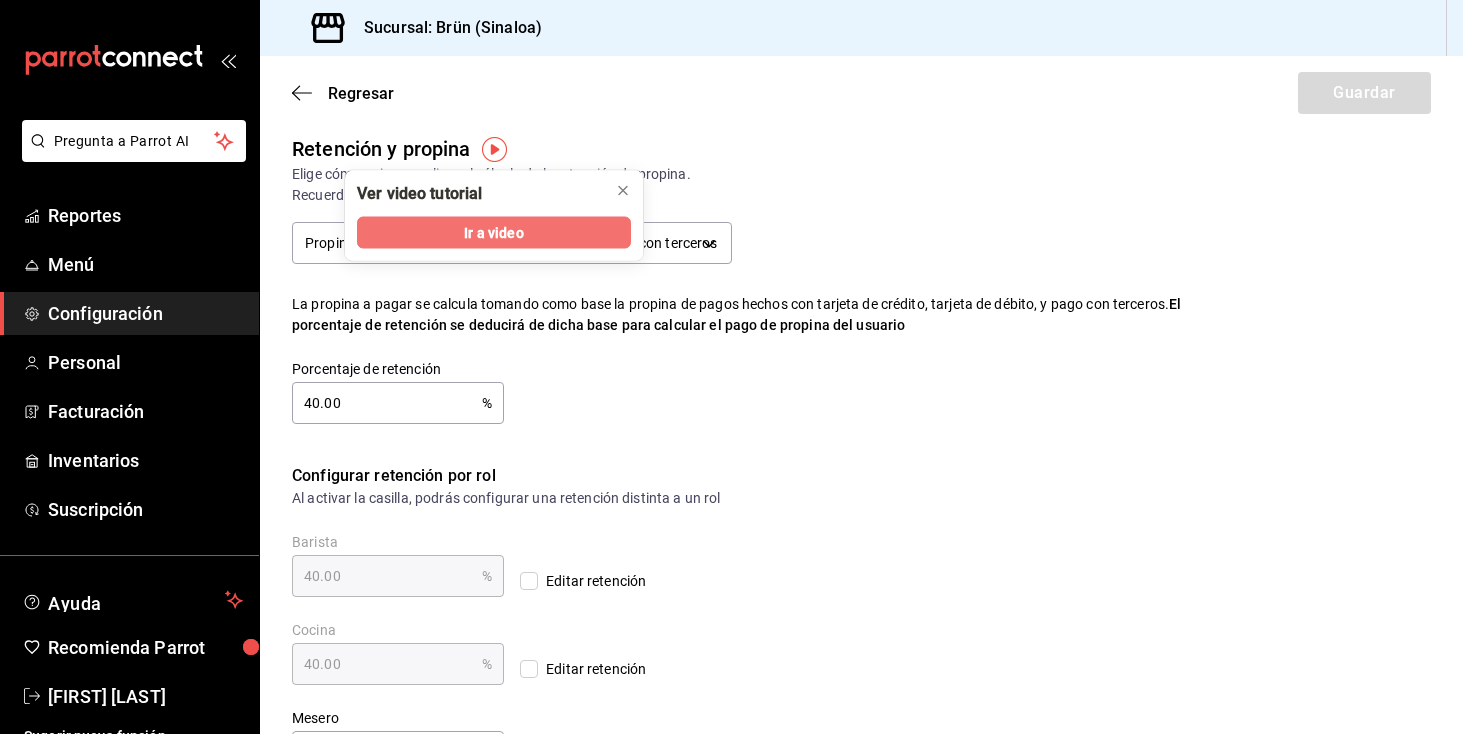 click on "Ir a video" at bounding box center (493, 232) 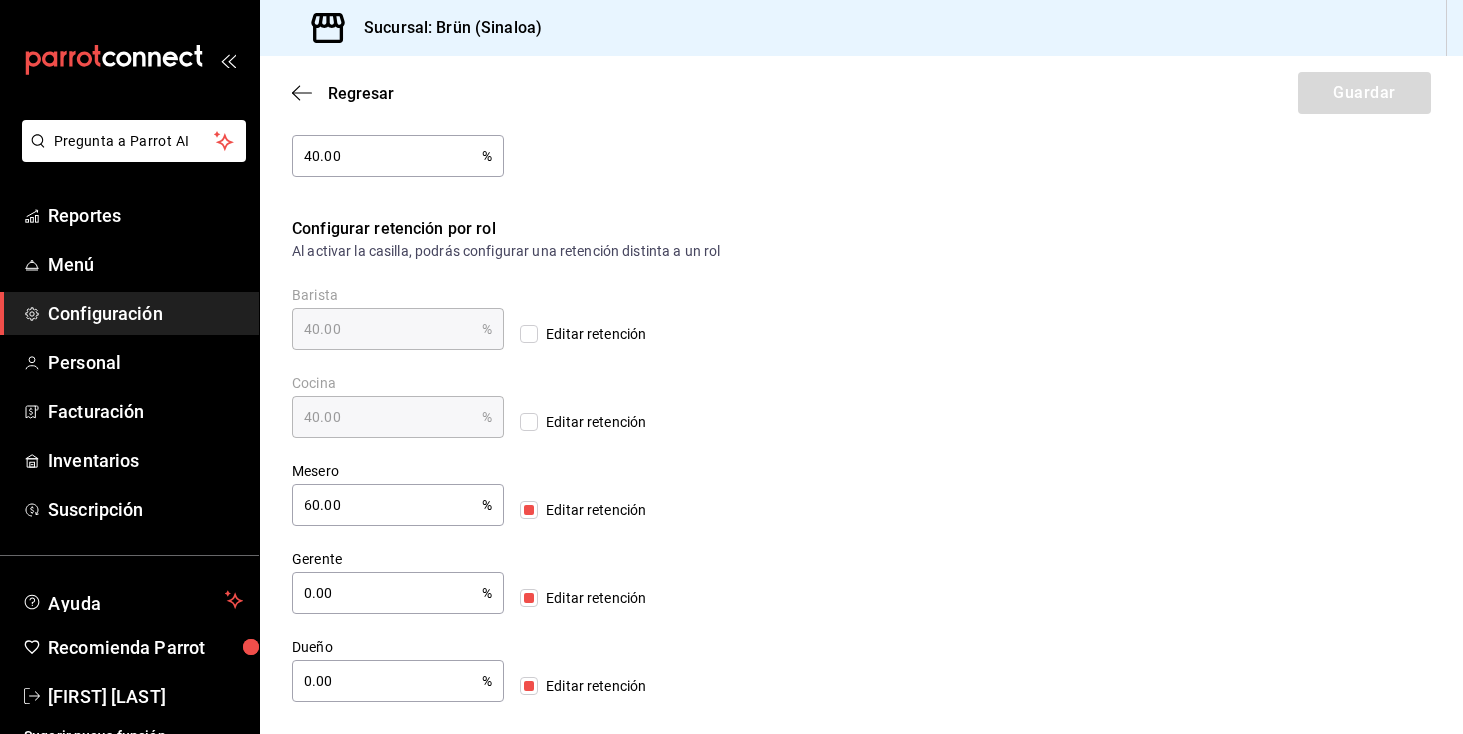 scroll, scrollTop: 259, scrollLeft: 0, axis: vertical 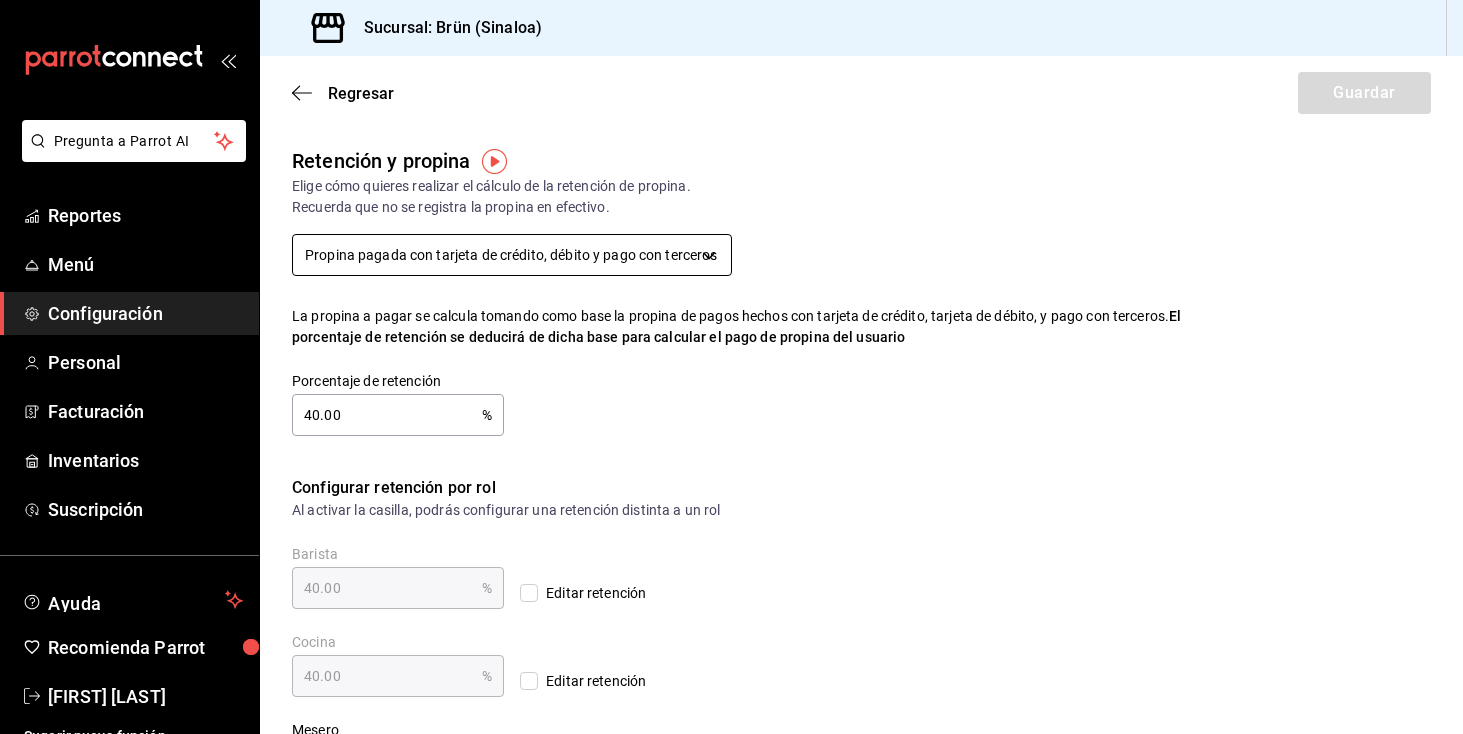 click on "Pregunta a Parrot AI Reportes   Menú   Configuración   Personal   Facturación   Inventarios   Suscripción   Ayuda Recomienda Parrot   [FIRST] [LAST]   Sugerir nueva función   Sucursal: [LOCATION_NAME] ([STATE]) Regresar Venta por categoría Fecha [DATE] [DATE] - [DATE] [DATE] Hora inicio [TIME] Hora inicio Hora fin [TIME] Hora fin Marca Elige las marcas Canal de venta [CHANNEL] Tipo de orden Elige los tipos de orden Nota Los artículos listados no incluyen  descuentos de orden . Aquellos  sin categoría  no se considerarán en este reporte. Los artículos vendidos mediante integraciones se agruparán bajo la categoría  Órdenes de integración. Exportar a Excel Nombre Cantidad de artículos Total de artículo Descuento Venta total Combinaciones 387 $77,080.00 $0.00 $77,080.00 Chilaquiles 420 $72,785.00 $0.00 $72,785.00 Bebidas 1106 $65,464.00 $0.00 $65,464.00 Algo dulce 201 $26,490.00 $0.00 $26,490.00 Equilibrio 125 $20,980.00 $0.00 $20,980.00 Especial 110 $20,810.00 $0.00 $20,810.00 Mesero 60.00 % Mesero Editar retención Gerente 0.00 % Gerente Editar retención Dueño %" at bounding box center [731, 367] 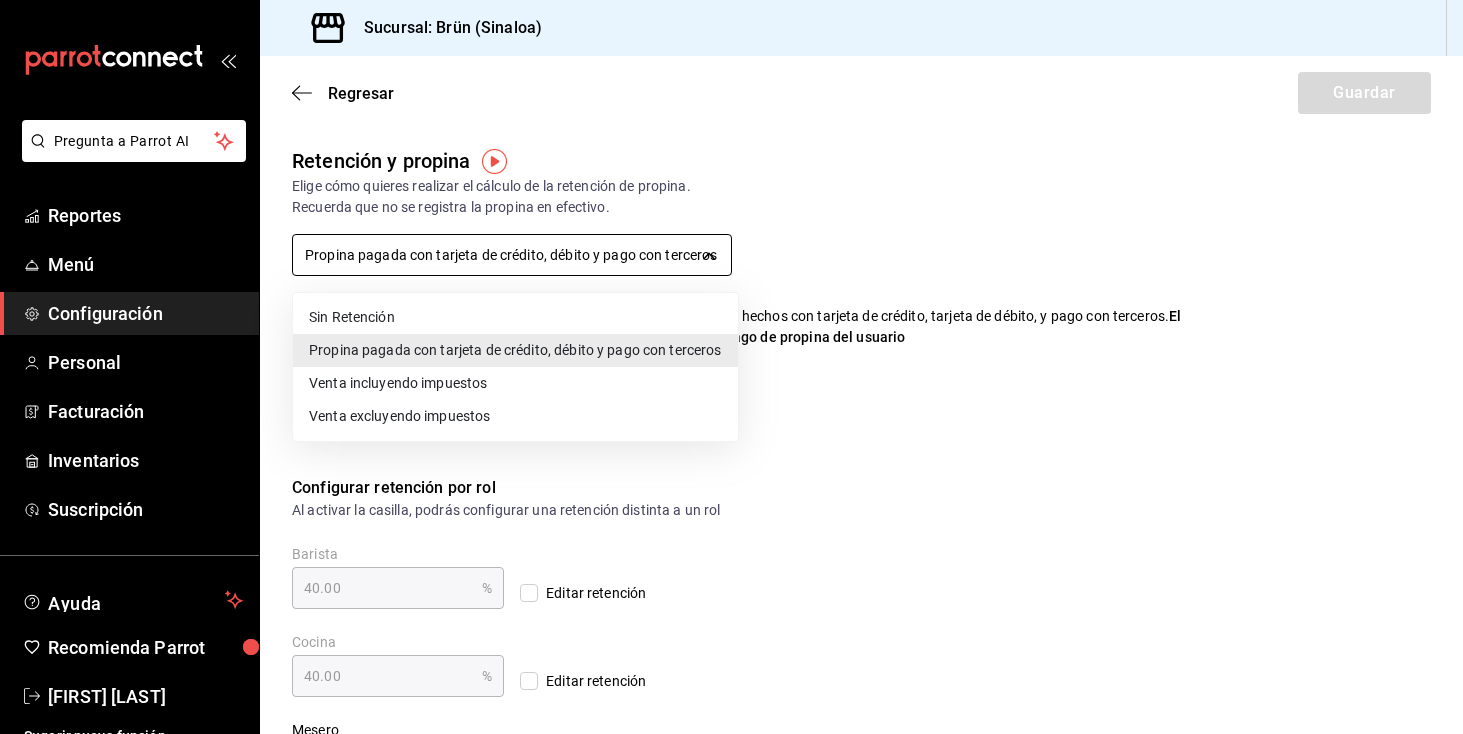 click at bounding box center (731, 367) 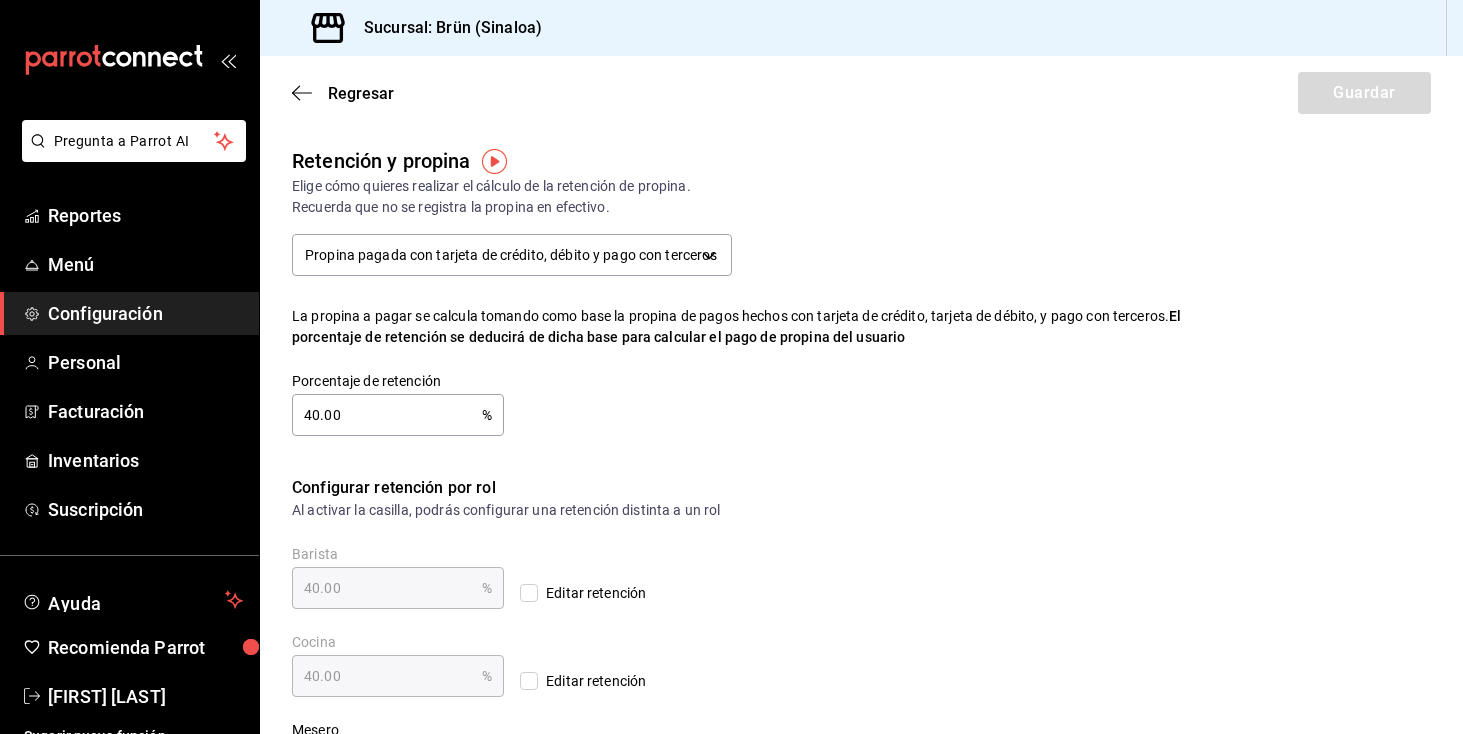 click on "Regresar Guardar" at bounding box center [861, 93] 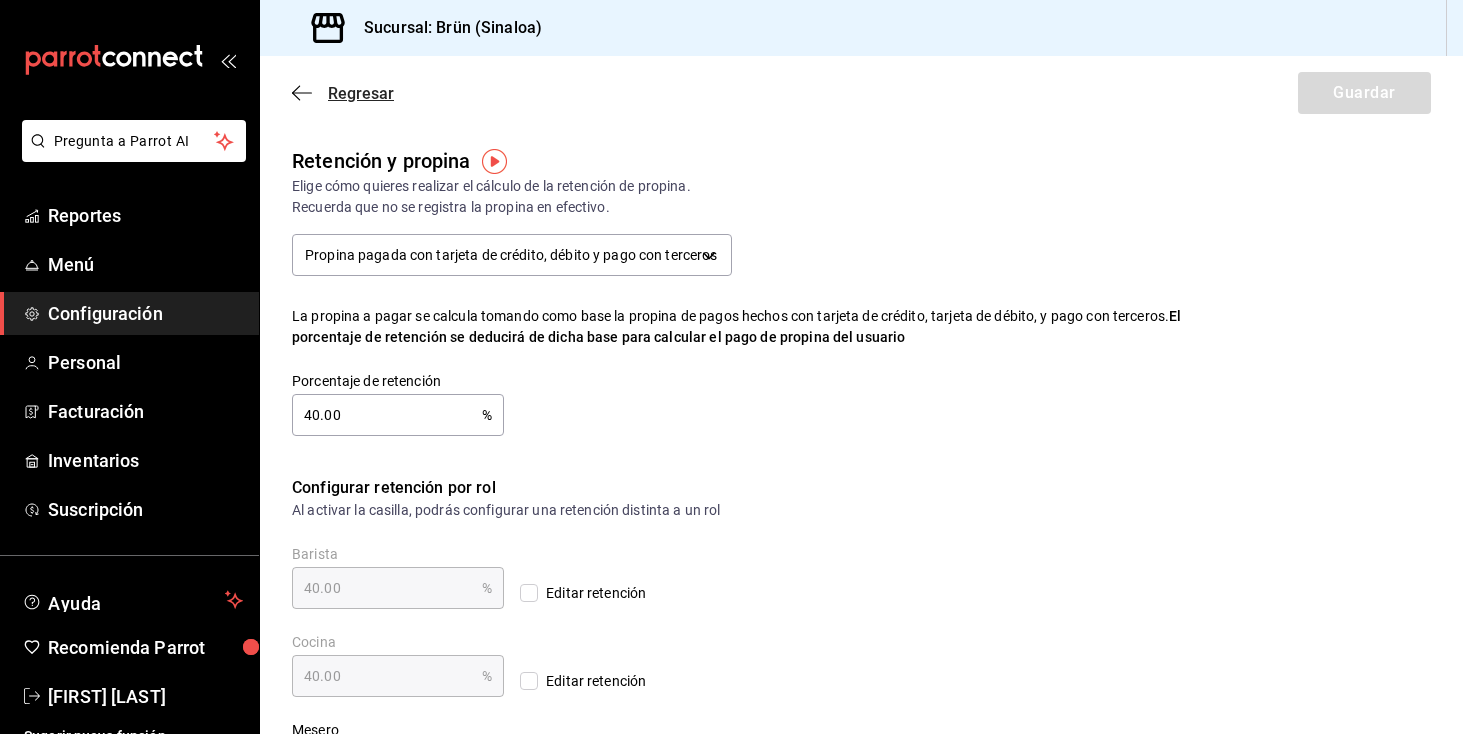 click 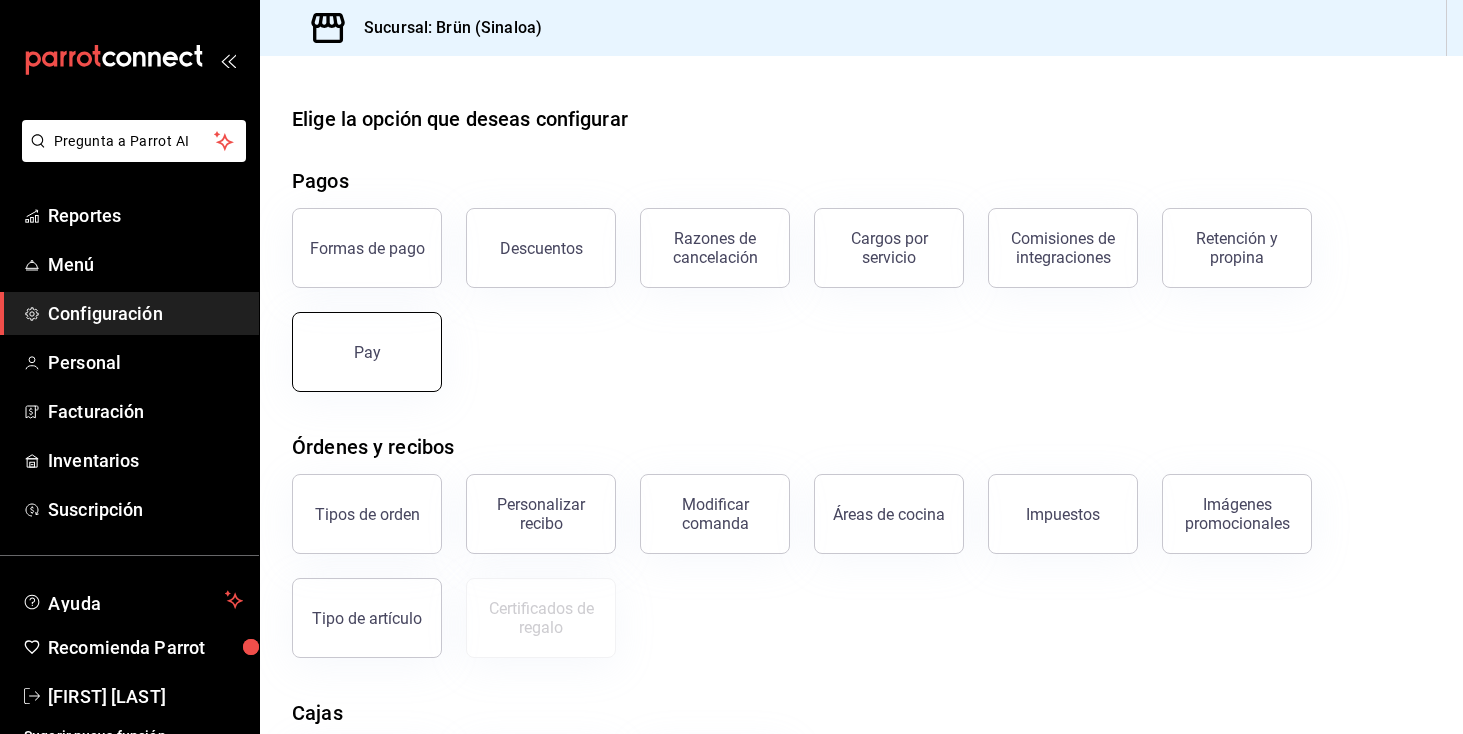 click on "Pay" at bounding box center (367, 352) 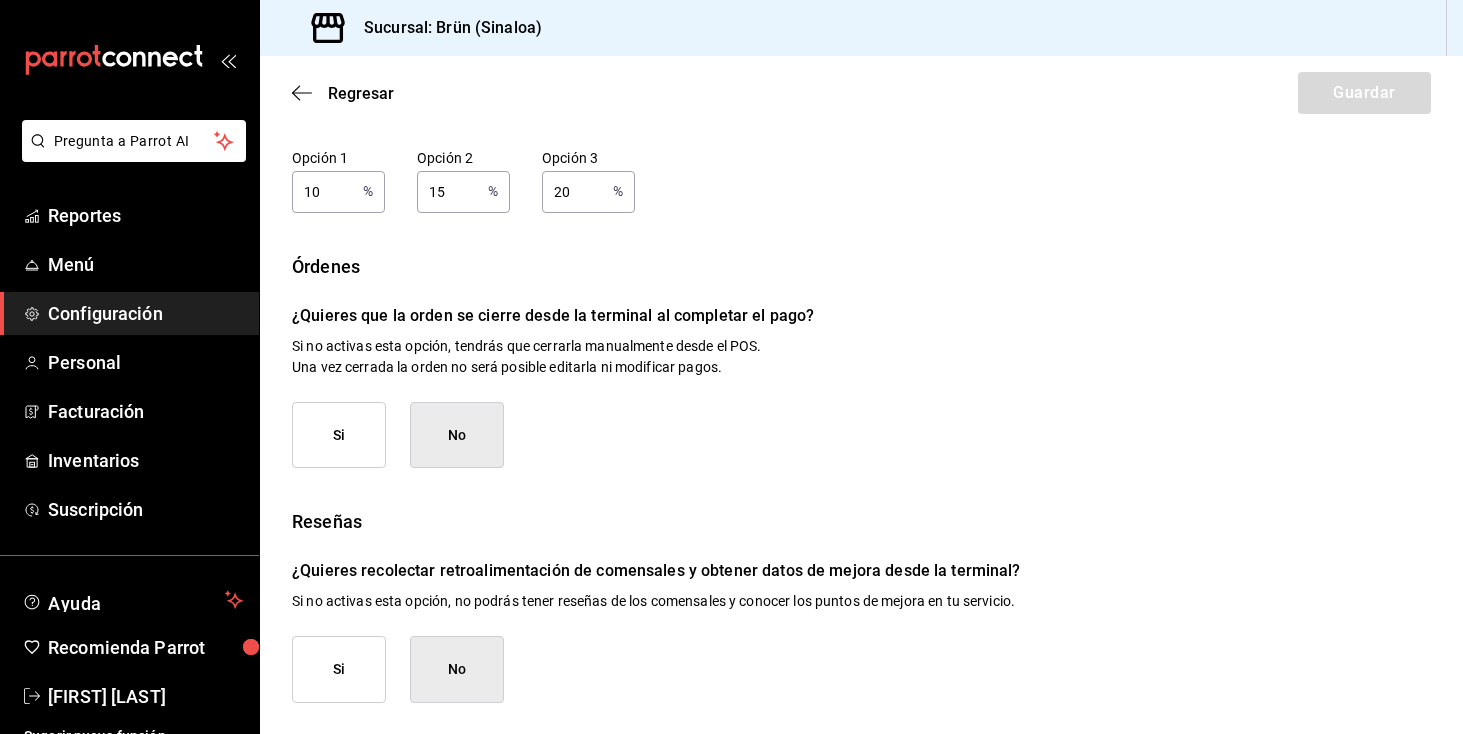 scroll, scrollTop: 285, scrollLeft: 0, axis: vertical 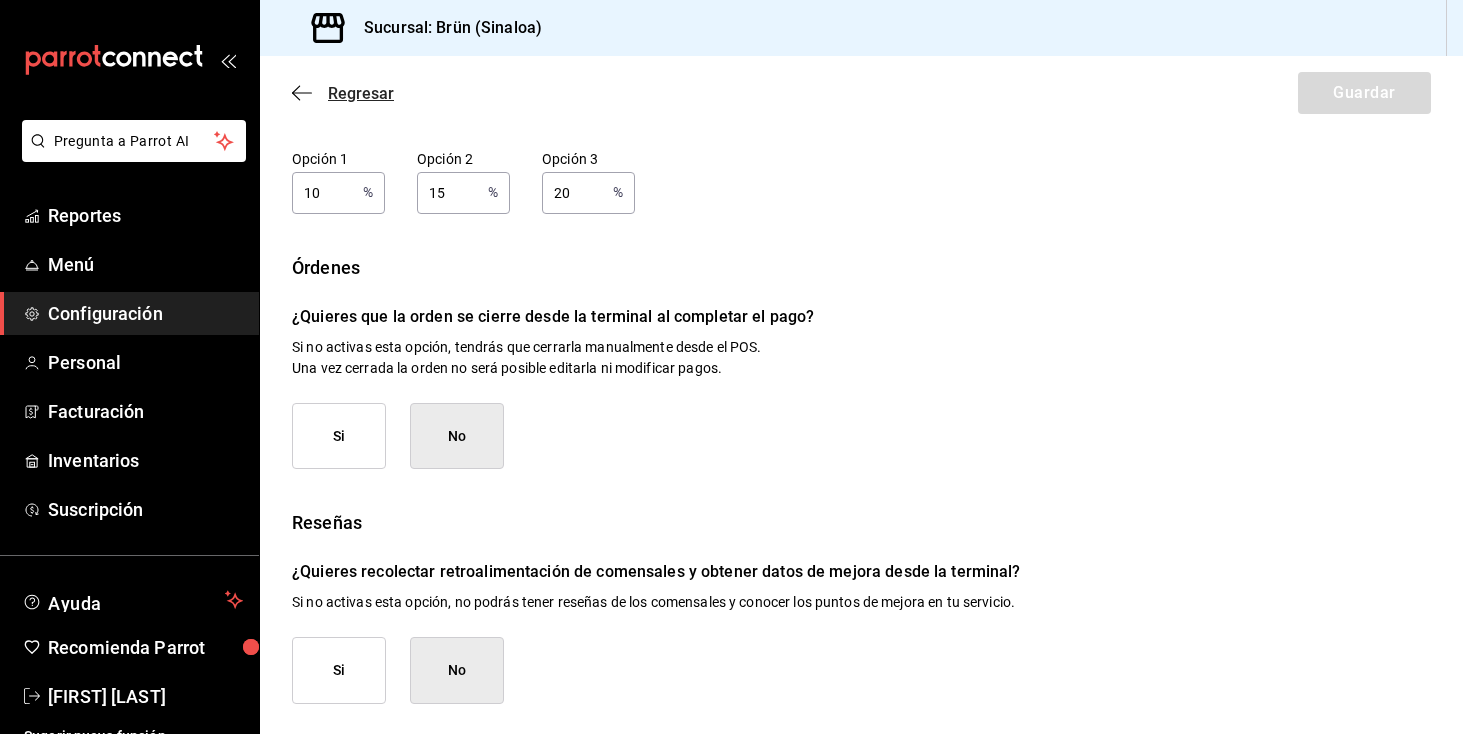 click 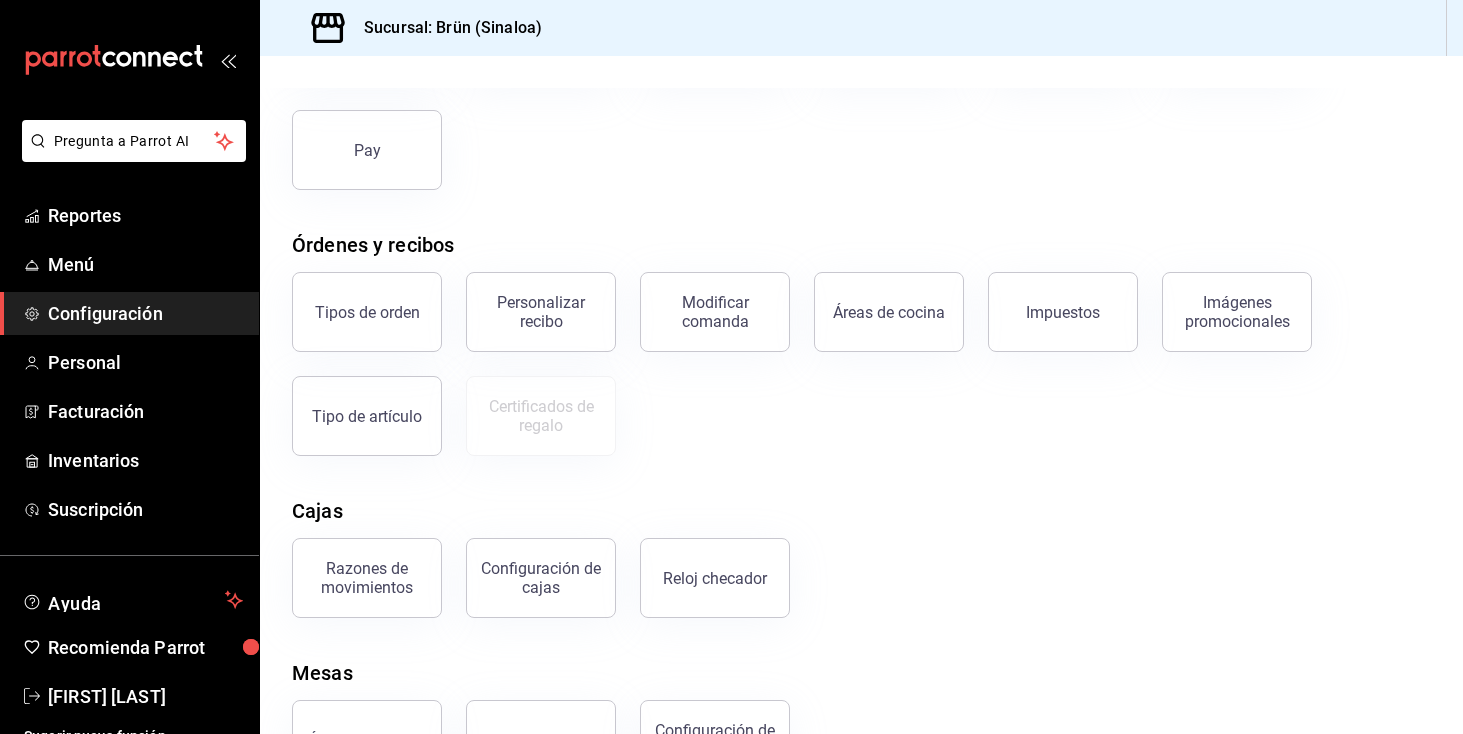 scroll, scrollTop: 203, scrollLeft: 0, axis: vertical 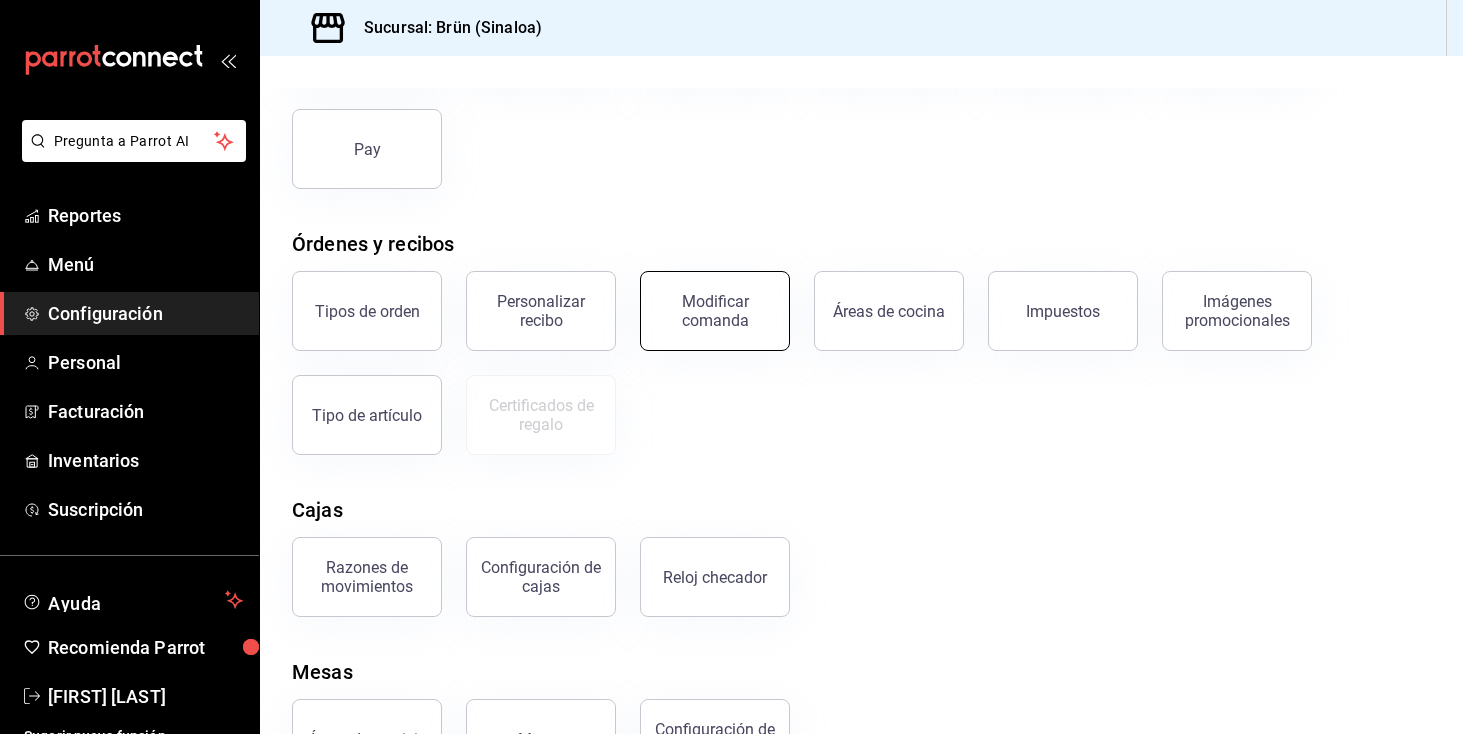 click on "Modificar comanda" at bounding box center (715, 311) 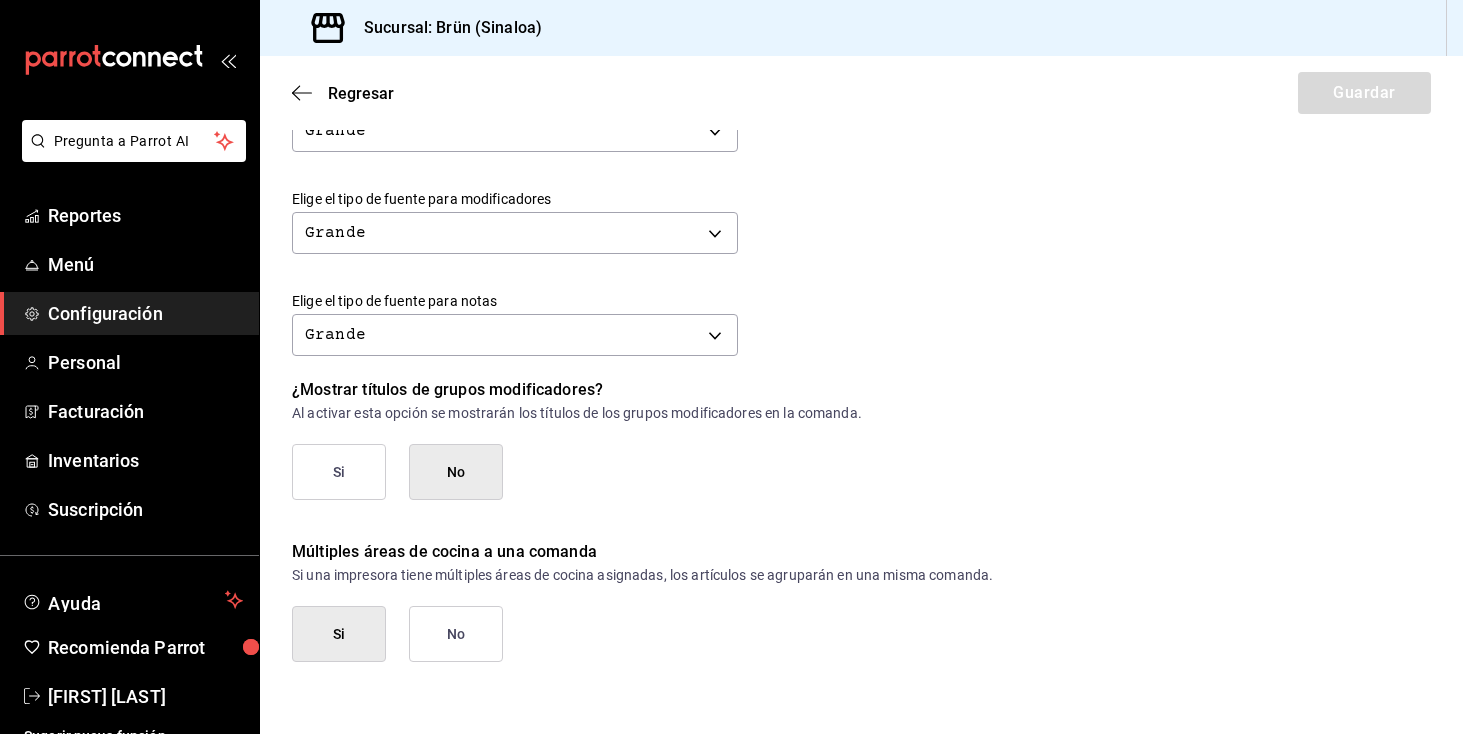scroll, scrollTop: 864, scrollLeft: 0, axis: vertical 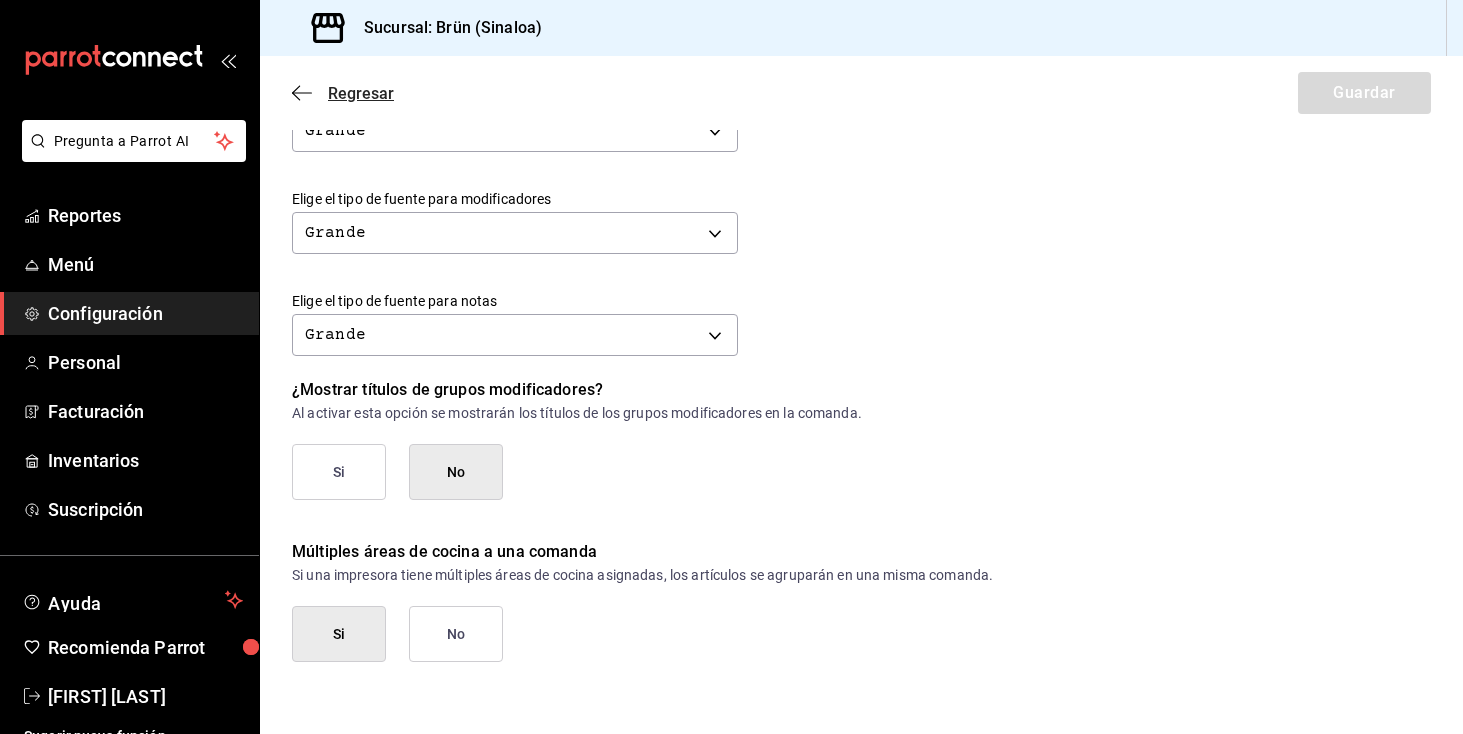 click 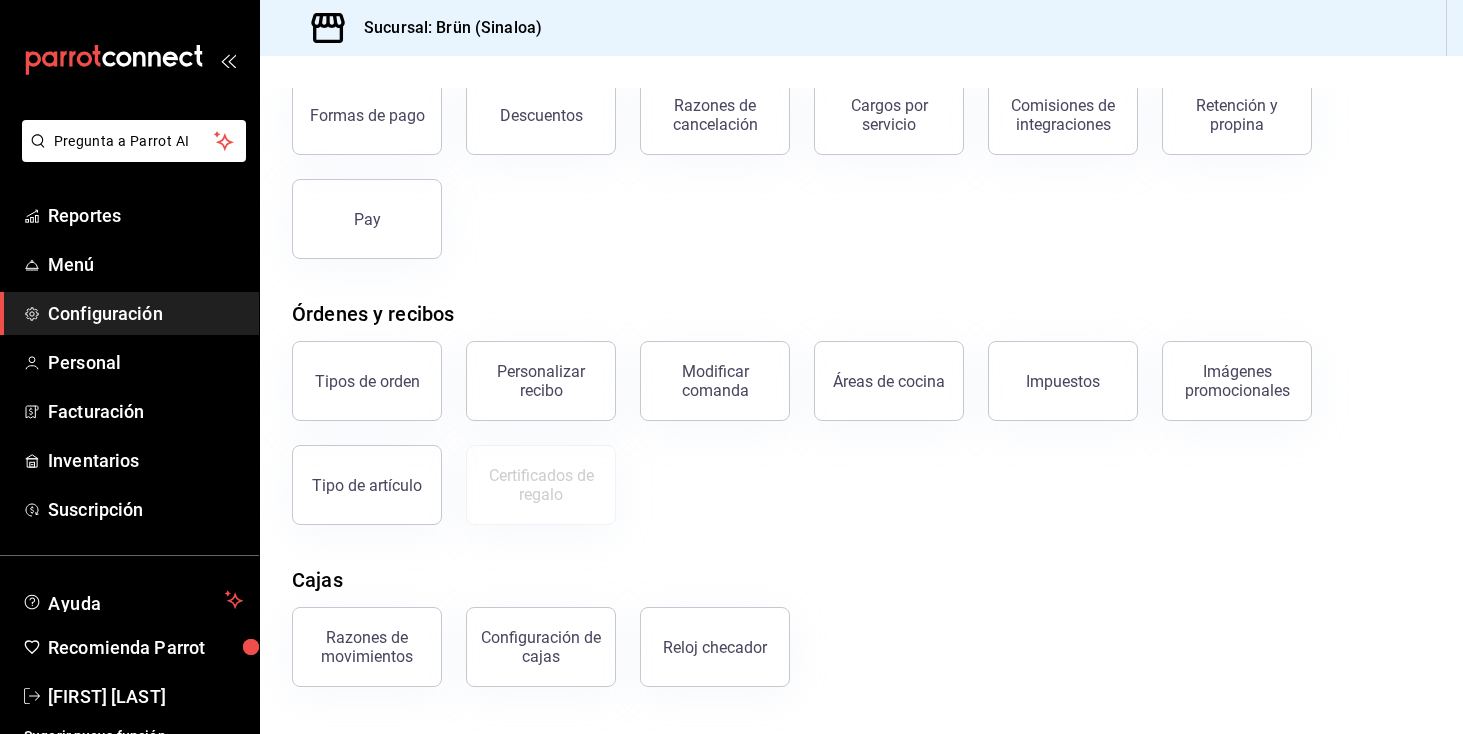 scroll, scrollTop: 179, scrollLeft: 0, axis: vertical 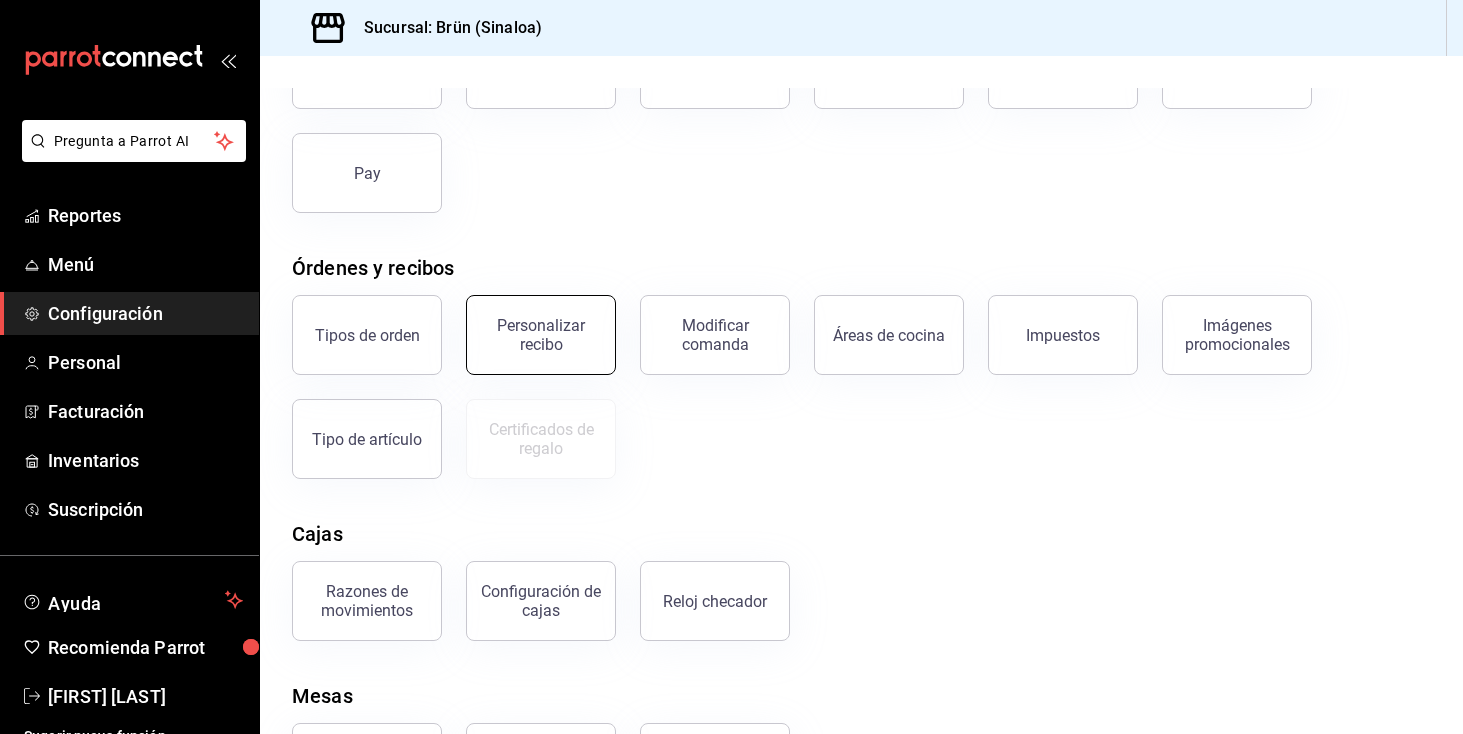 click on "Personalizar recibo" at bounding box center (541, 335) 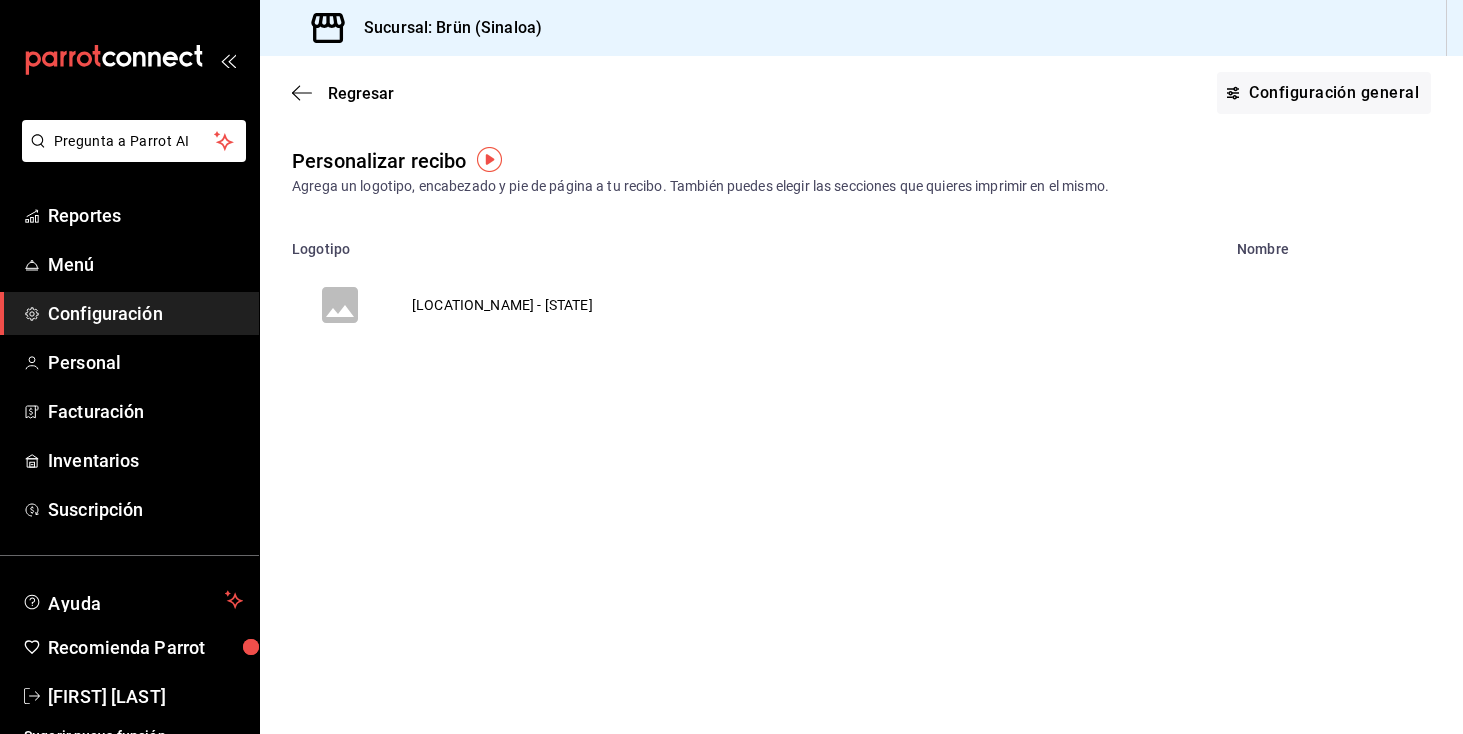 scroll, scrollTop: 0, scrollLeft: 0, axis: both 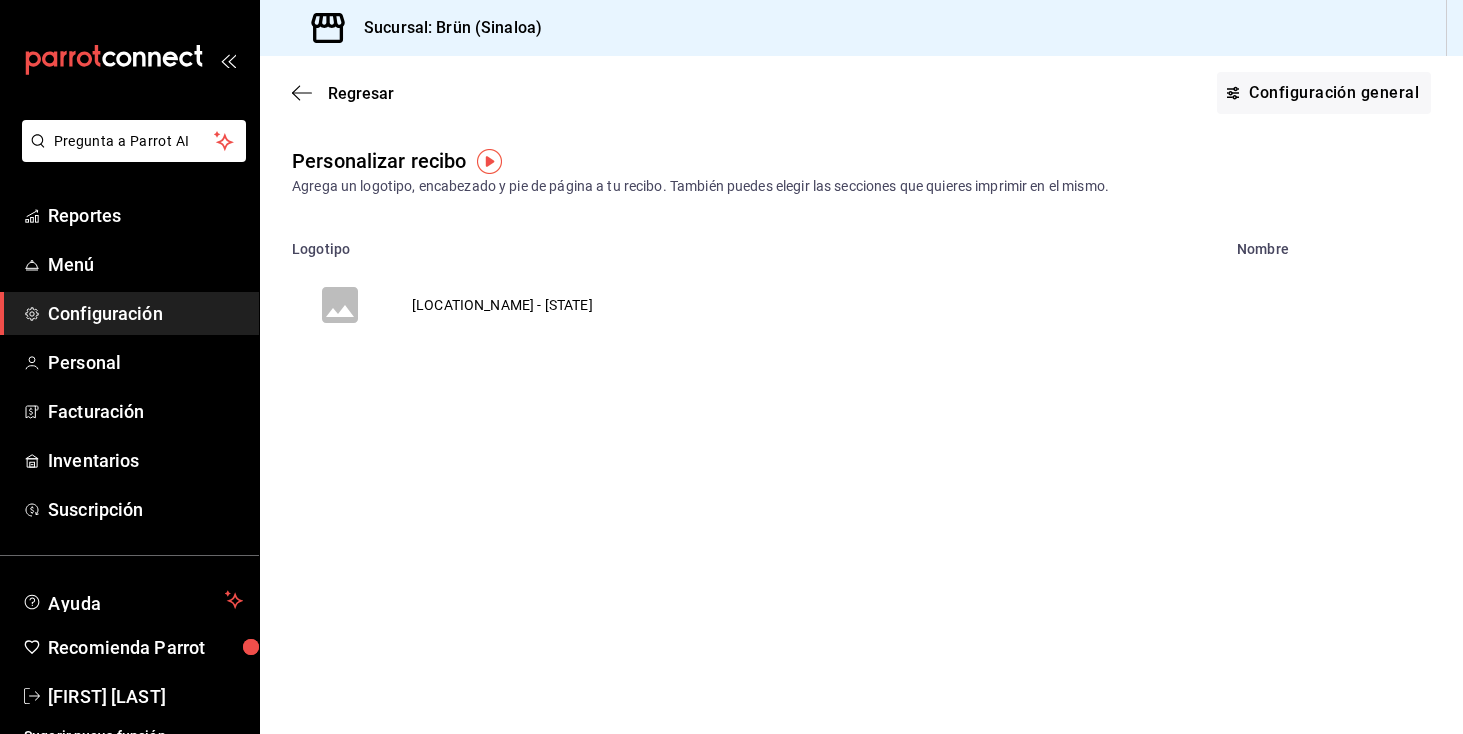 click on "Regresar Configuración general" at bounding box center [861, 93] 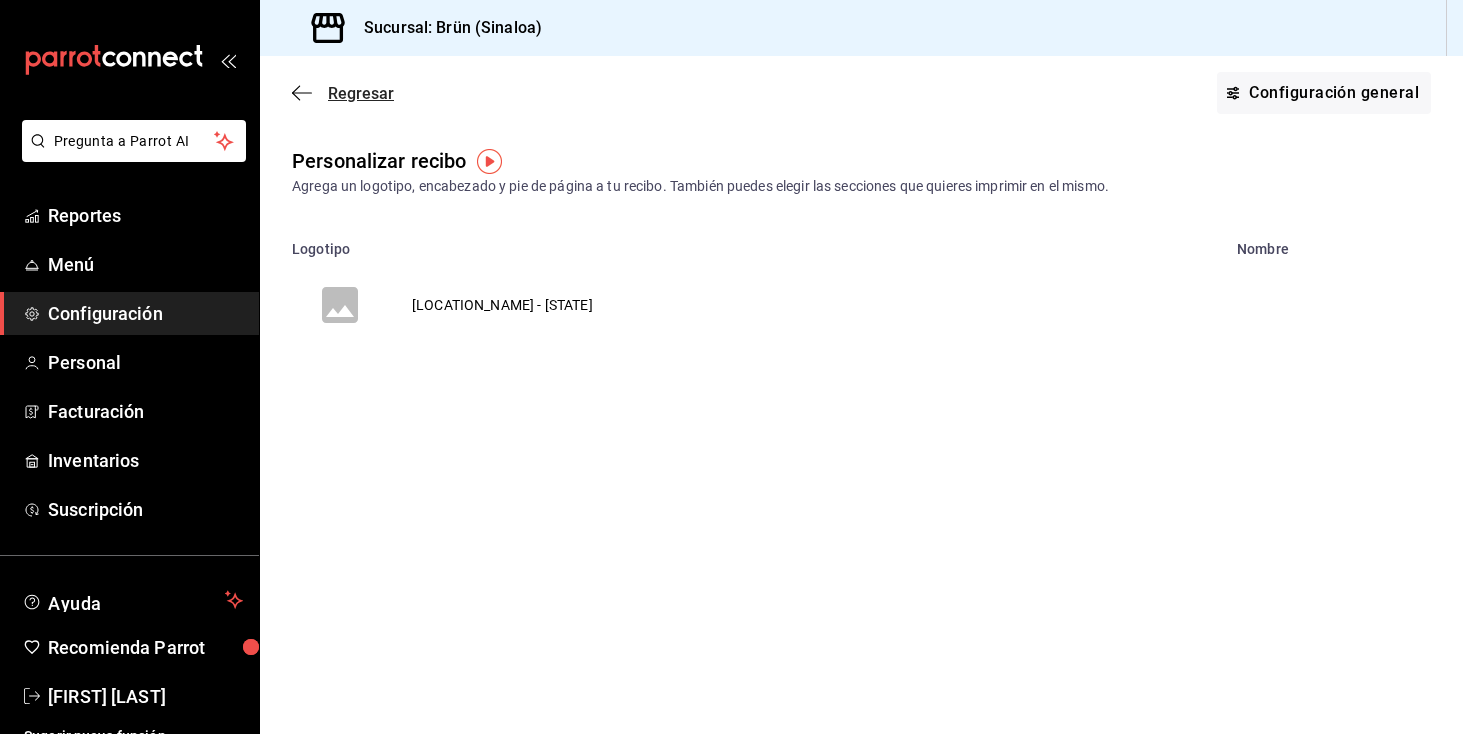 click 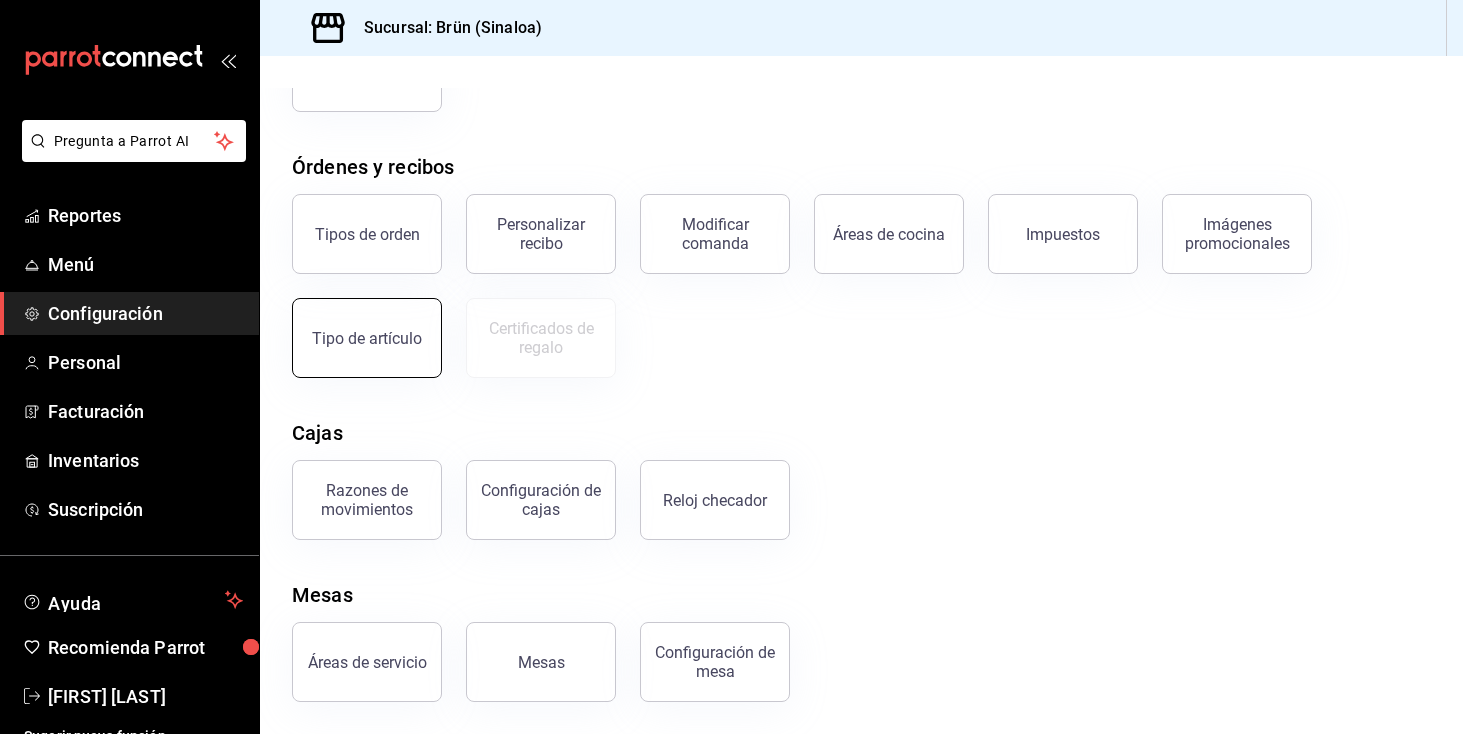 scroll, scrollTop: 280, scrollLeft: 0, axis: vertical 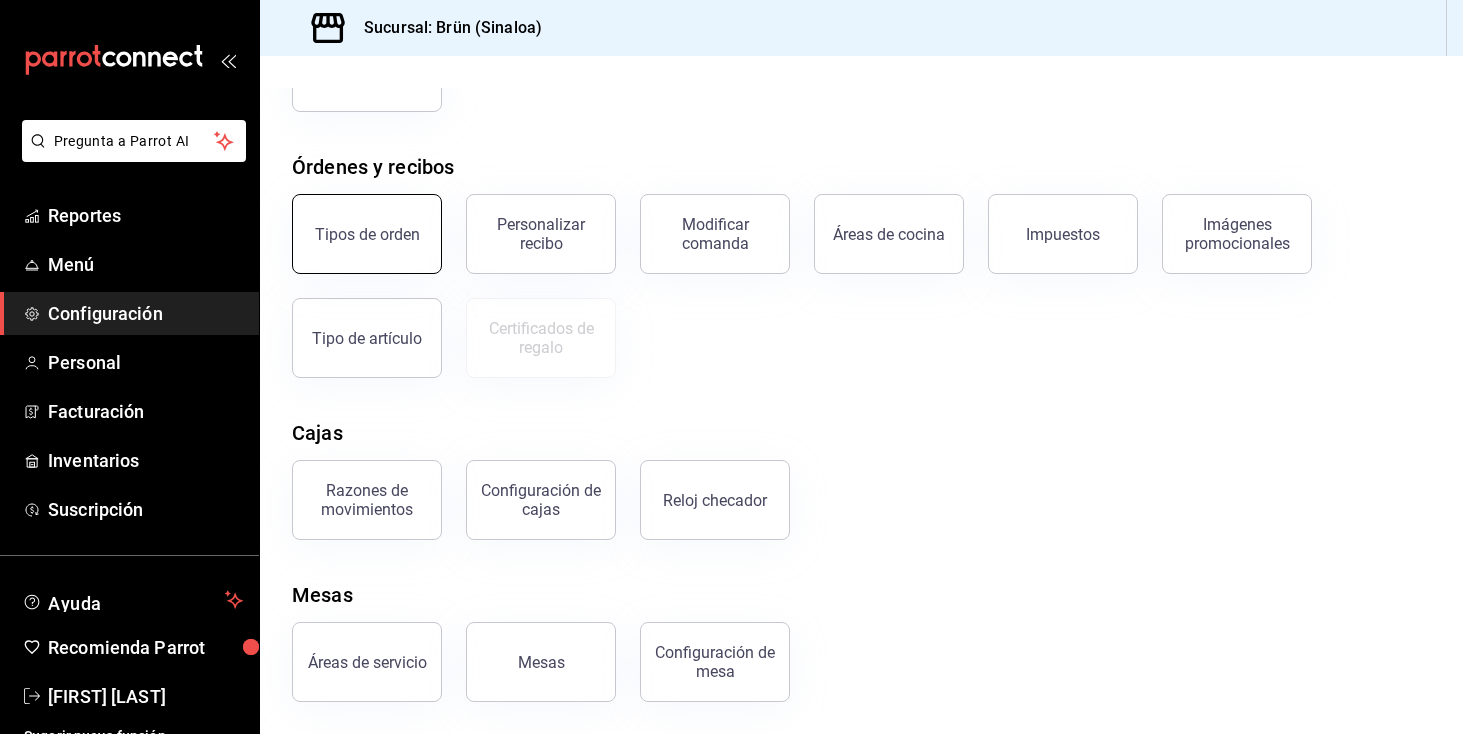 click on "Tipos de orden" at bounding box center [367, 234] 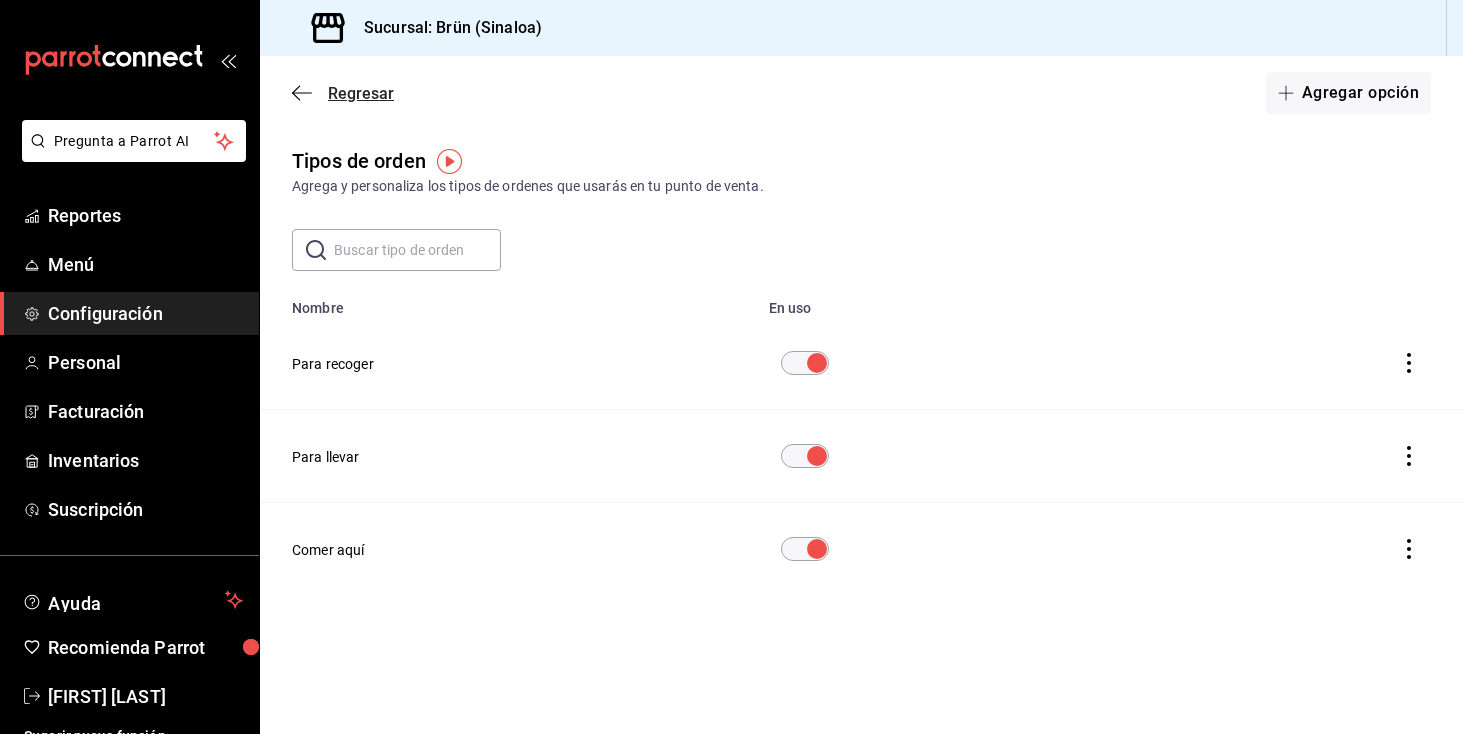 click 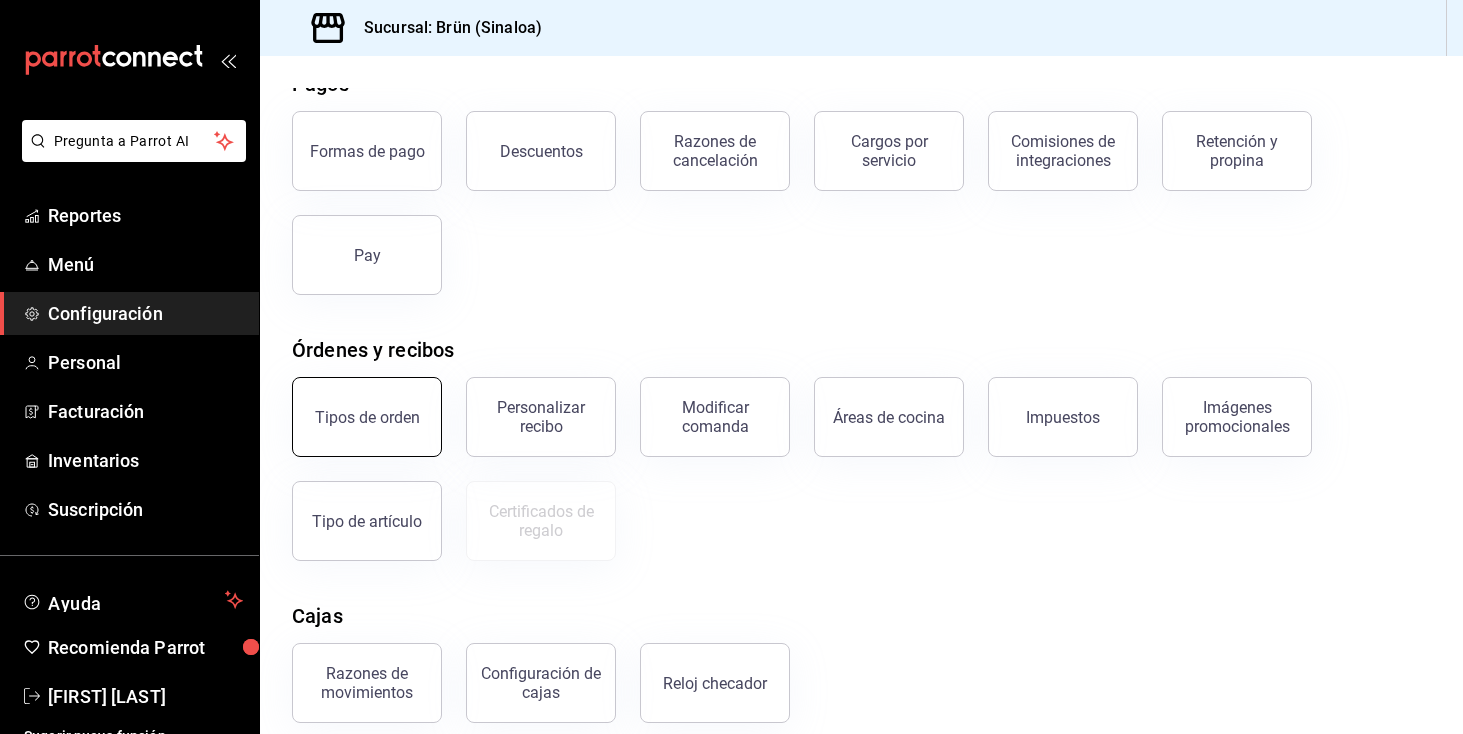 scroll, scrollTop: 98, scrollLeft: 0, axis: vertical 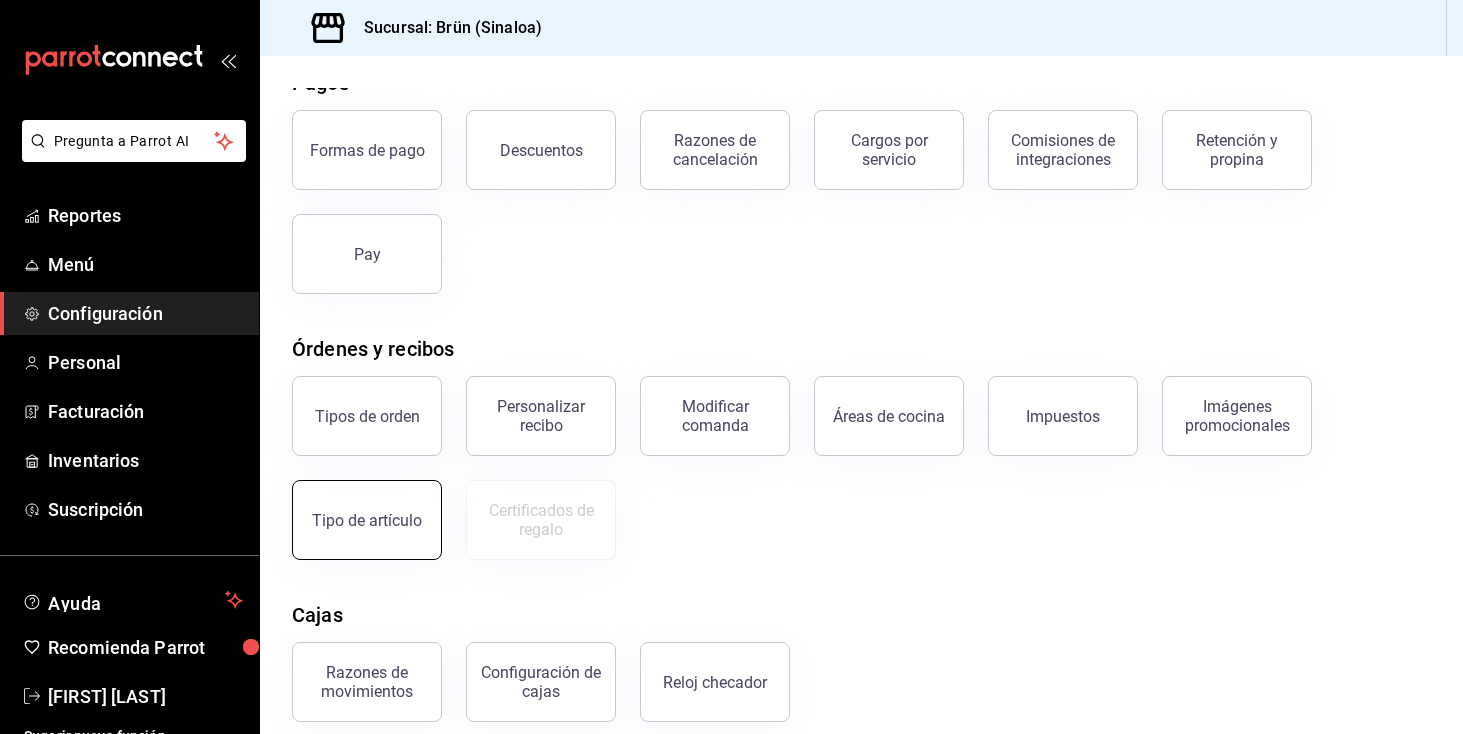 click on "Tipo de artículo" at bounding box center [367, 520] 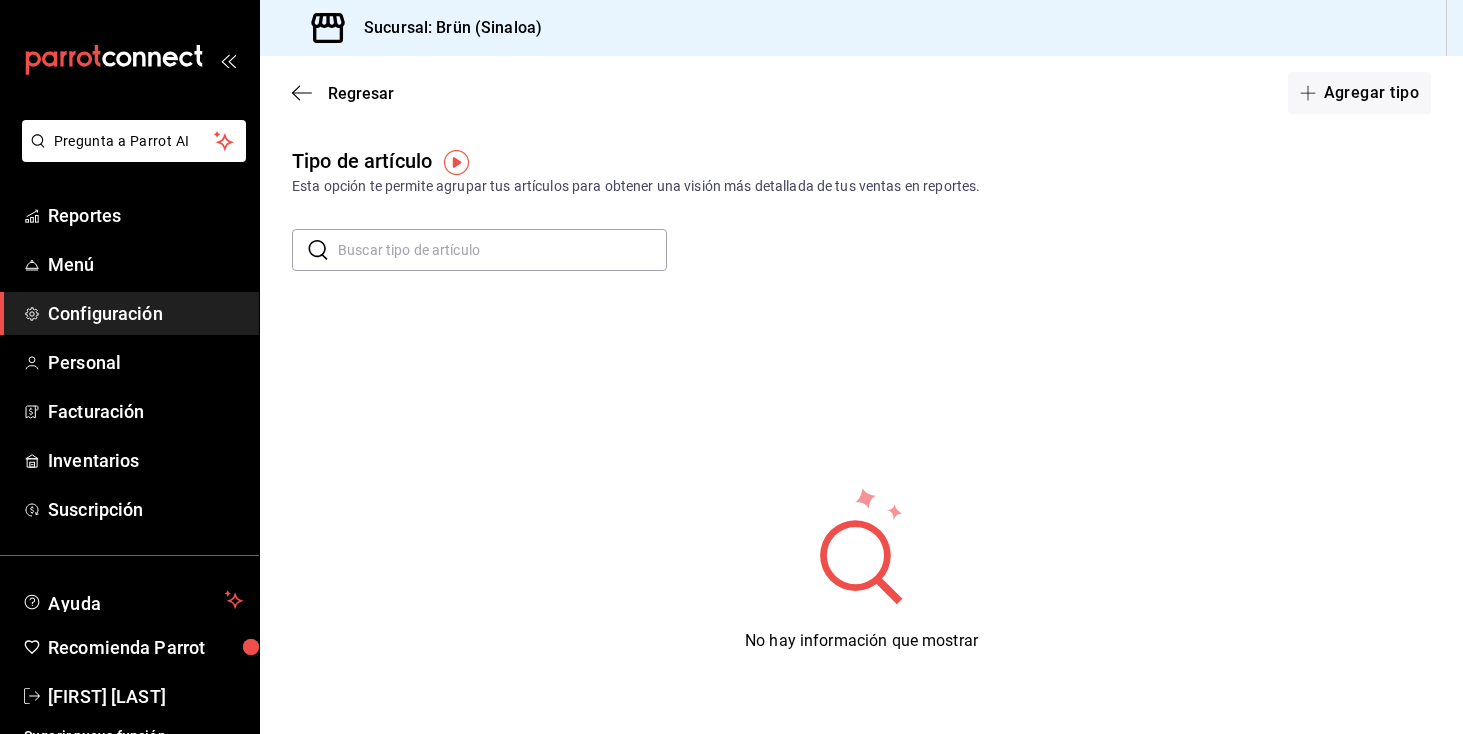 scroll, scrollTop: 0, scrollLeft: 0, axis: both 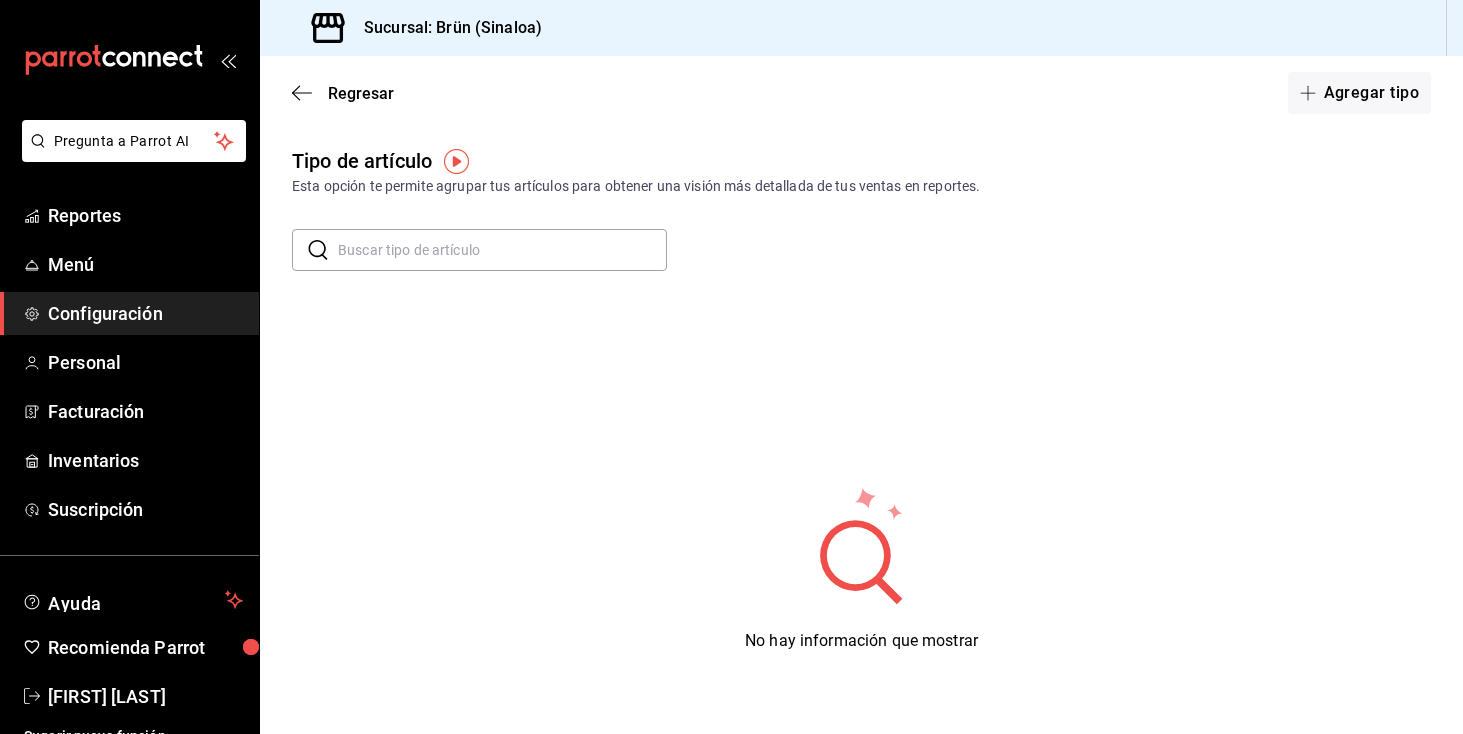 click at bounding box center (456, 161) 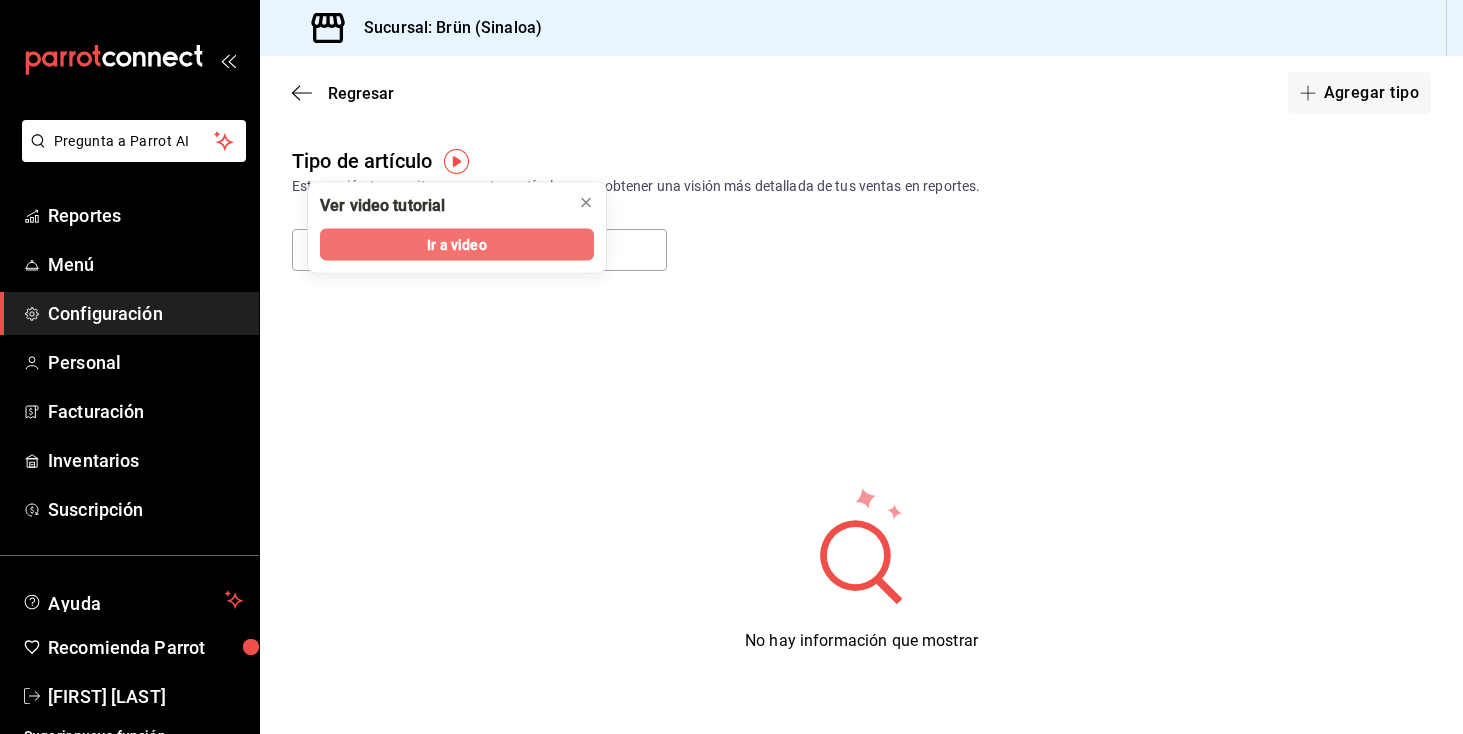 click on "Ir a video" at bounding box center (456, 244) 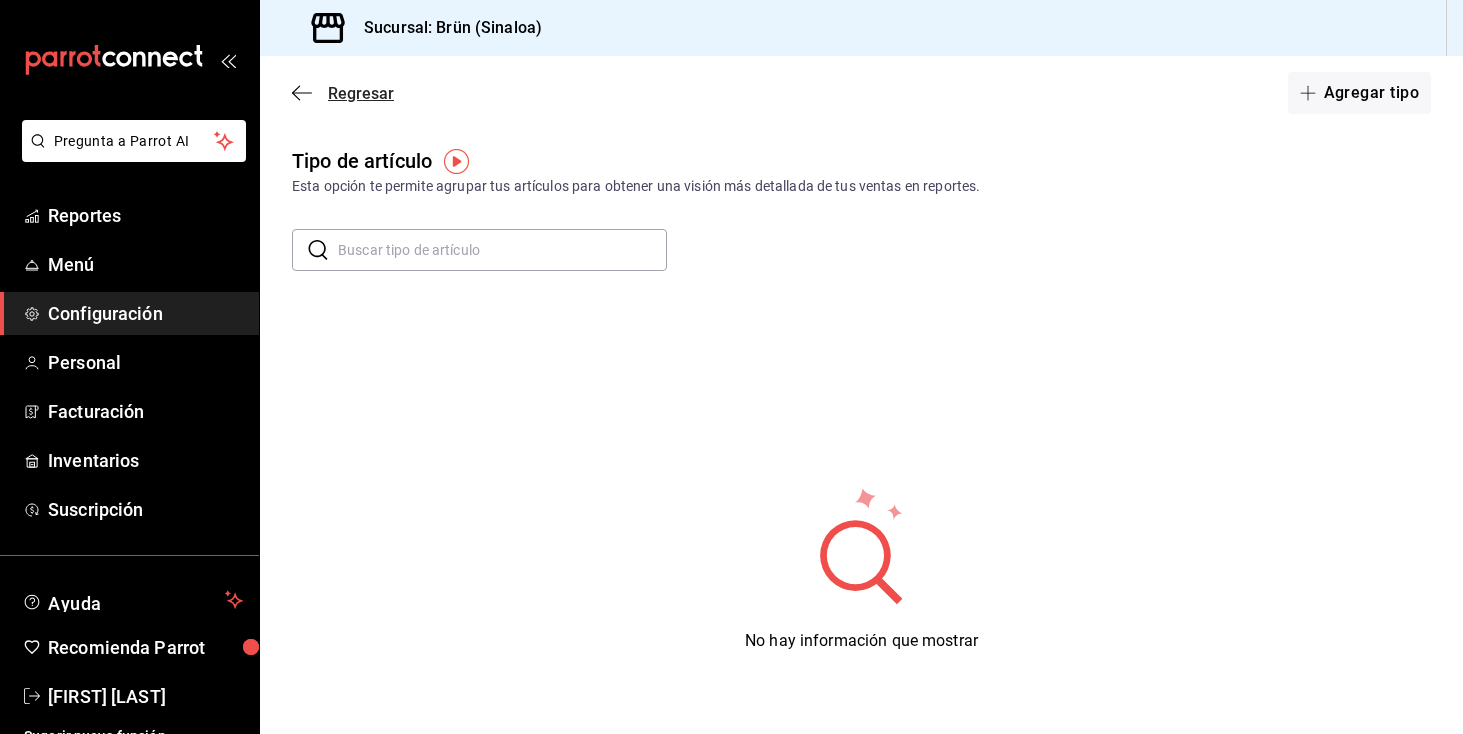 click 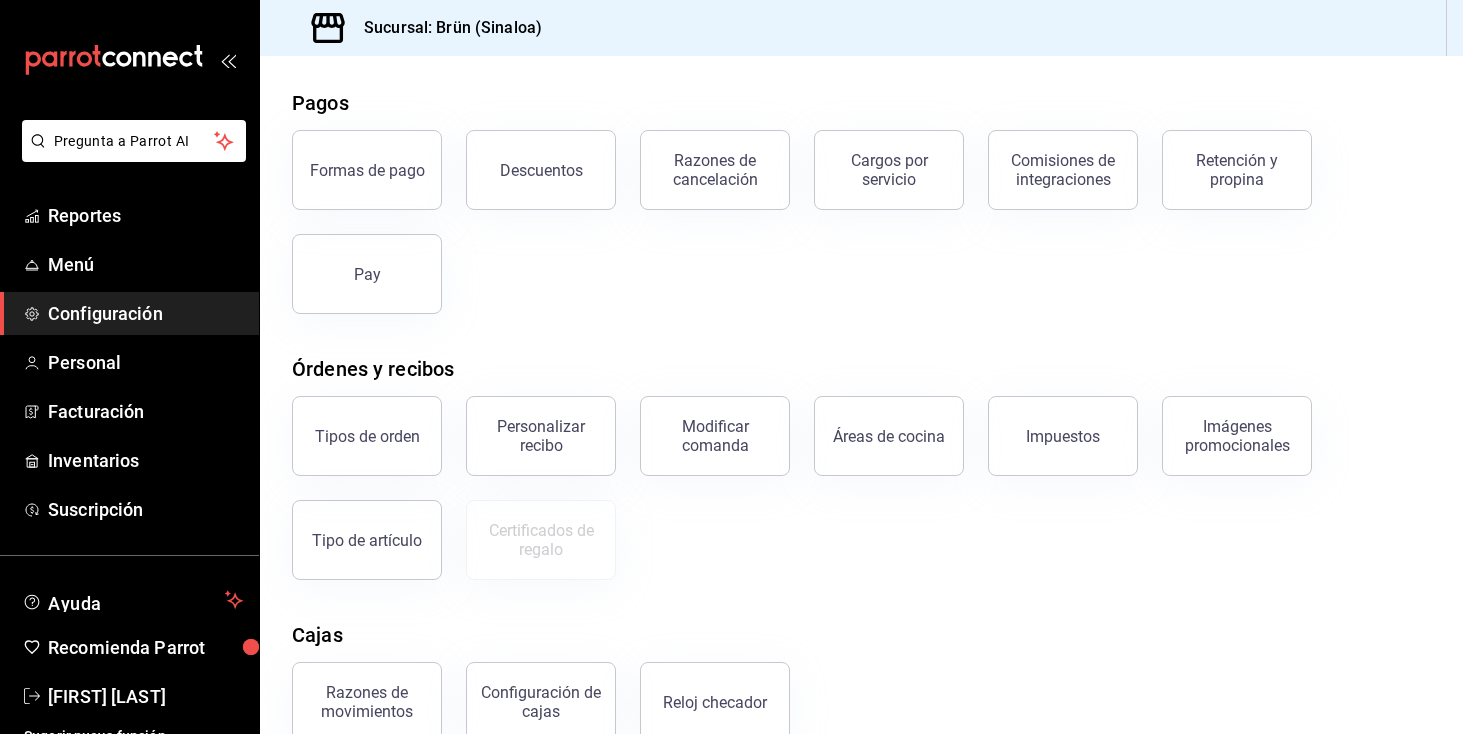 scroll, scrollTop: 80, scrollLeft: 0, axis: vertical 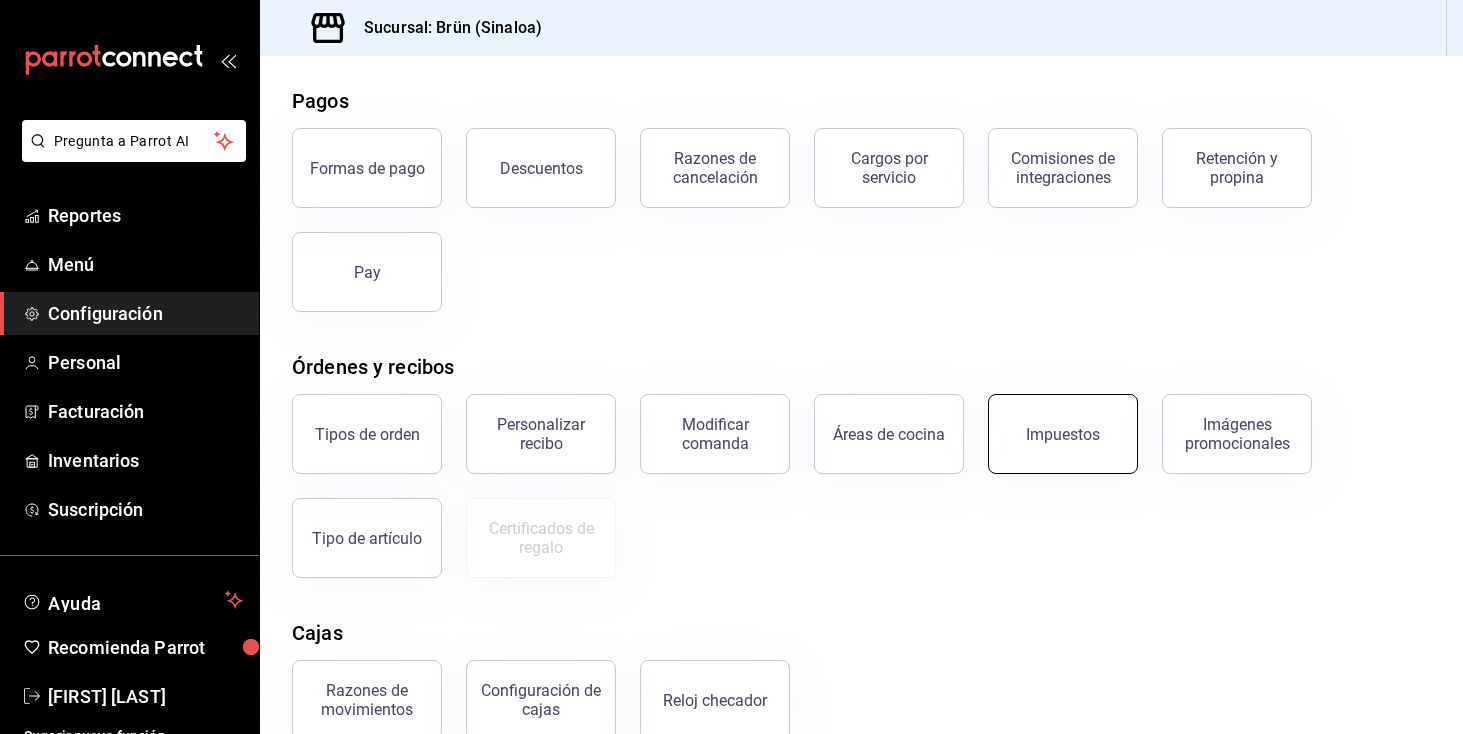click on "Impuestos" at bounding box center (1063, 434) 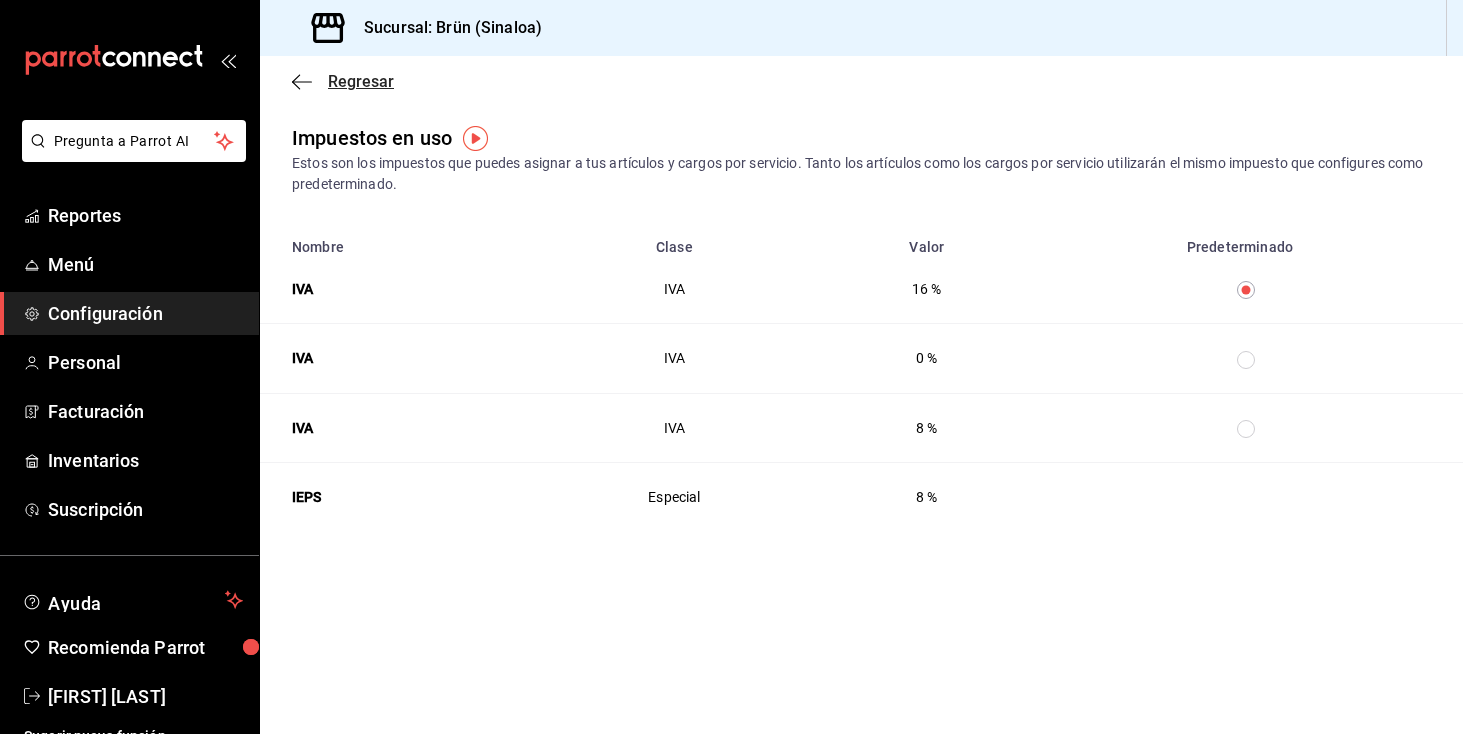 click 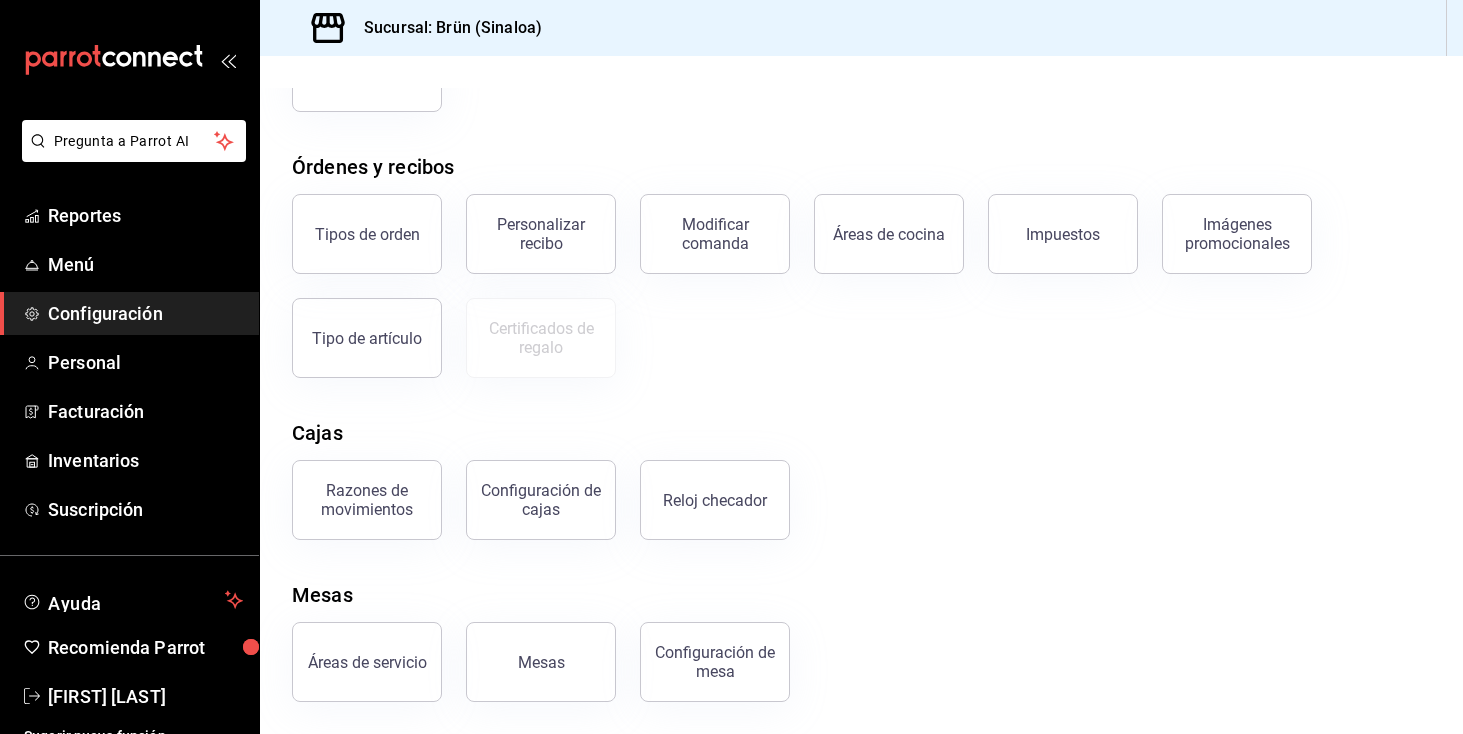 scroll, scrollTop: 280, scrollLeft: 0, axis: vertical 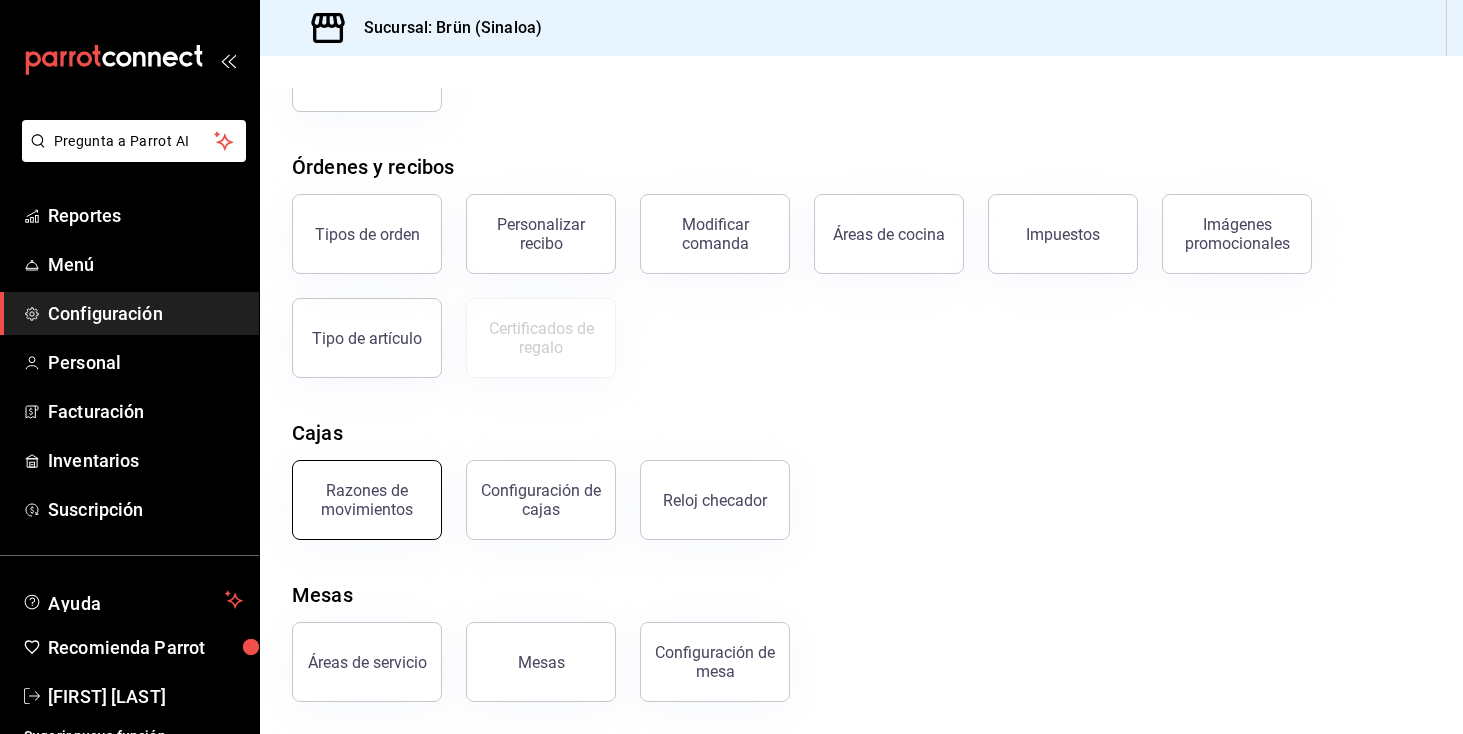 click on "Razones de movimientos" at bounding box center [367, 500] 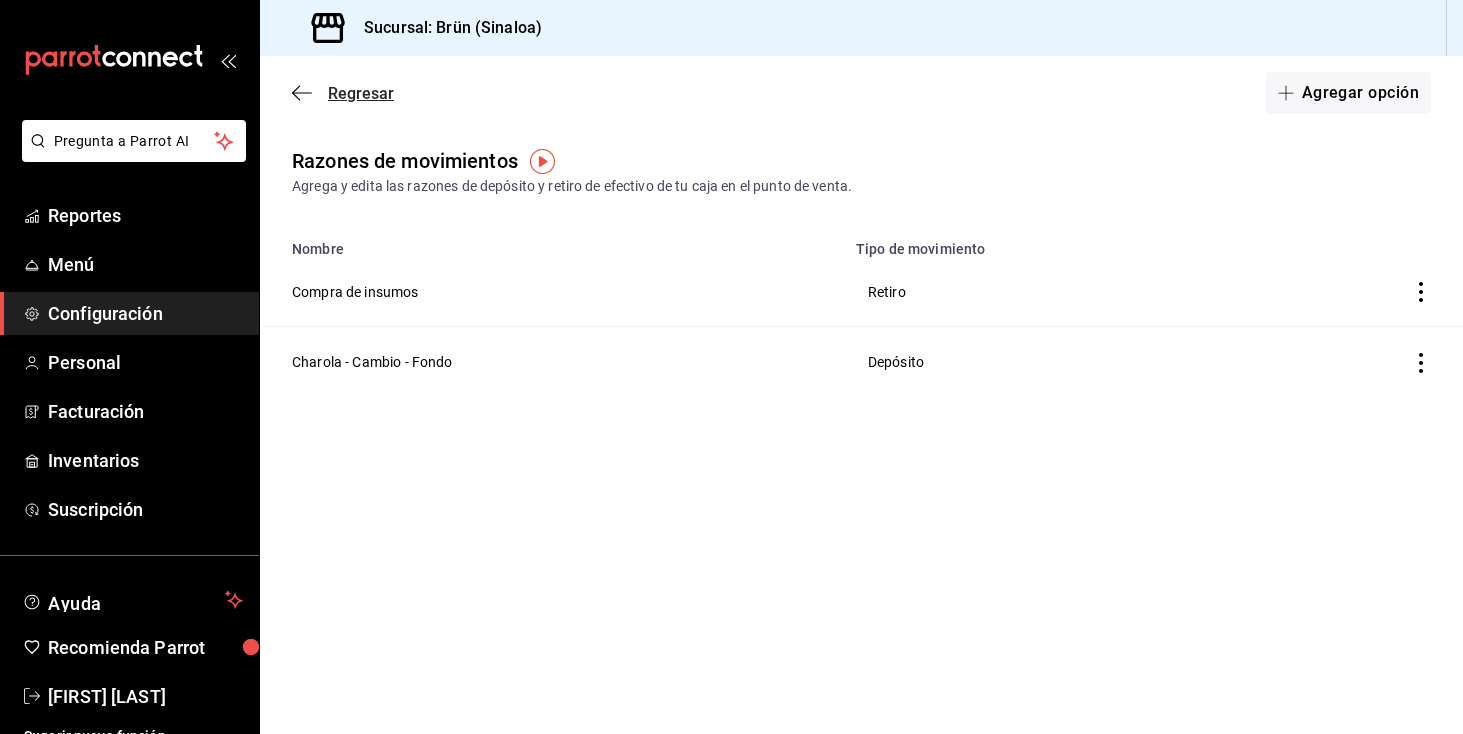 click 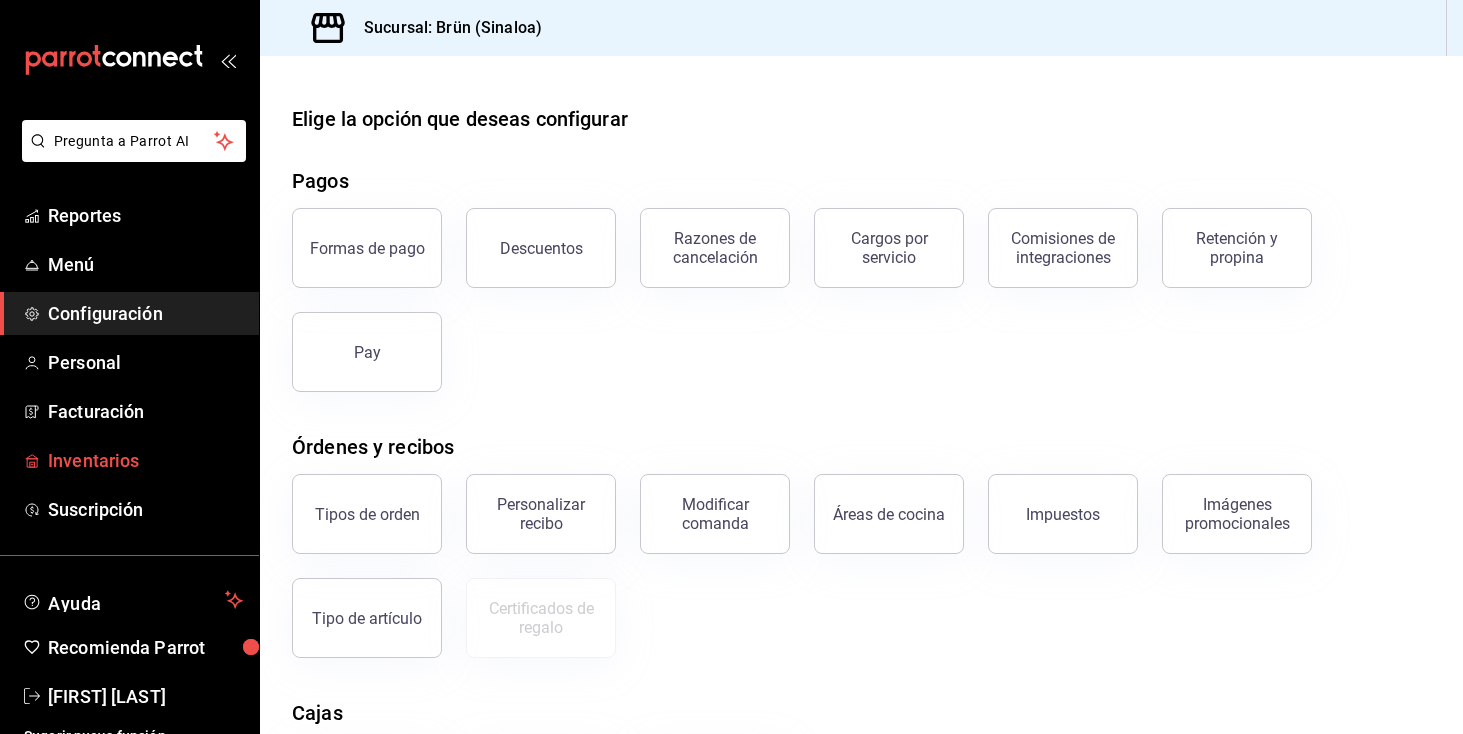click on "Inventarios" at bounding box center (145, 460) 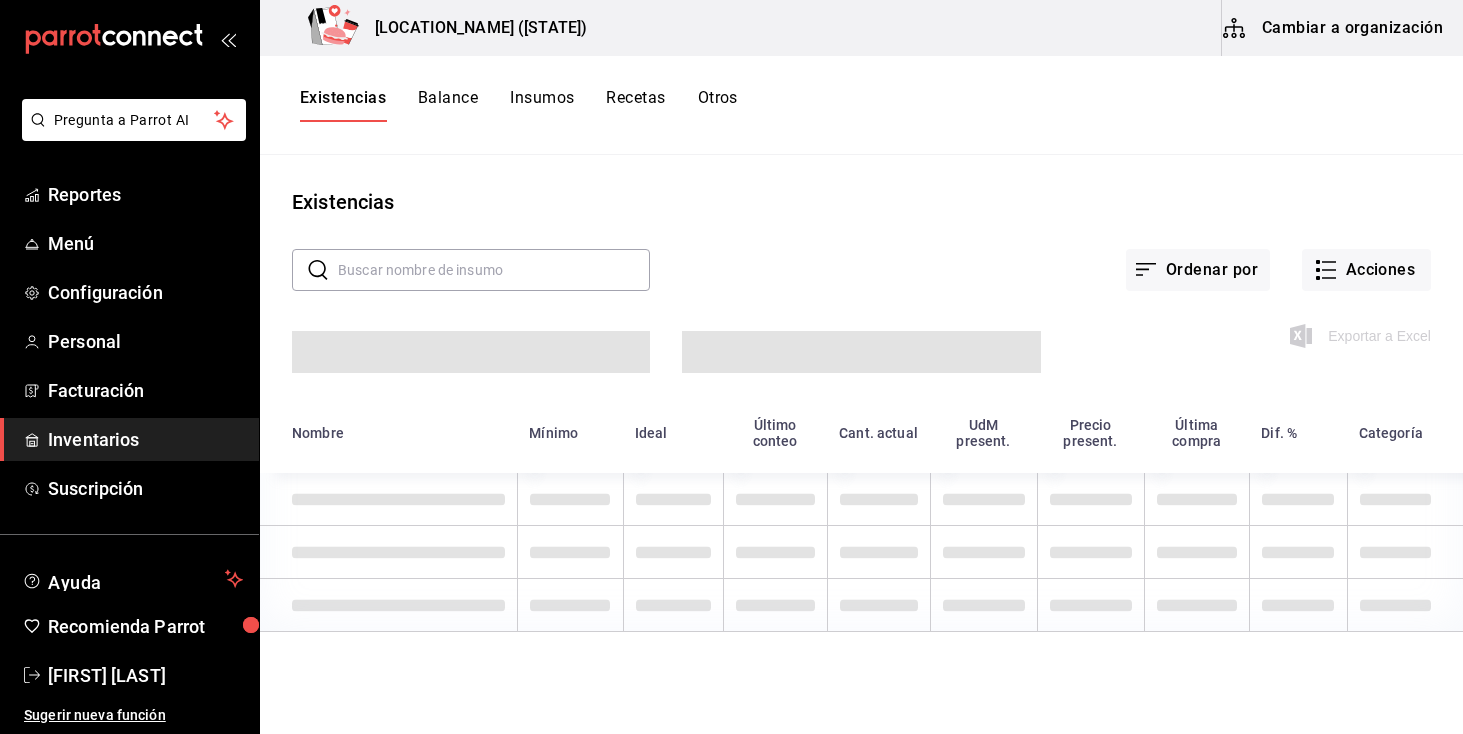 scroll, scrollTop: 21, scrollLeft: 0, axis: vertical 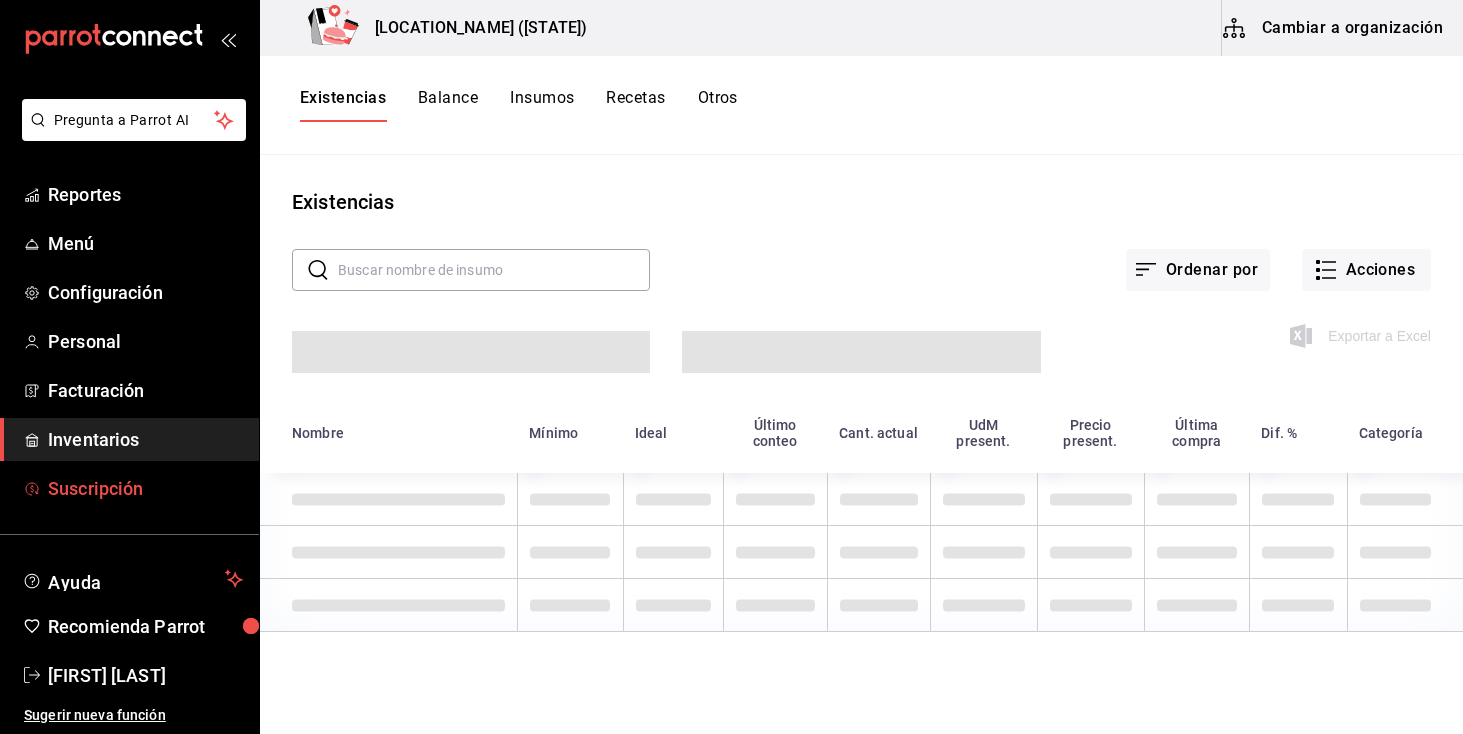 click on "Suscripción" at bounding box center [145, 488] 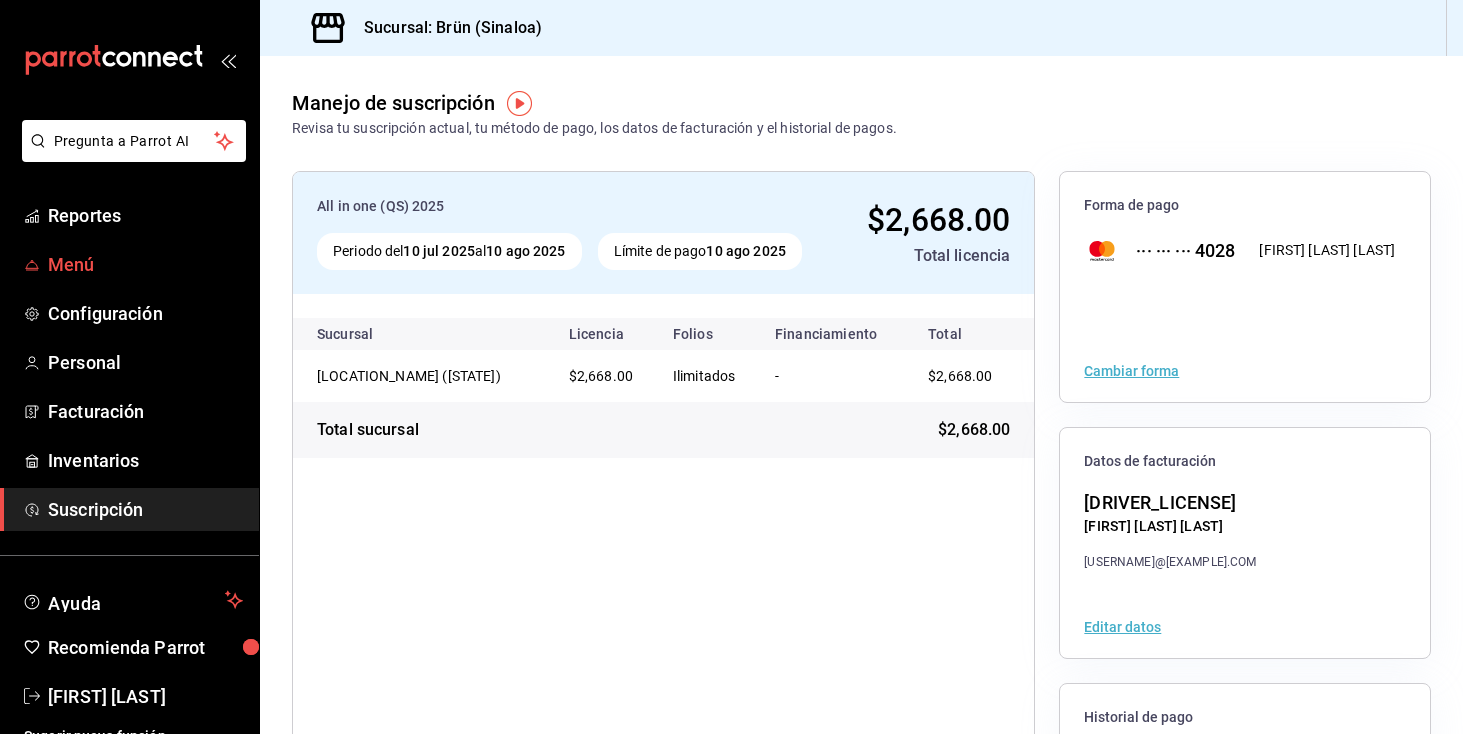 click on "Menú" at bounding box center (129, 264) 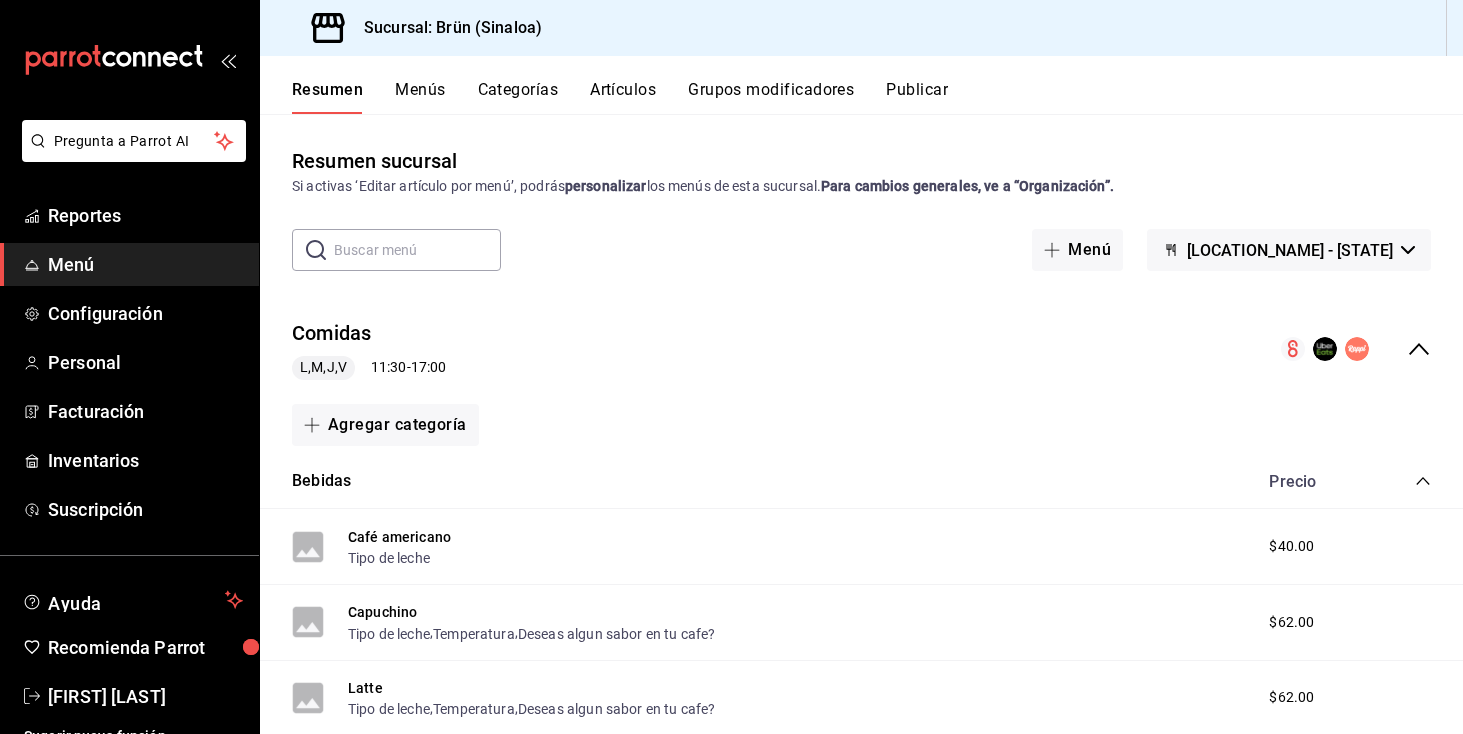 click on "Menús" at bounding box center [420, 97] 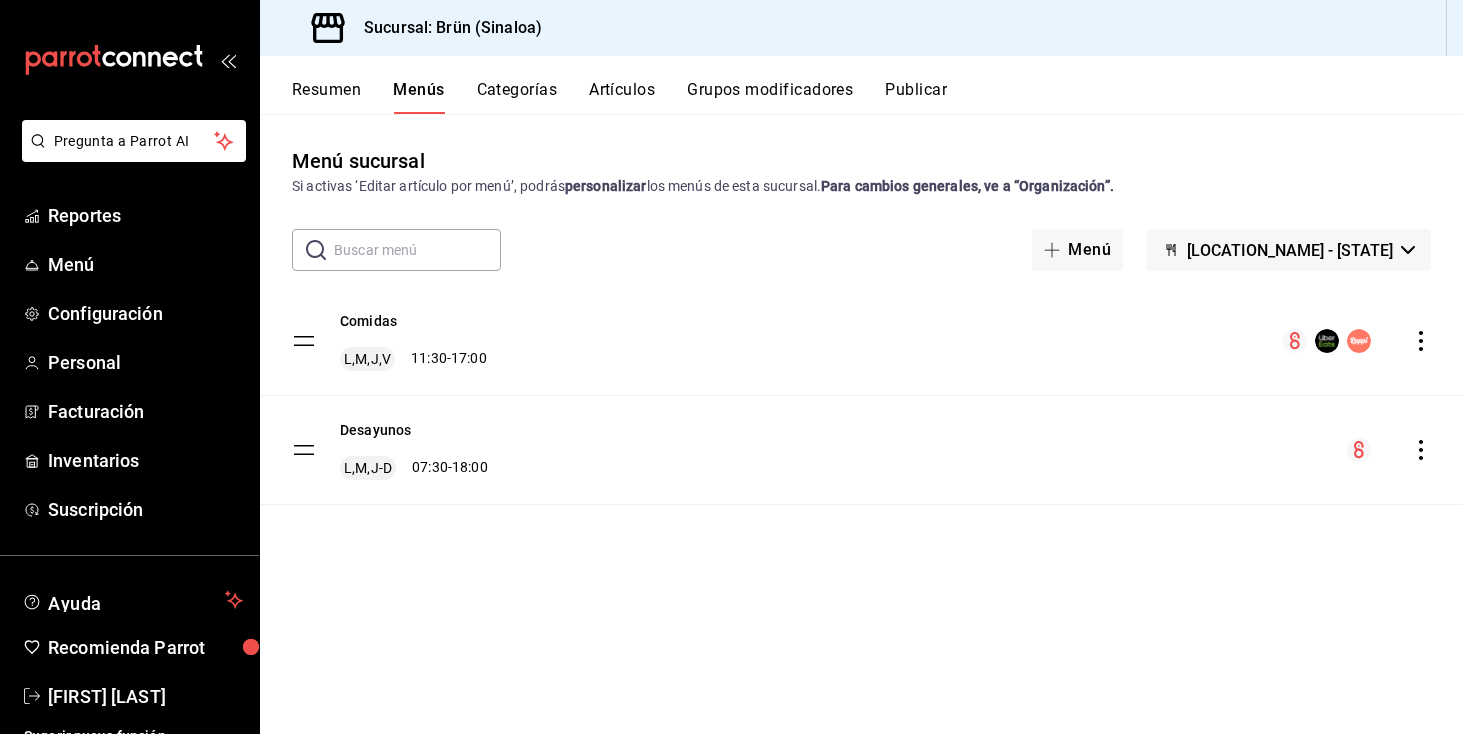 click on "Comidas L,M,J,V [TIME]  -  [TIME] Desayunos L,M,J-D [TIME]  -  [TIME]" at bounding box center [861, 396] 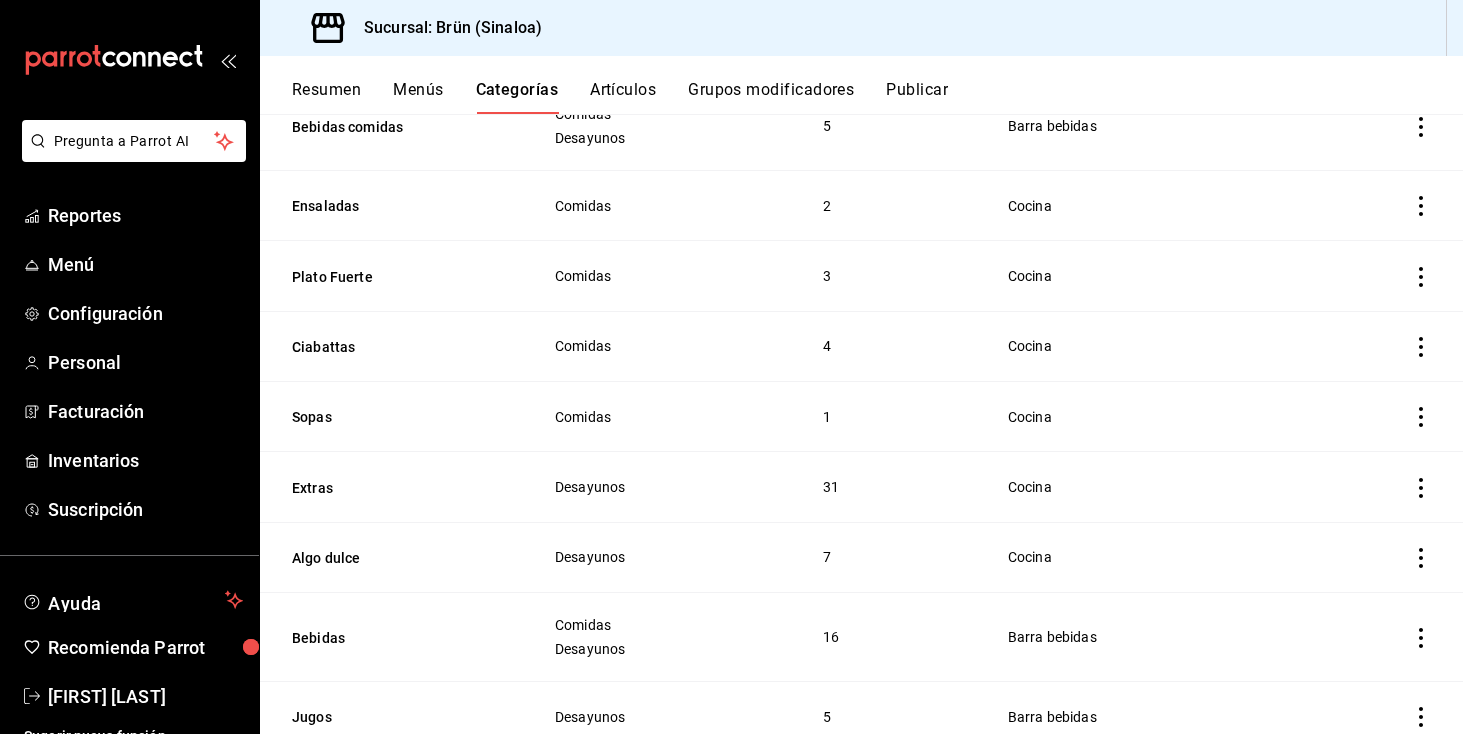 scroll, scrollTop: 683, scrollLeft: 0, axis: vertical 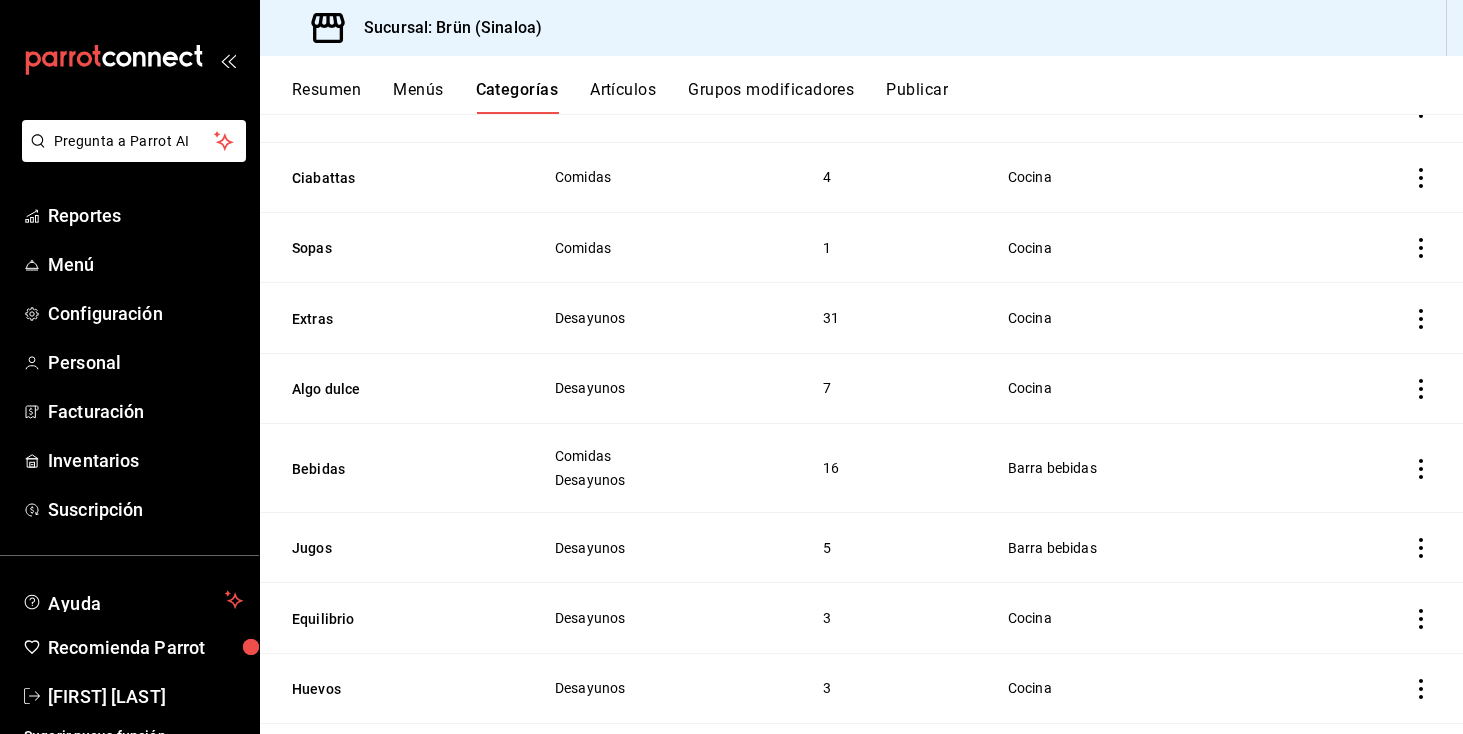 click on "Artículos" at bounding box center [623, 97] 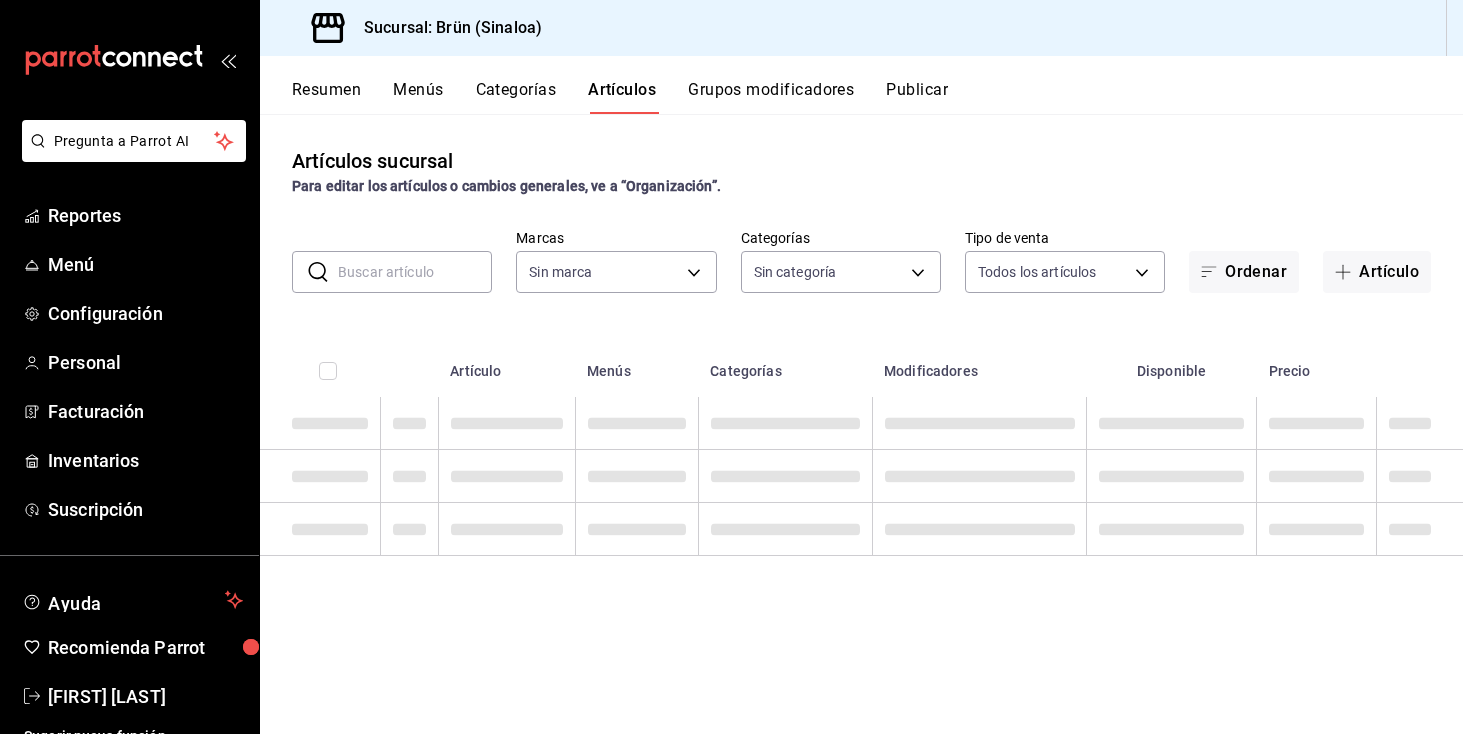 type on "8032933b-081f-47fe-9b6e-ba3dc78a21f4" 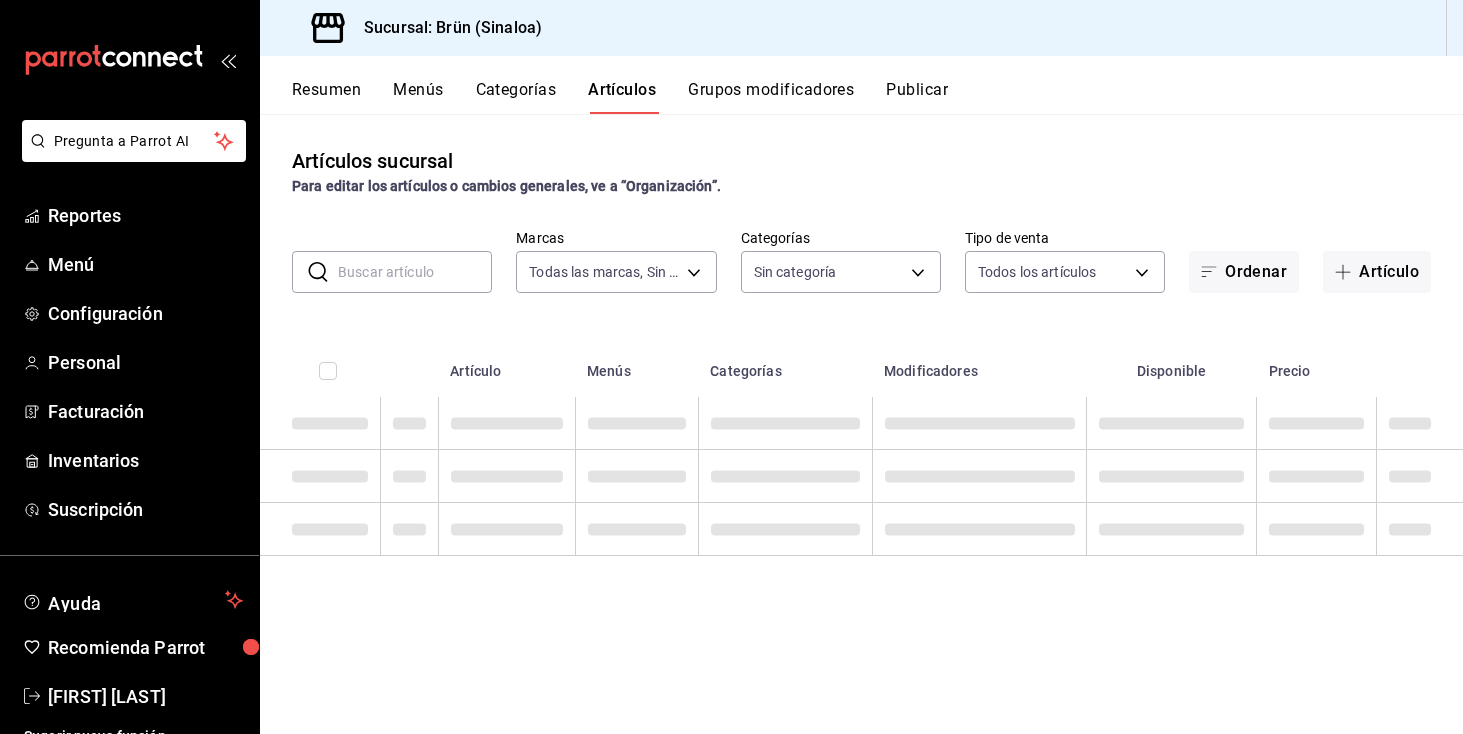 type on "4d6f0275-a8e1-4c8a-ba58-20bffb9dedeb,6d0ca4bc-c96f-453a-9a30-f489c557b573,9d793503-4c94-47d6-aa9b-351267bc5935,7696fdbd-7c6c-46ed-9953-418e6a28cfb2,641cf37c-d729-463f-94cb-7f2744169c27,4e7abf68-73b6-45b1-9c7a-e61b7f1df62f,3aa9b9e1-eee8-4c82-950c-160eb474d58b,4310da0d-4116-463f-9e7d-fa309d002bd0,7e97e933-a5af-4922-99ae-5f1189c2aeb9,a73a2cae-6f3c-44ec-9e7d-aaa930ca686d,a23cbe87-c579-4bd5-9d4c-5464d3e9db6c,8d50f434-176b-452e-8bdd-32049bcceeea,d43d14d9-72a5-4c59-8d1e-ccb4a26fa04b,7730881c-4f00-4acd-92fe-ace441bee0dc,3d4e561e-d6c5-438a-bf6e-d9de08cc2858,60d253a1-1754-43e7-bc56-aff8ca5f5208,0f25c76c-b5f7-4e7d-8dad-e0b16c1d1a24,5655a074-3dd8-4093-a8e4-451e333ecb3b,fbf2f0b4-c537-41d8-a3ce-12f70d14d859" 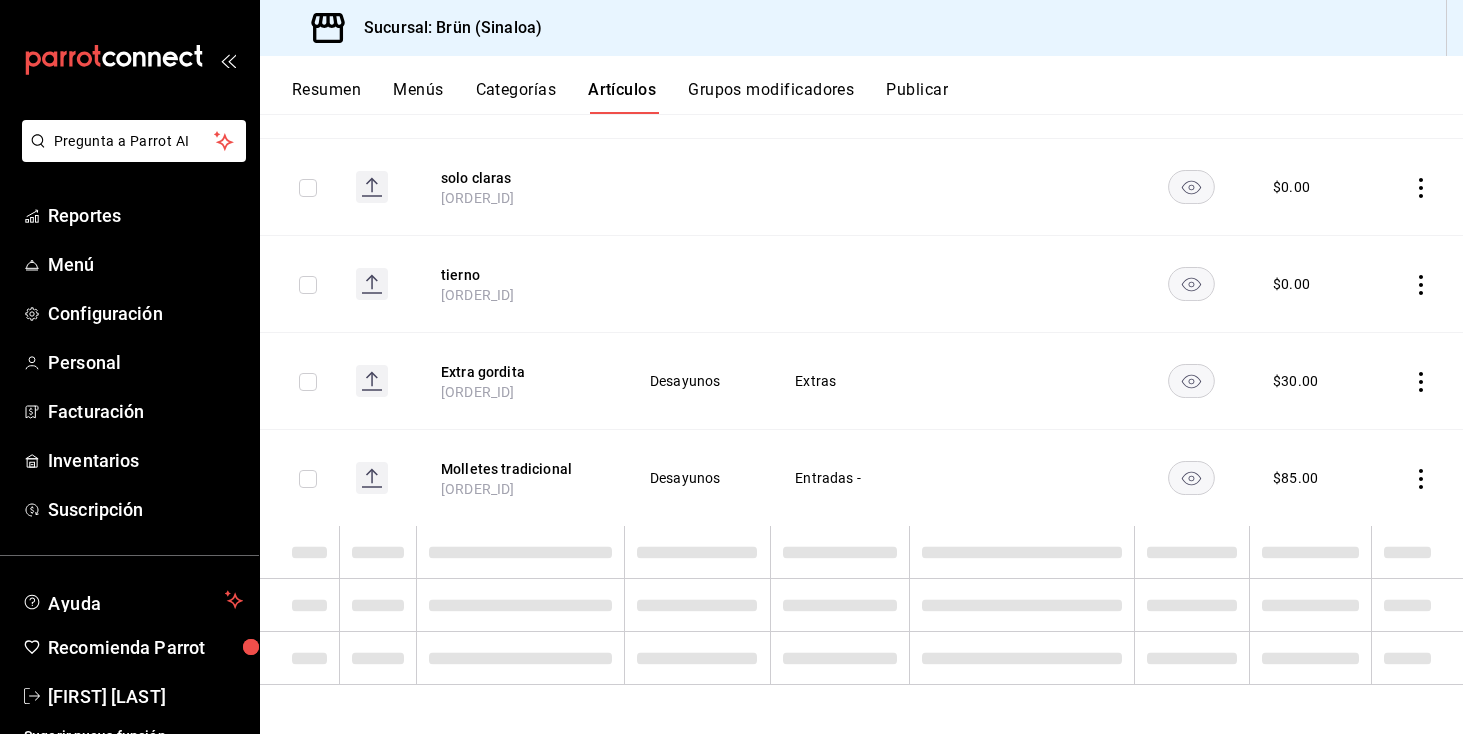 scroll, scrollTop: 1822, scrollLeft: 0, axis: vertical 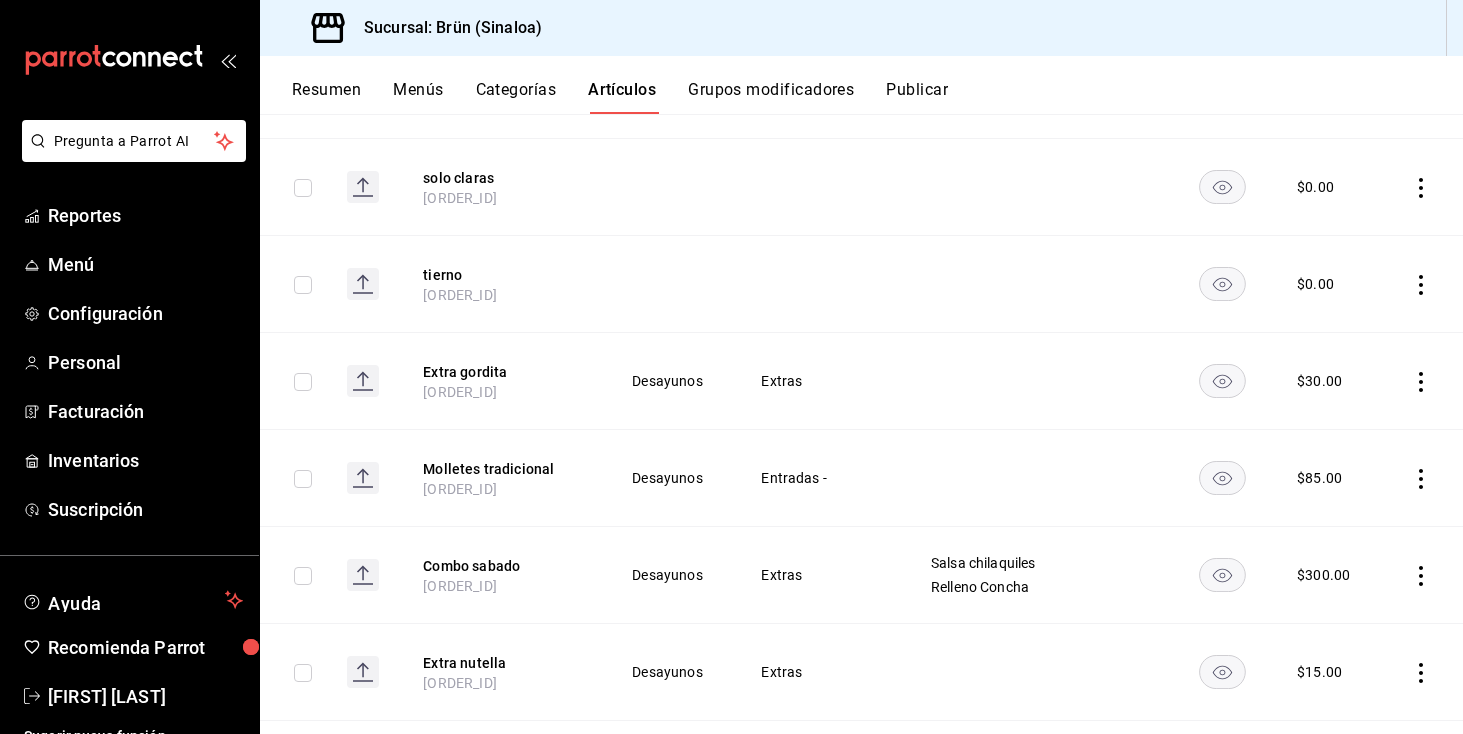 click 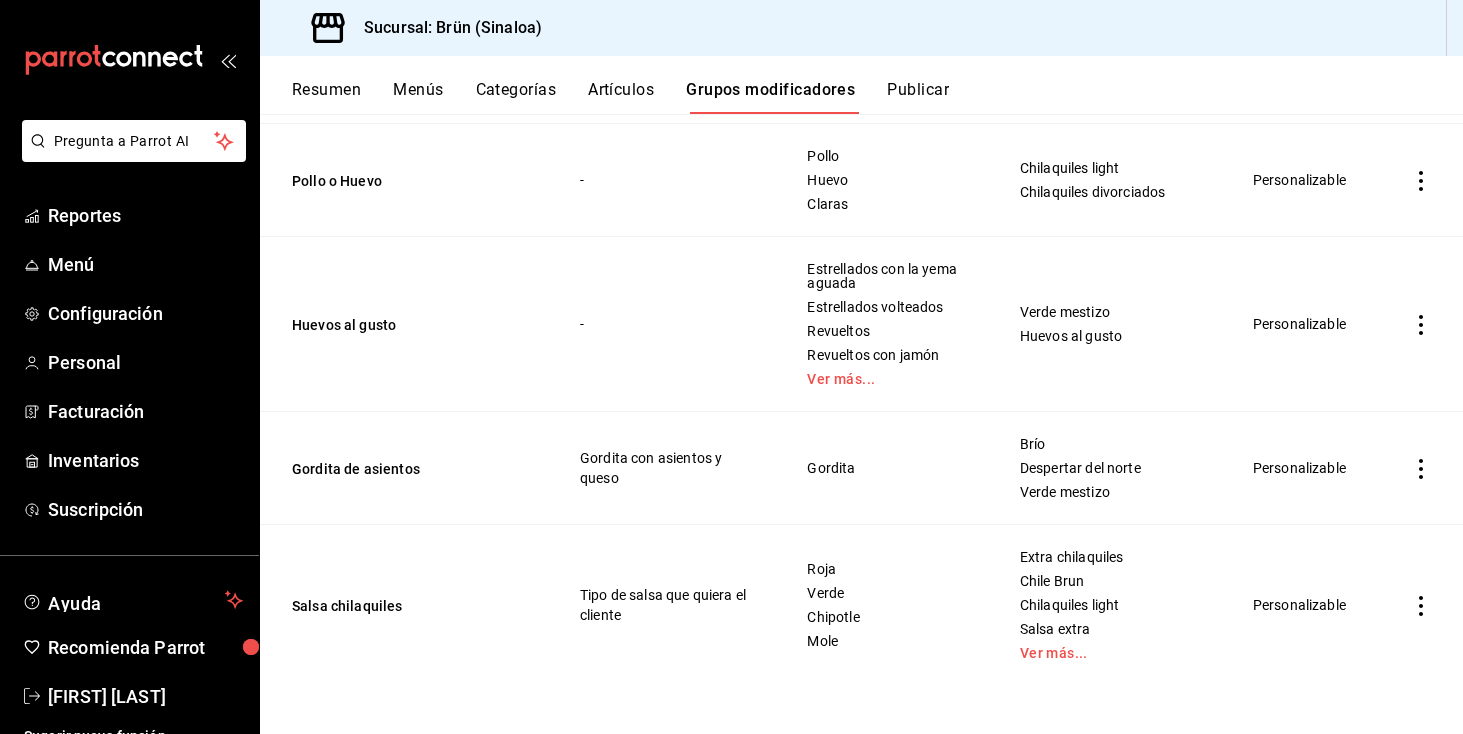 scroll, scrollTop: 3450, scrollLeft: 0, axis: vertical 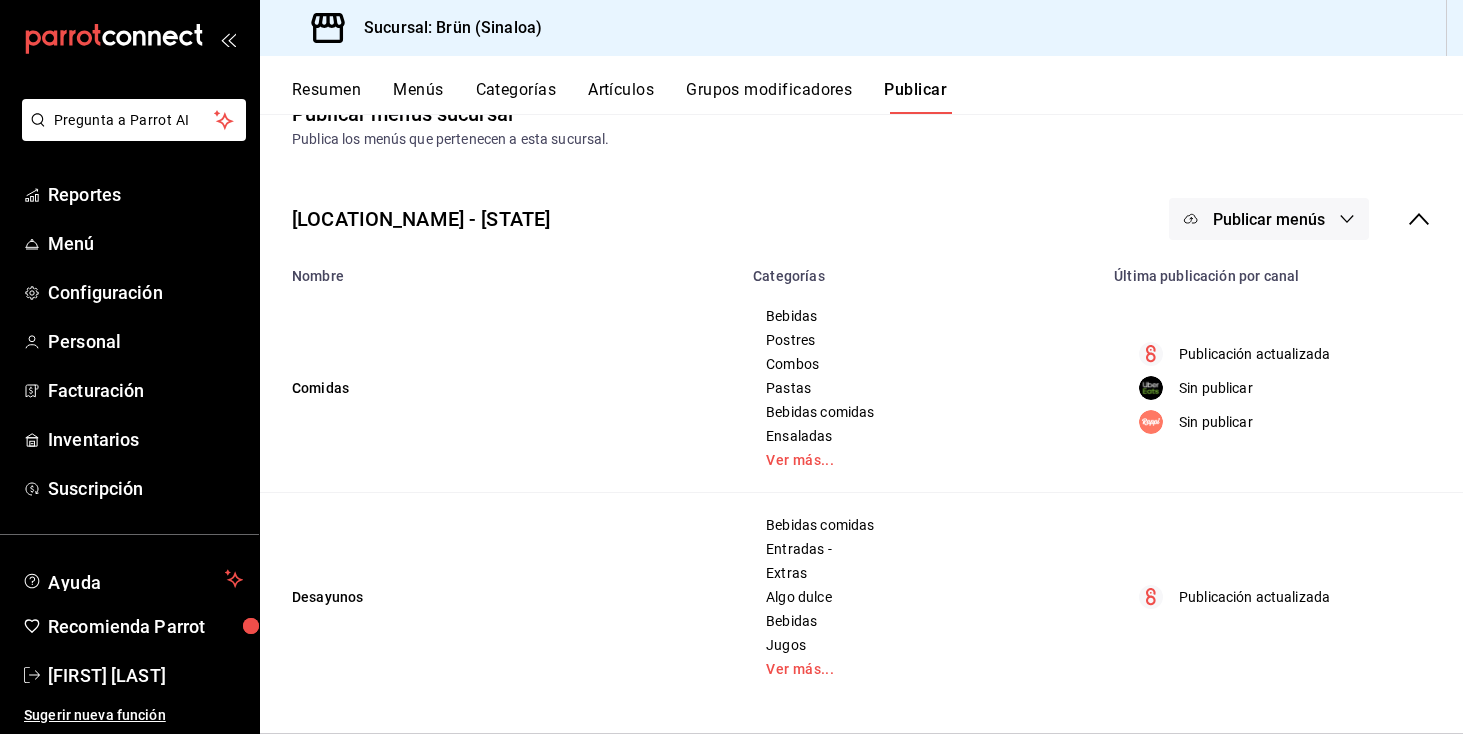 click on "Resumen" at bounding box center [326, 97] 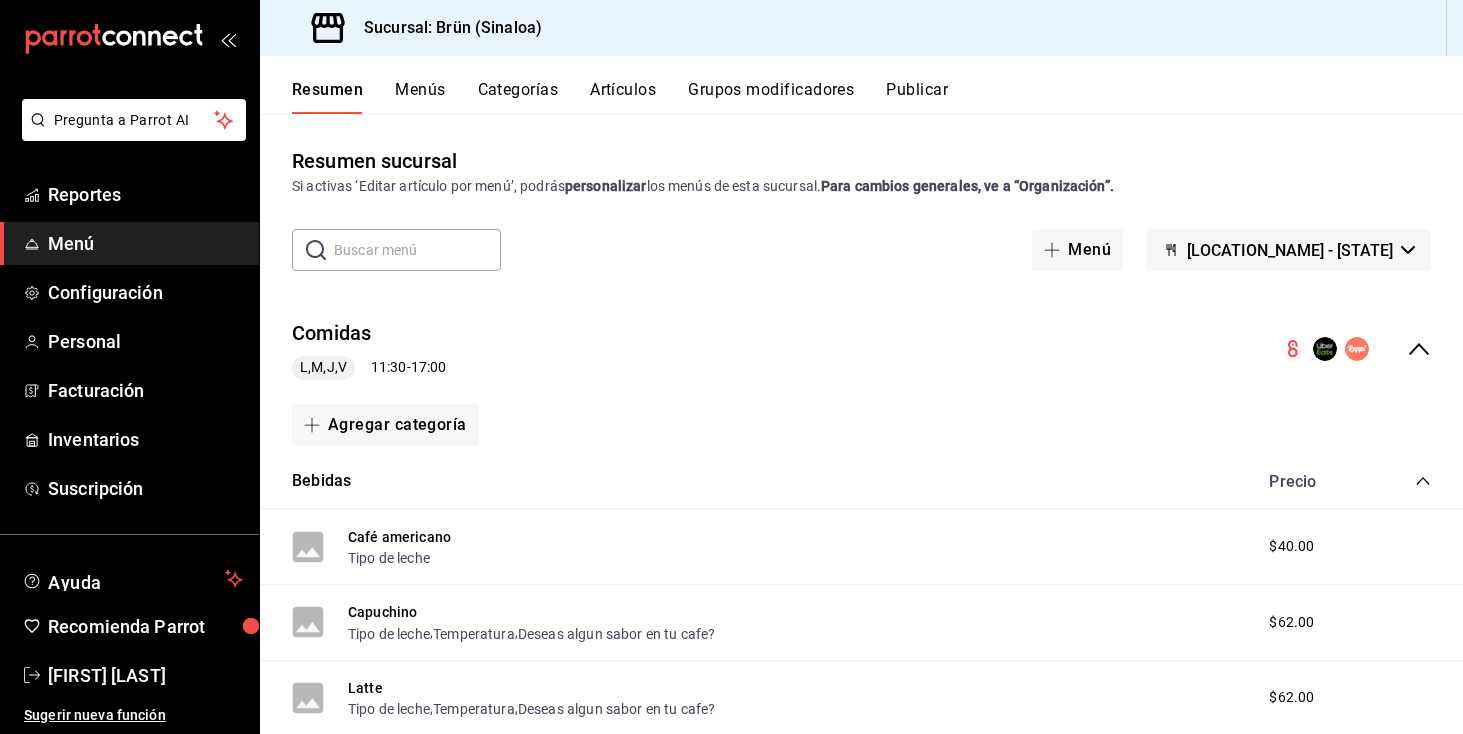 scroll, scrollTop: 0, scrollLeft: 0, axis: both 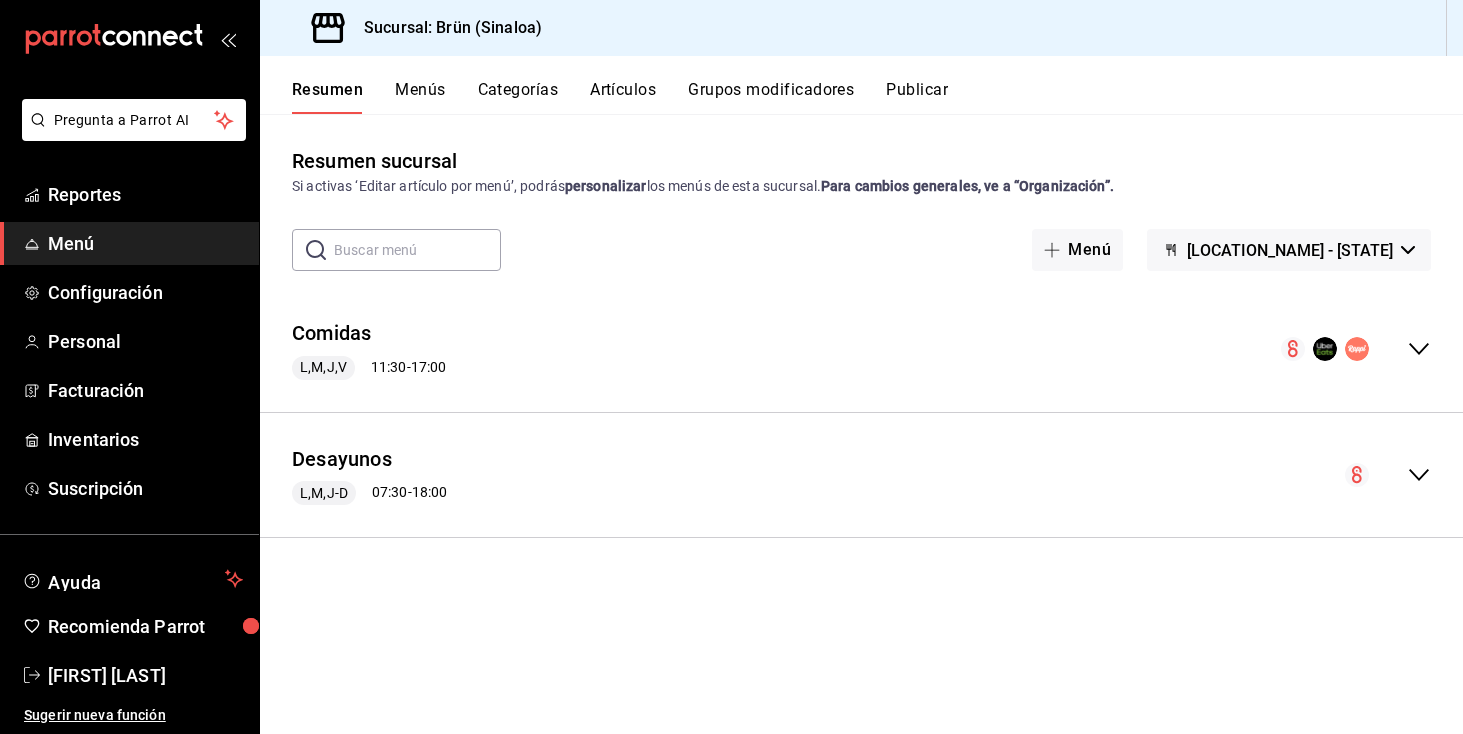 click 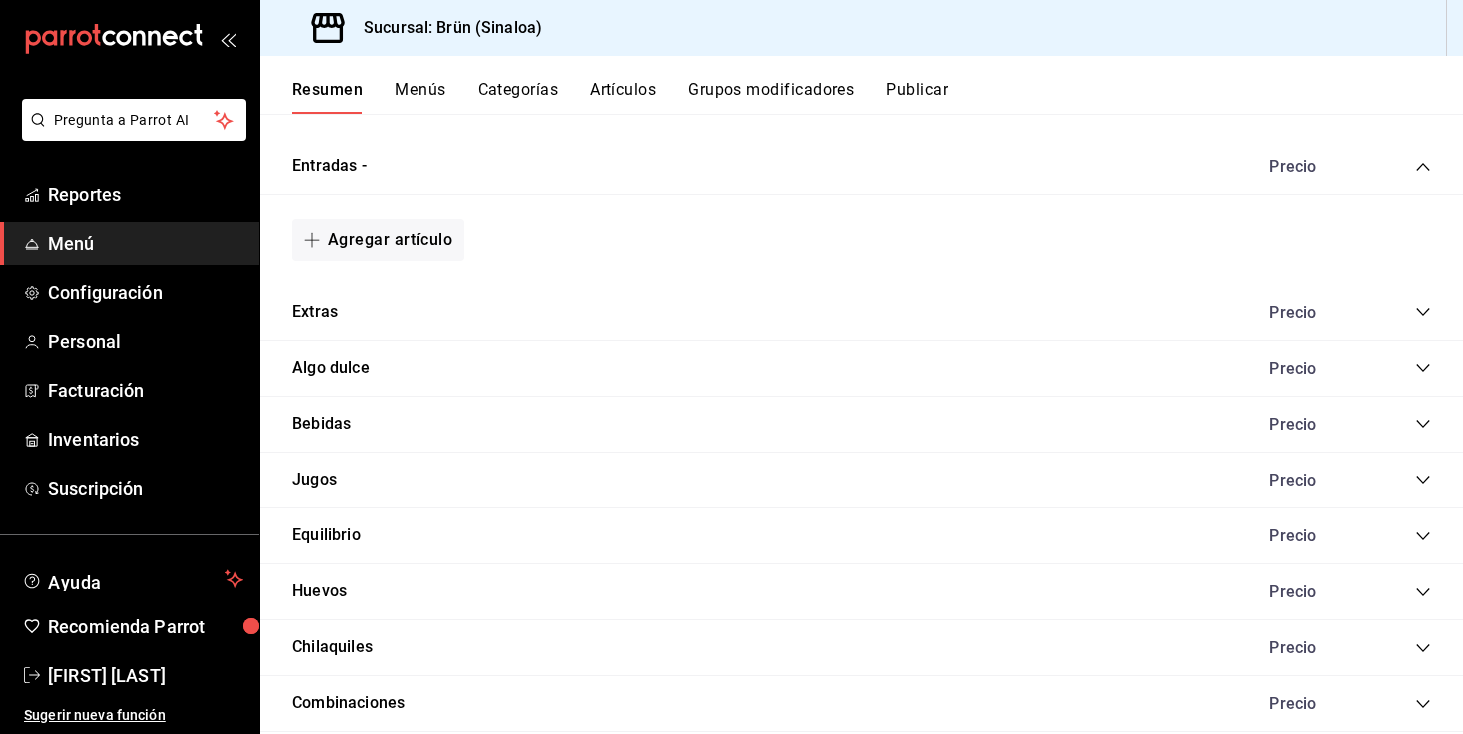 scroll, scrollTop: 907, scrollLeft: 0, axis: vertical 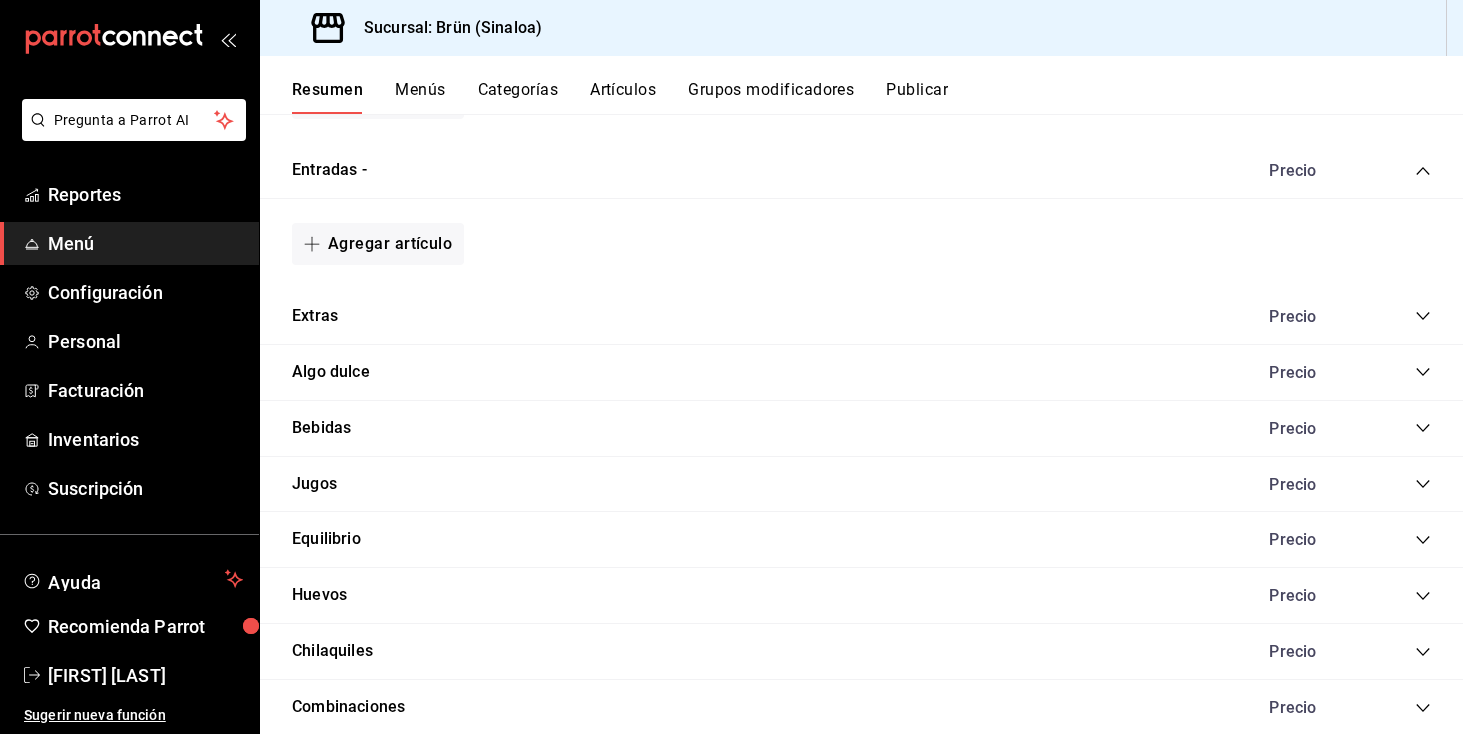 click 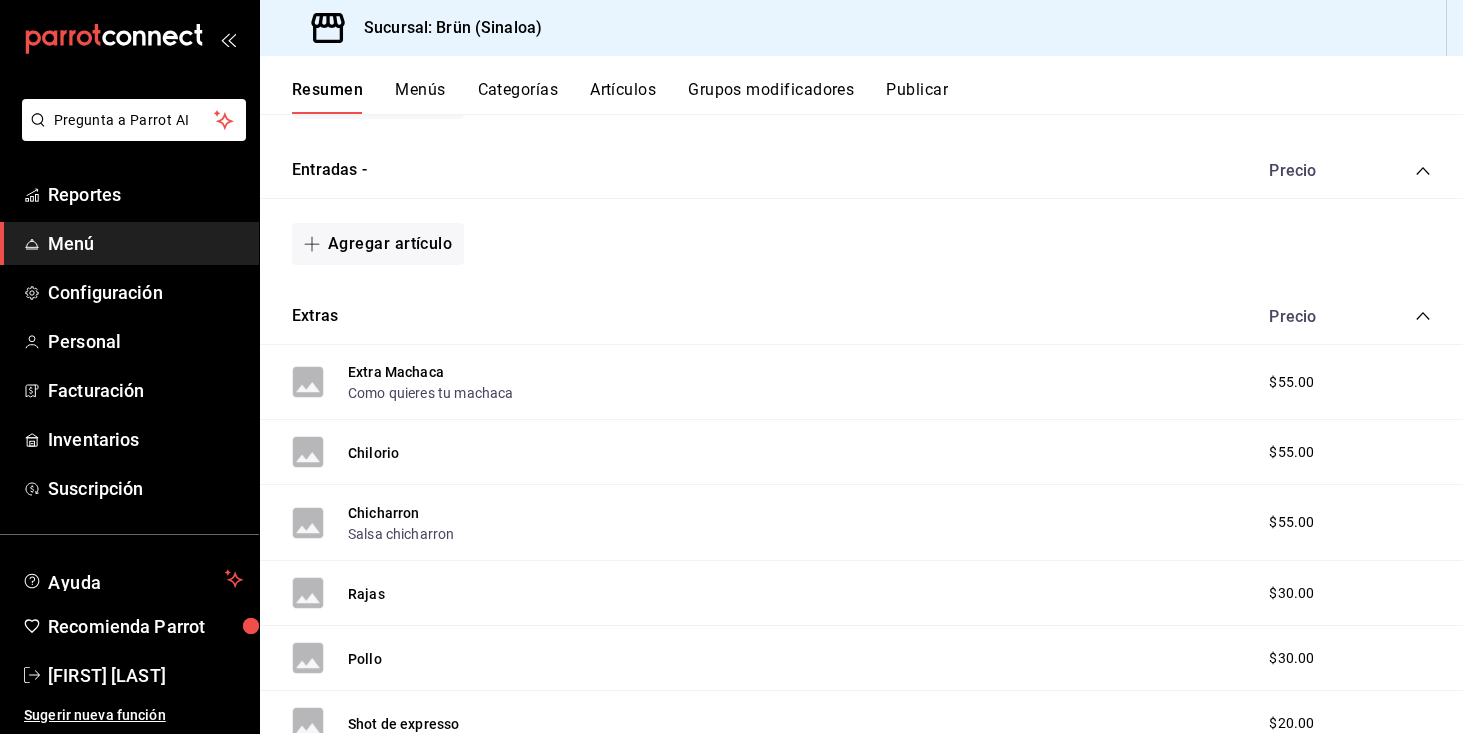 click 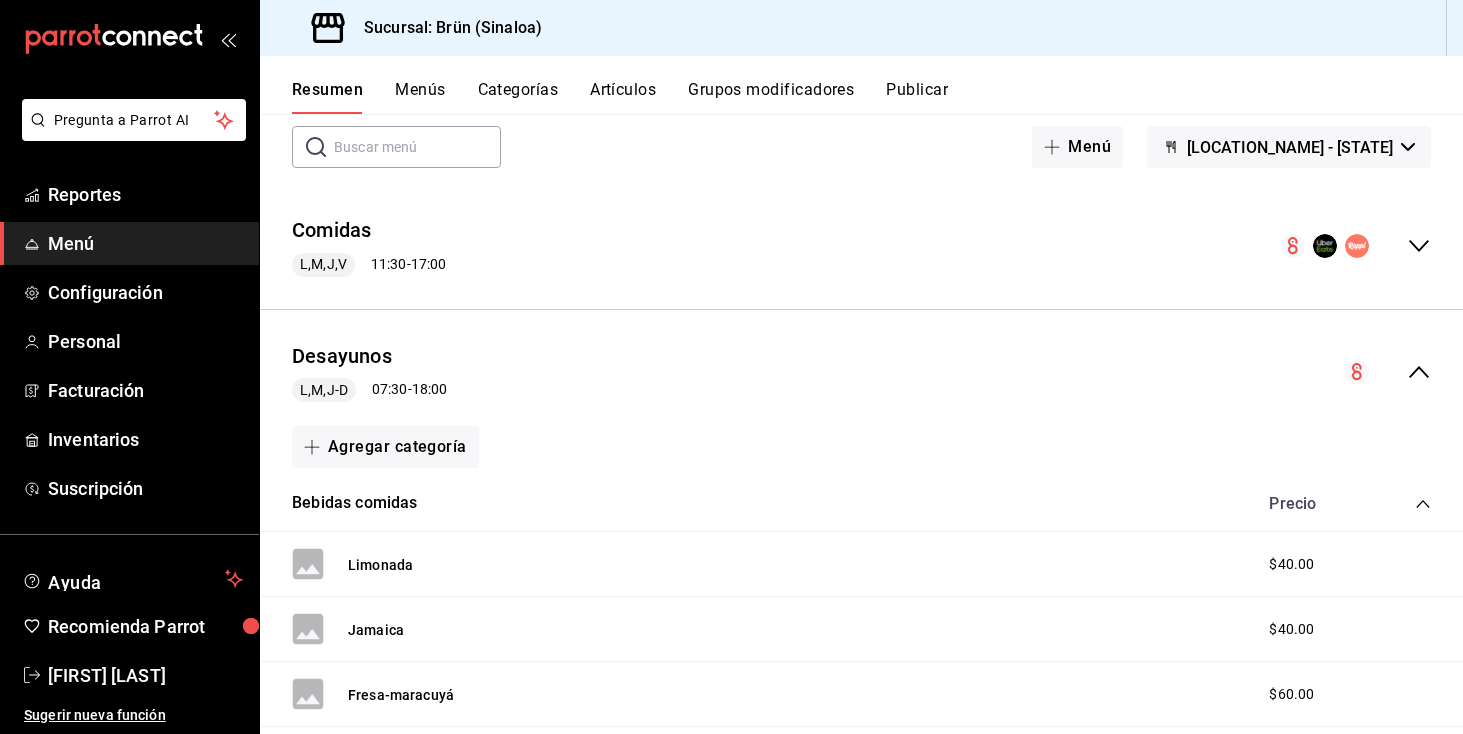 scroll, scrollTop: 107, scrollLeft: 0, axis: vertical 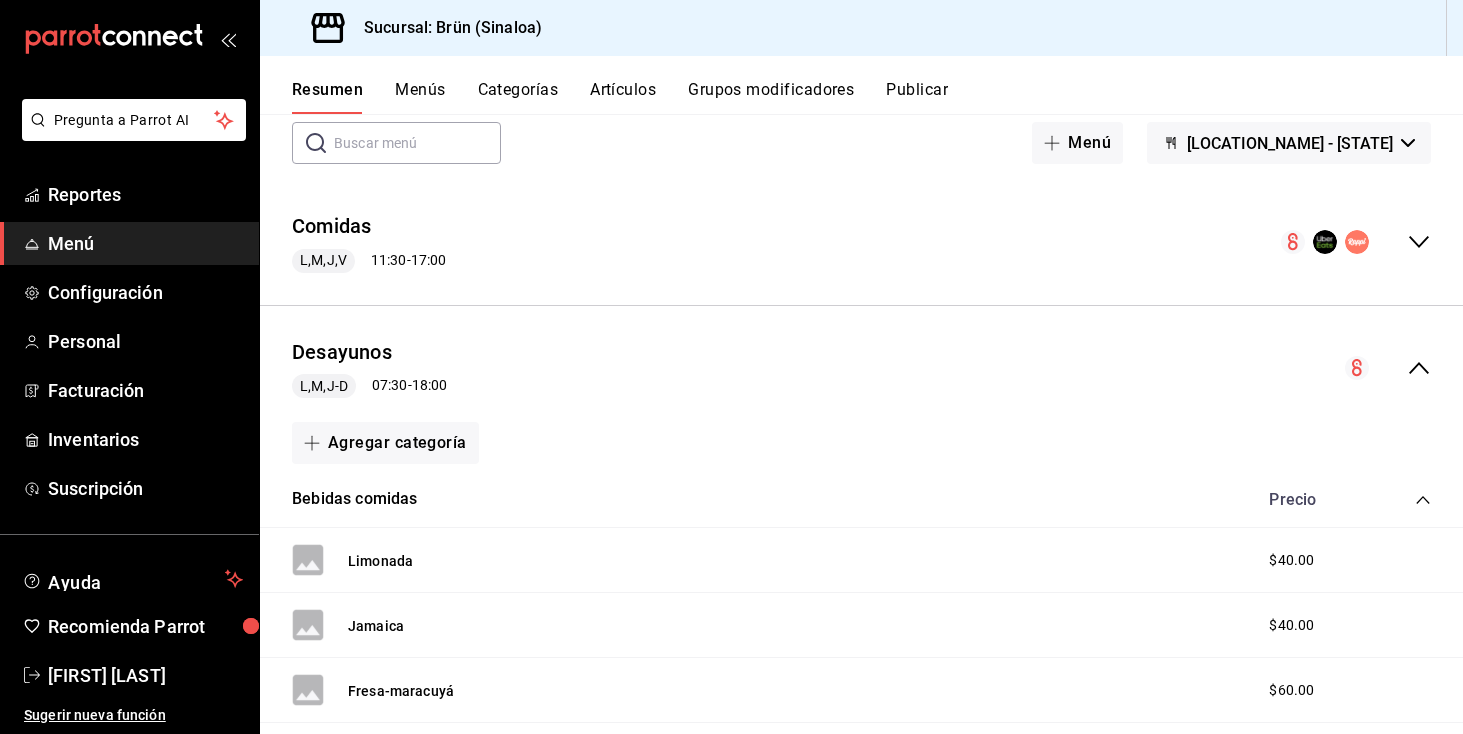 click on "[LOCATION_NAME] - [STATE]" at bounding box center [1290, 143] 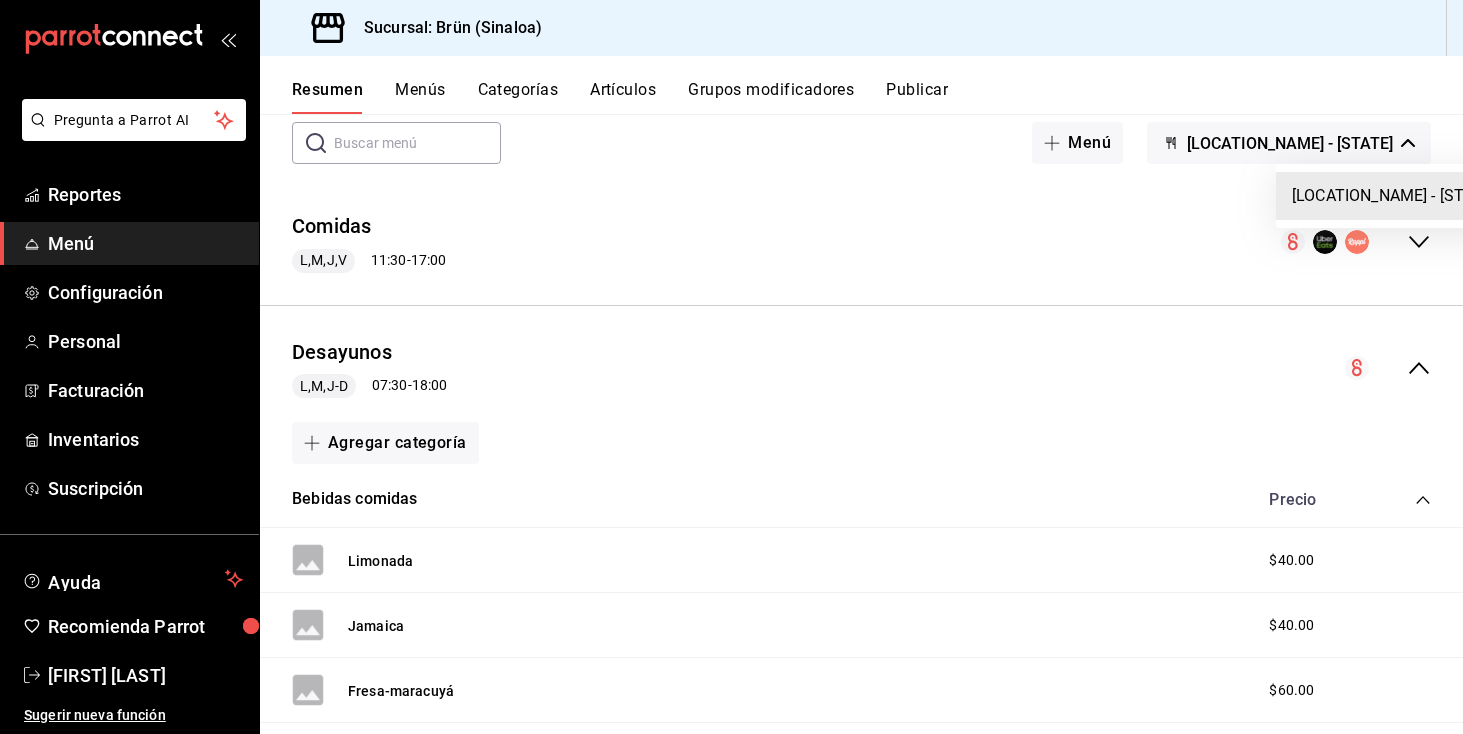 click at bounding box center (731, 367) 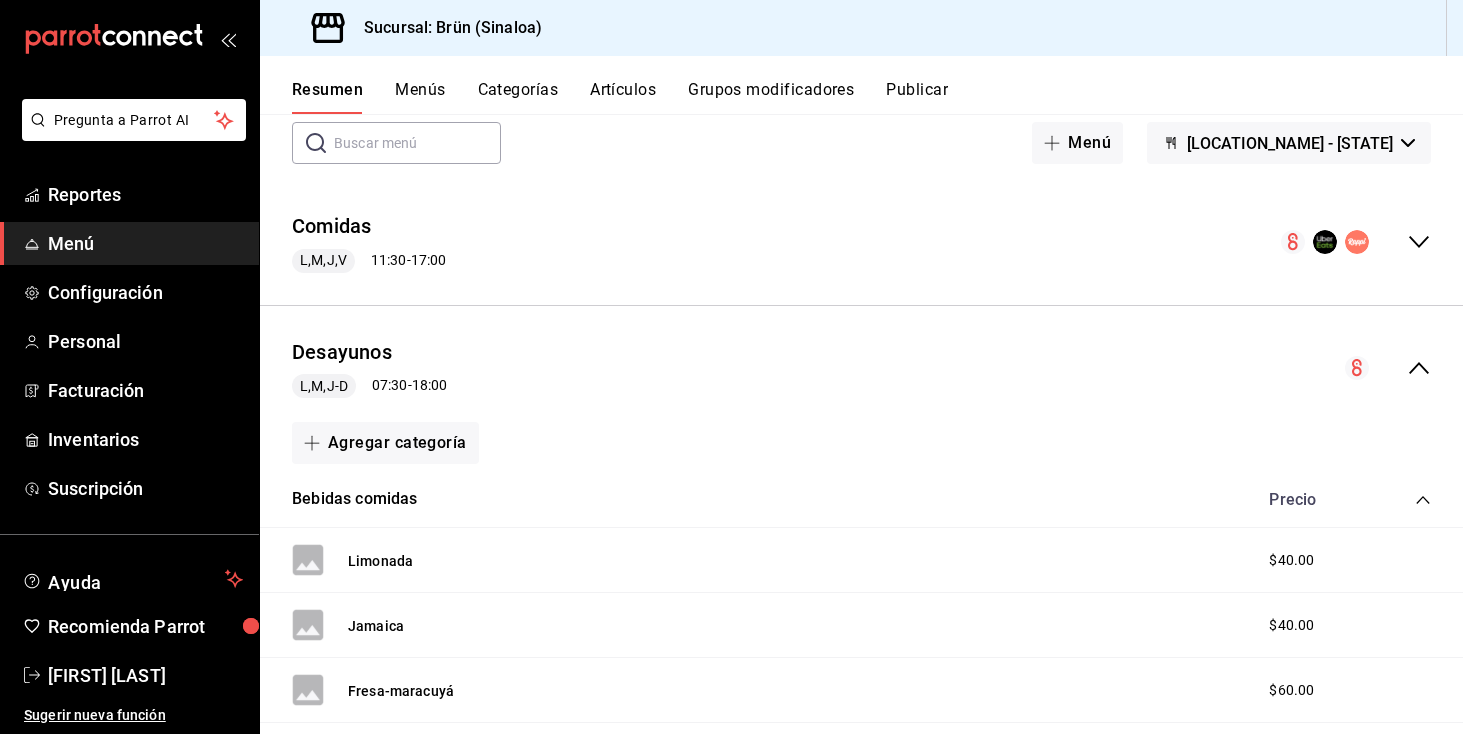 click 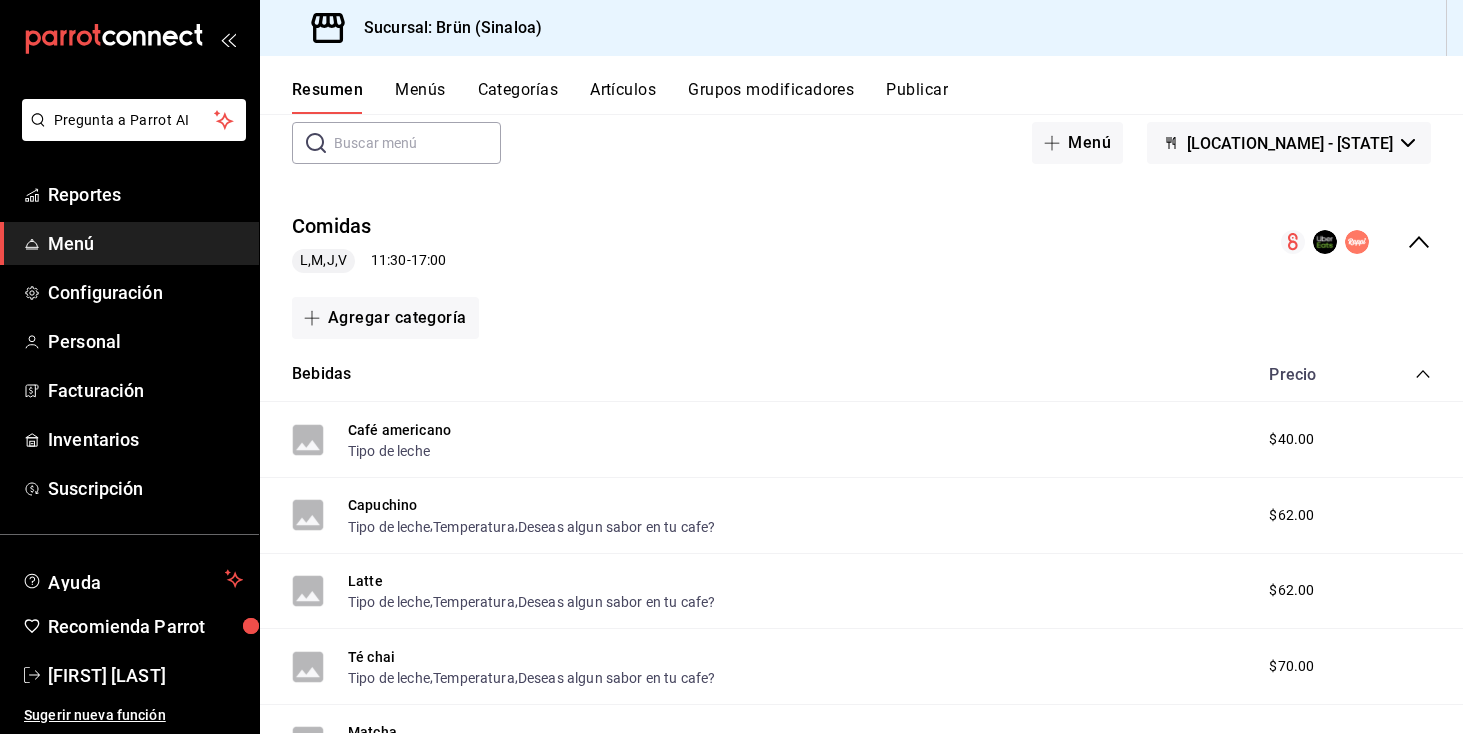 click 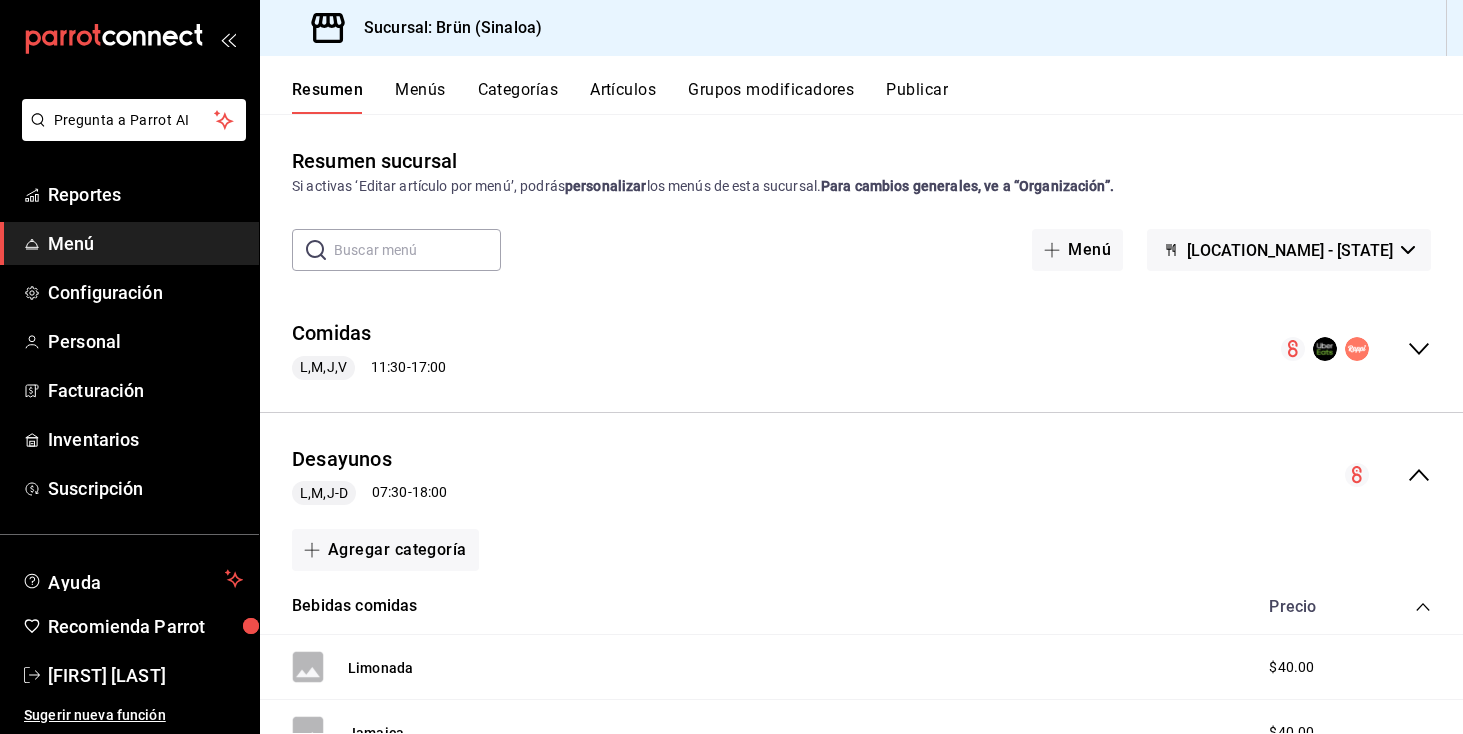 scroll, scrollTop: 0, scrollLeft: 0, axis: both 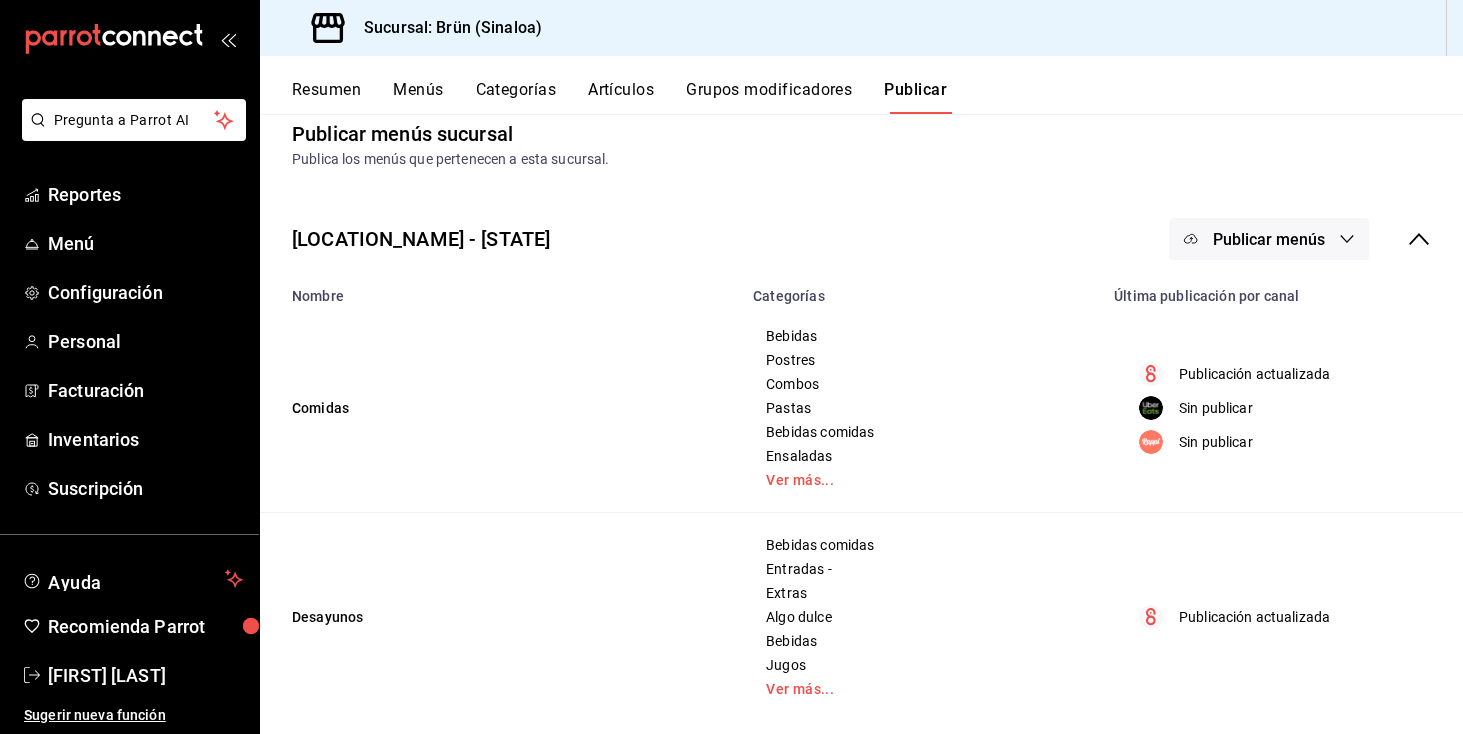 click on "Publicar menús" at bounding box center [1269, 239] 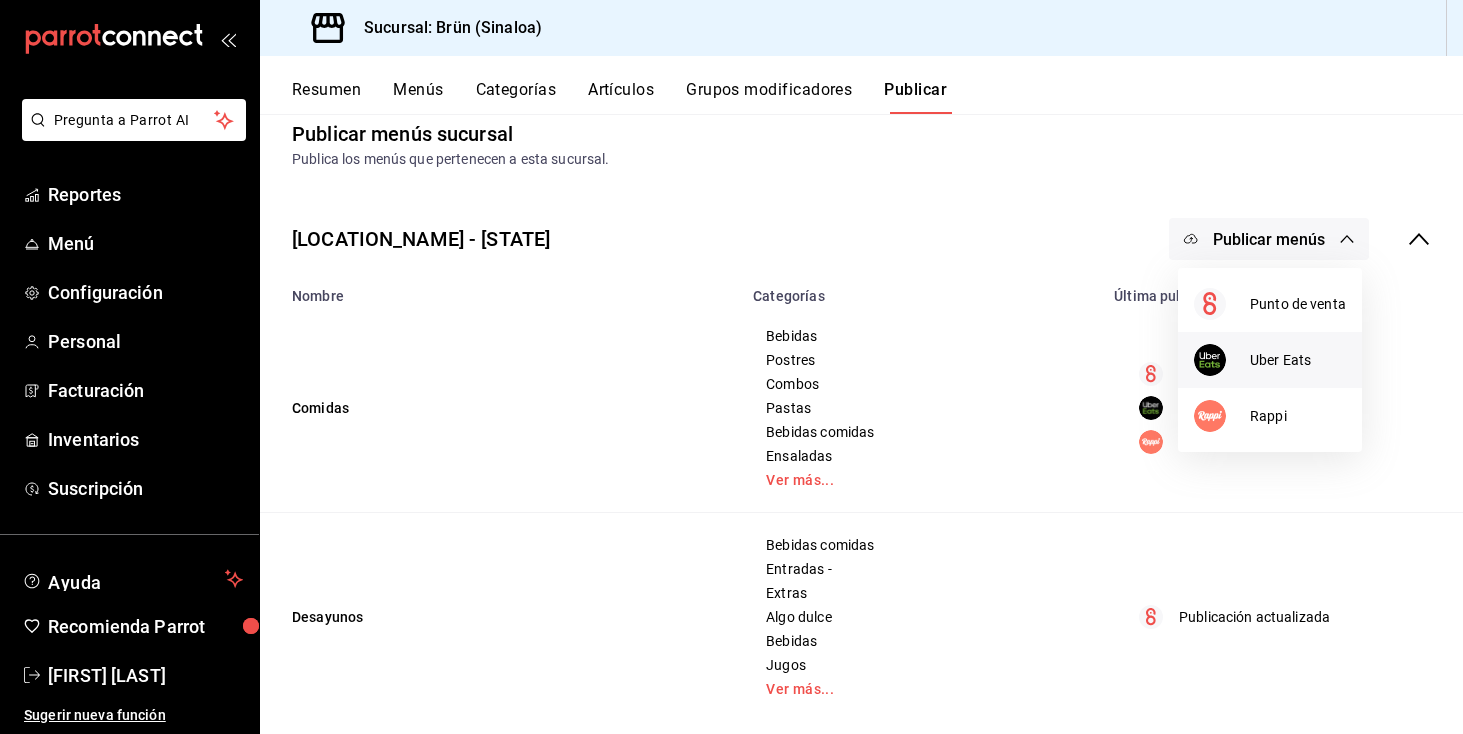 click on "Uber Eats" at bounding box center [1270, 360] 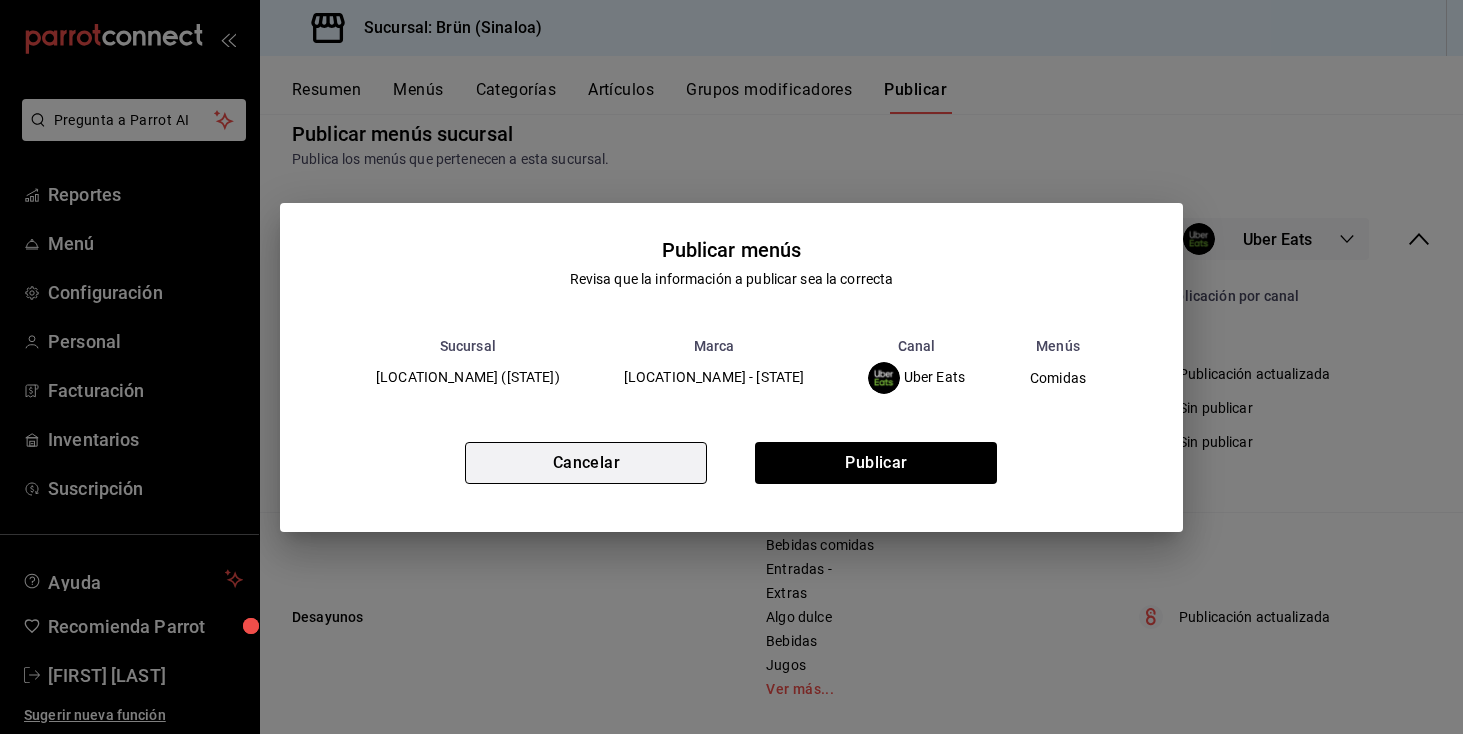 click on "Cancelar" at bounding box center [586, 463] 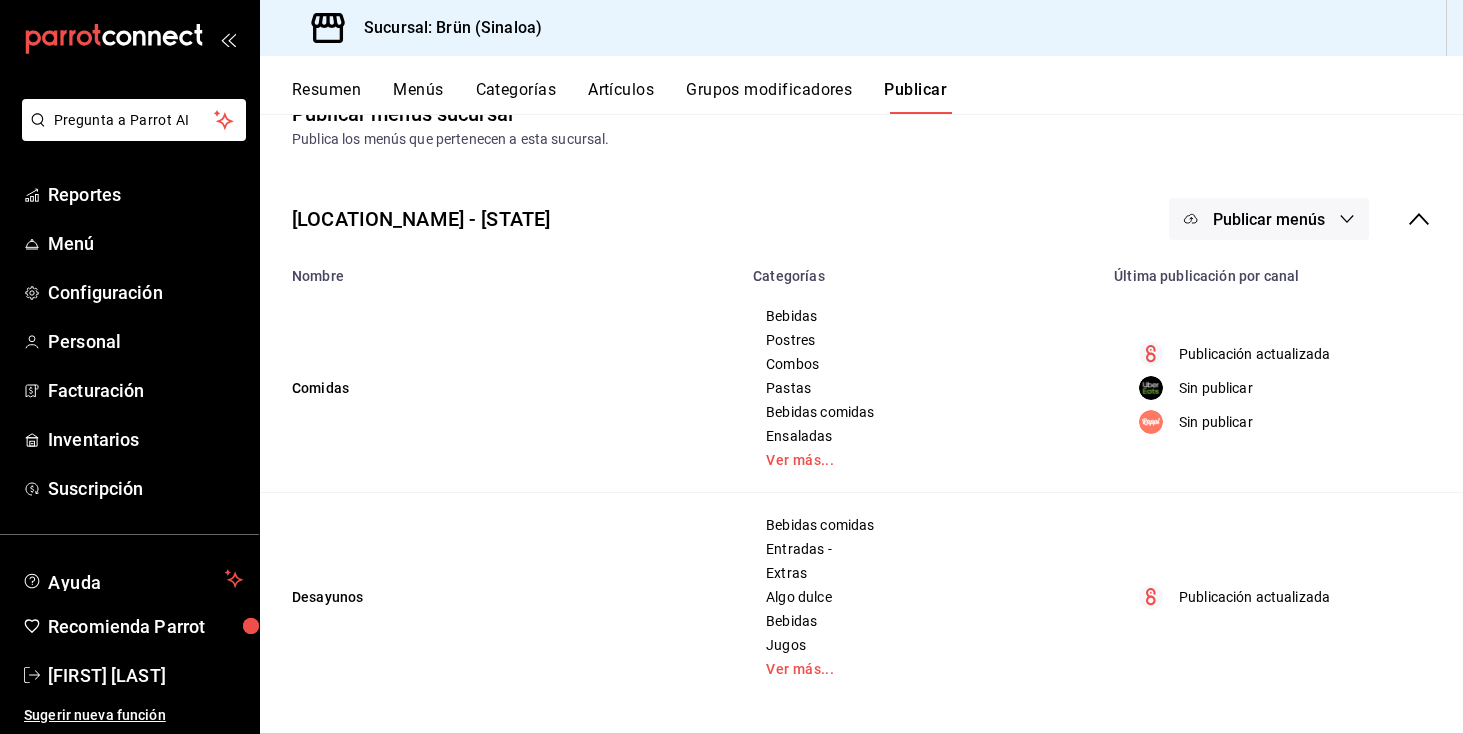 scroll, scrollTop: 47, scrollLeft: 0, axis: vertical 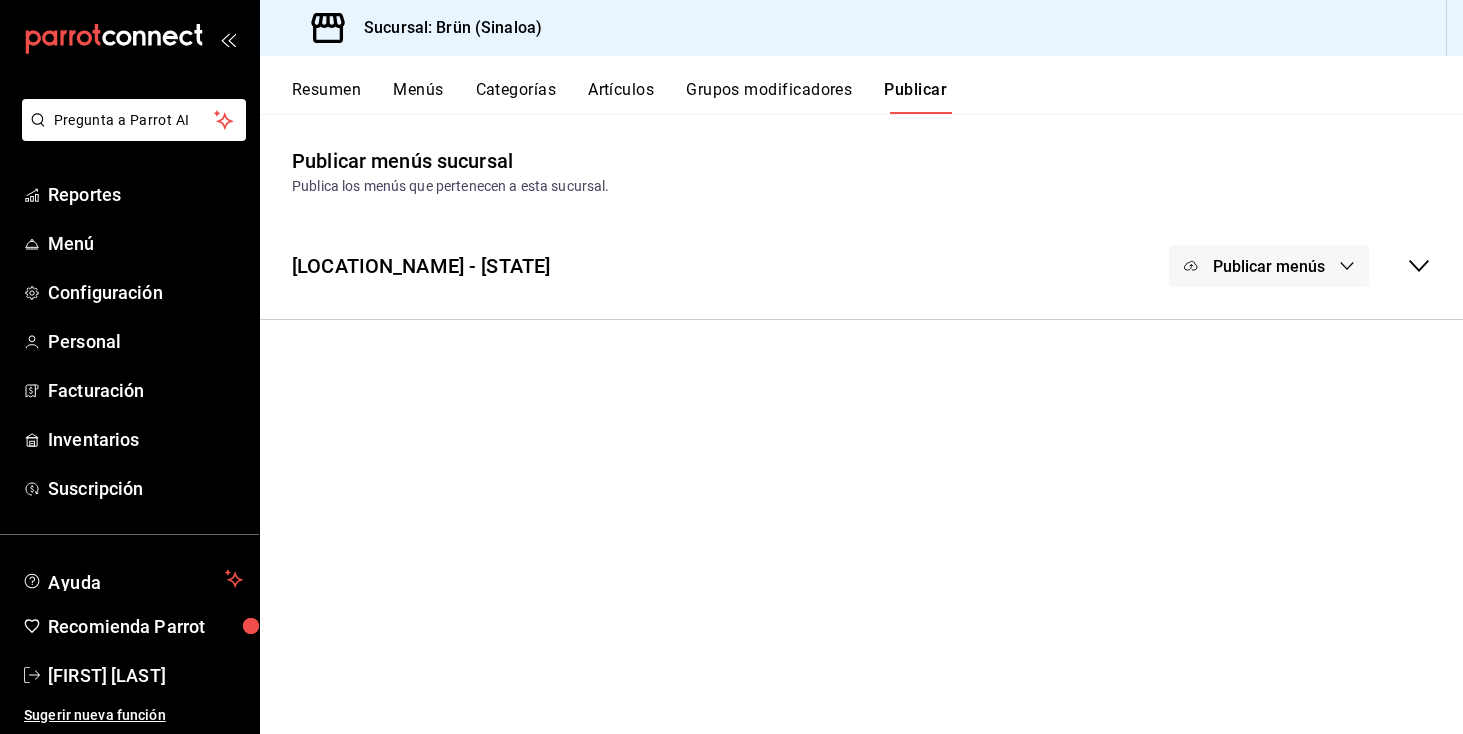click 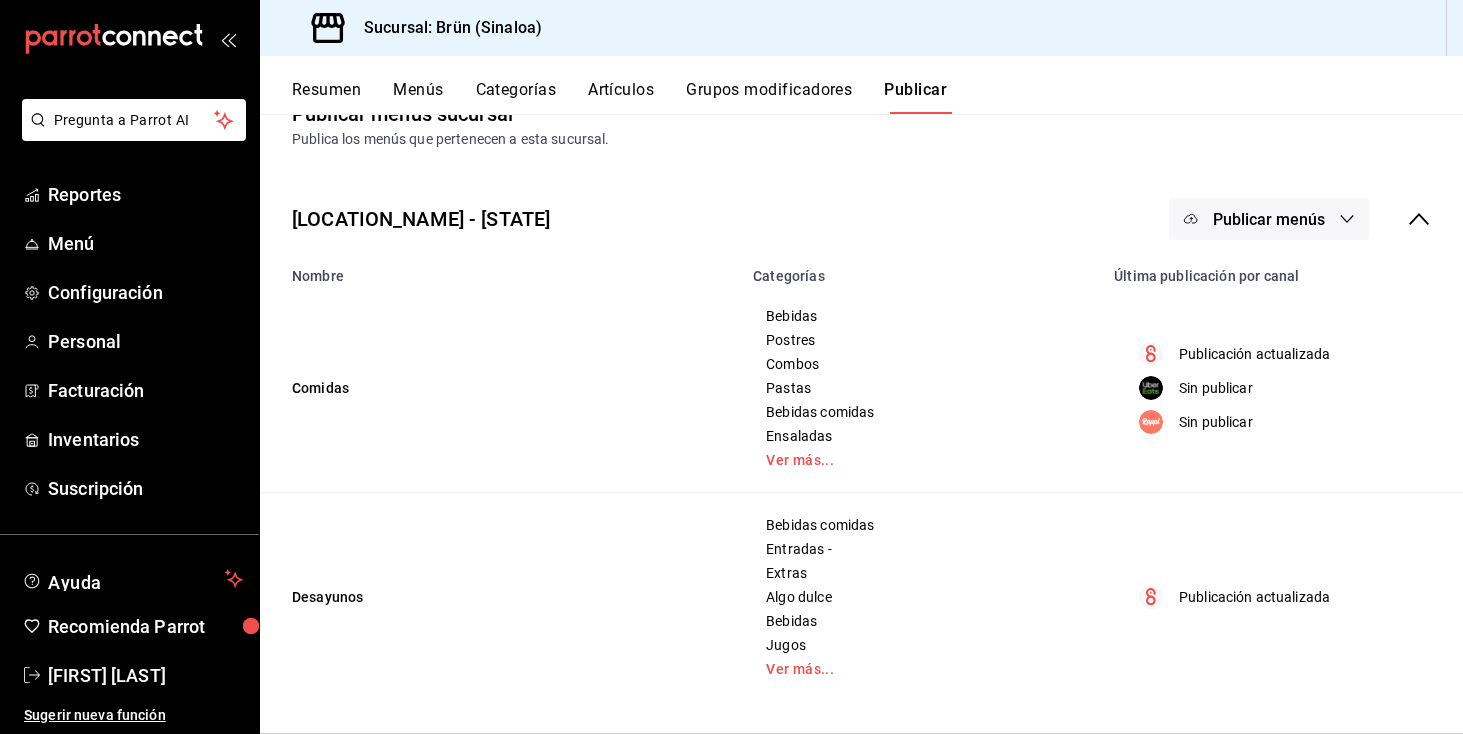 scroll, scrollTop: 47, scrollLeft: 0, axis: vertical 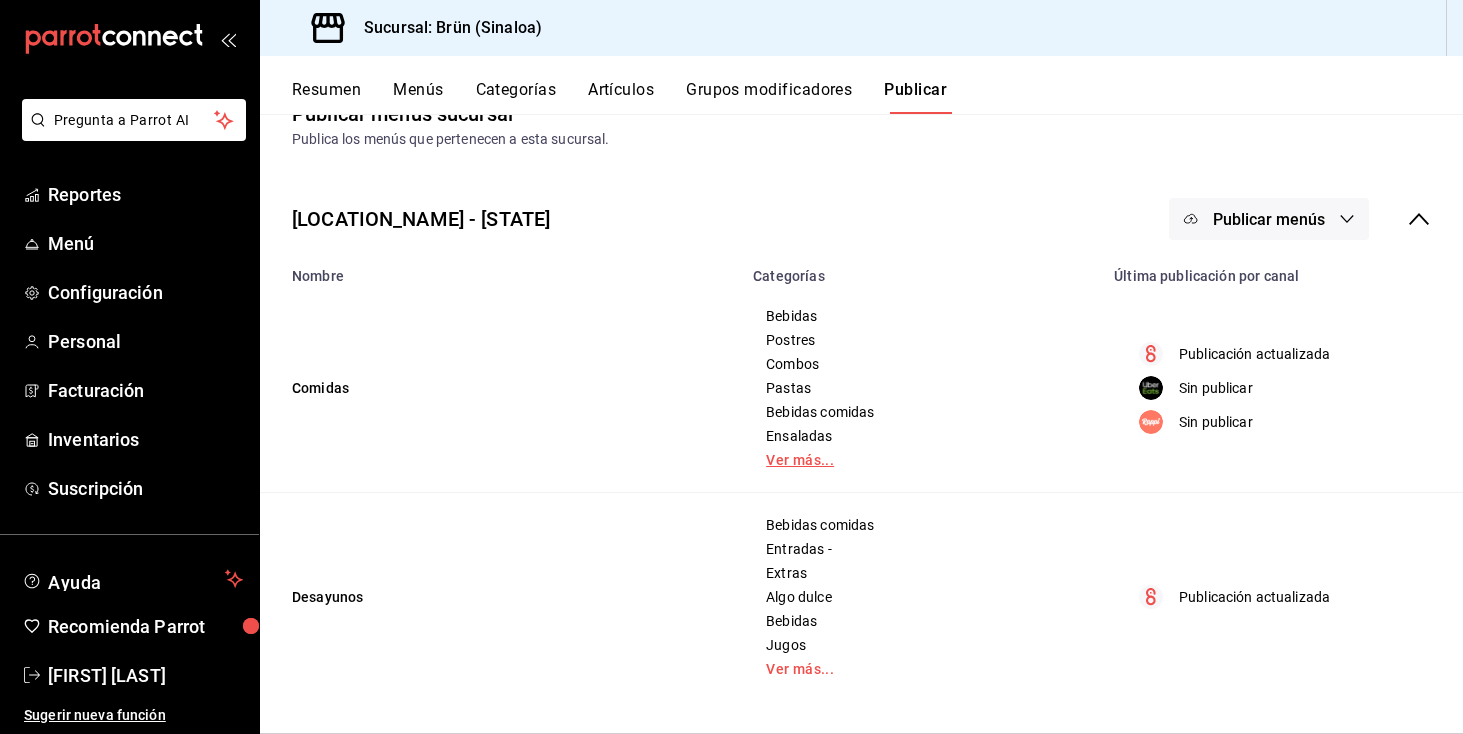 click on "Ver más..." at bounding box center [921, 460] 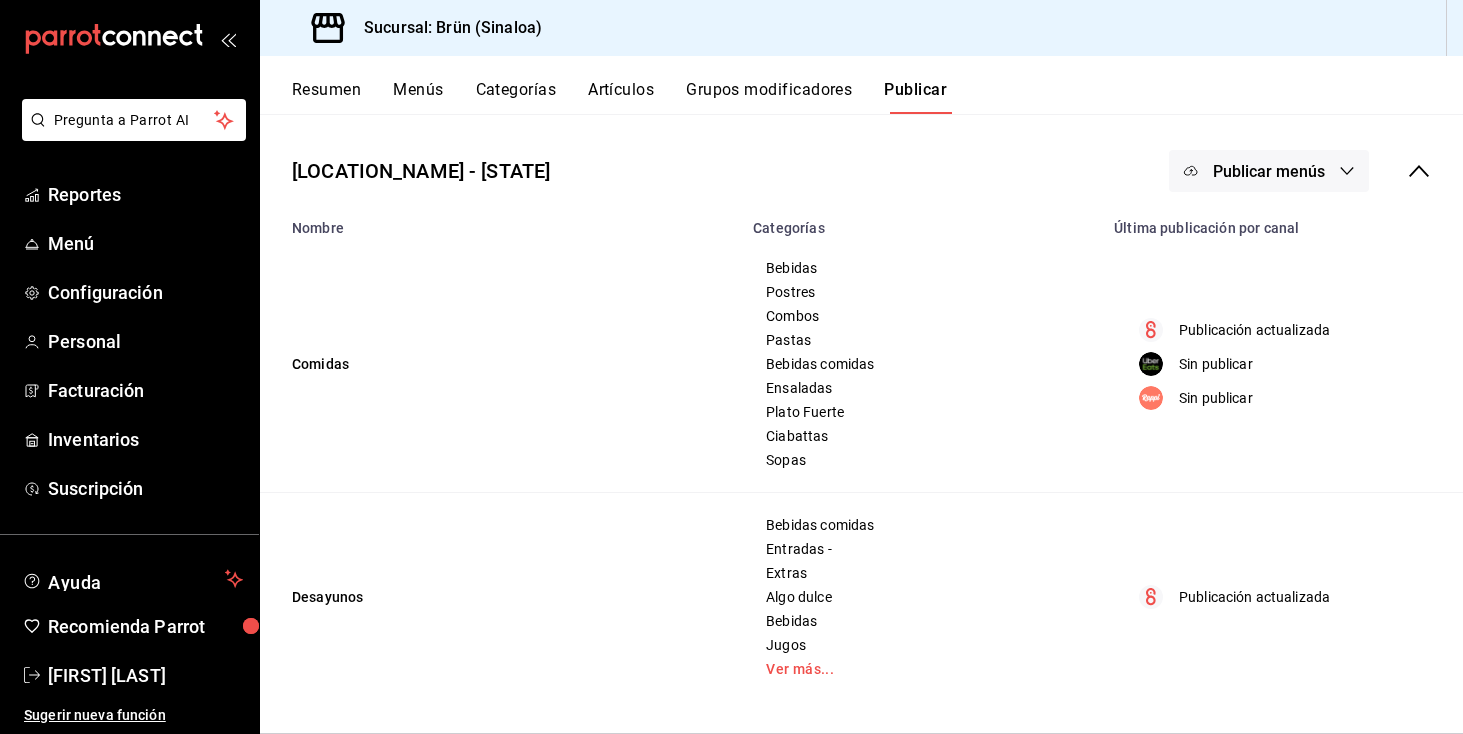 scroll, scrollTop: 95, scrollLeft: 0, axis: vertical 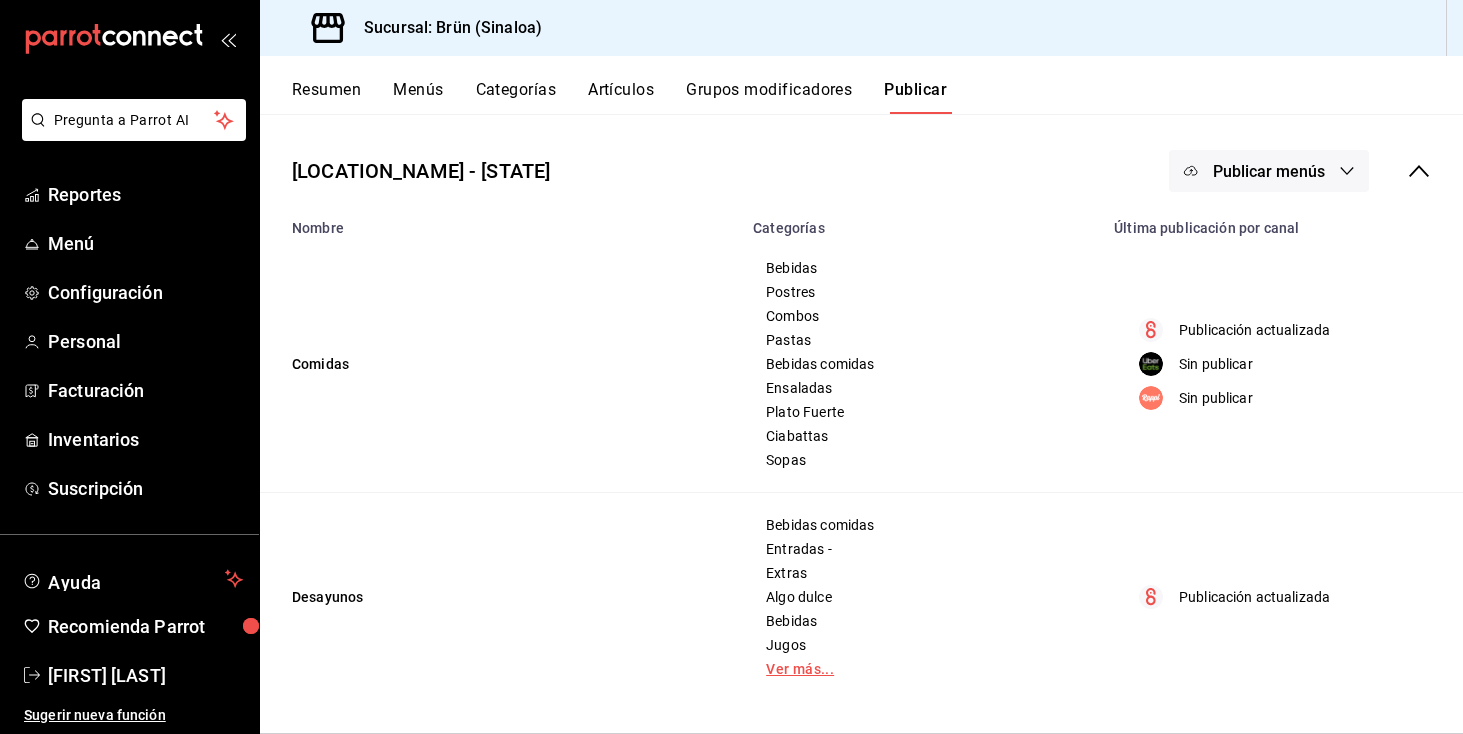 click on "Ver más..." at bounding box center (921, 669) 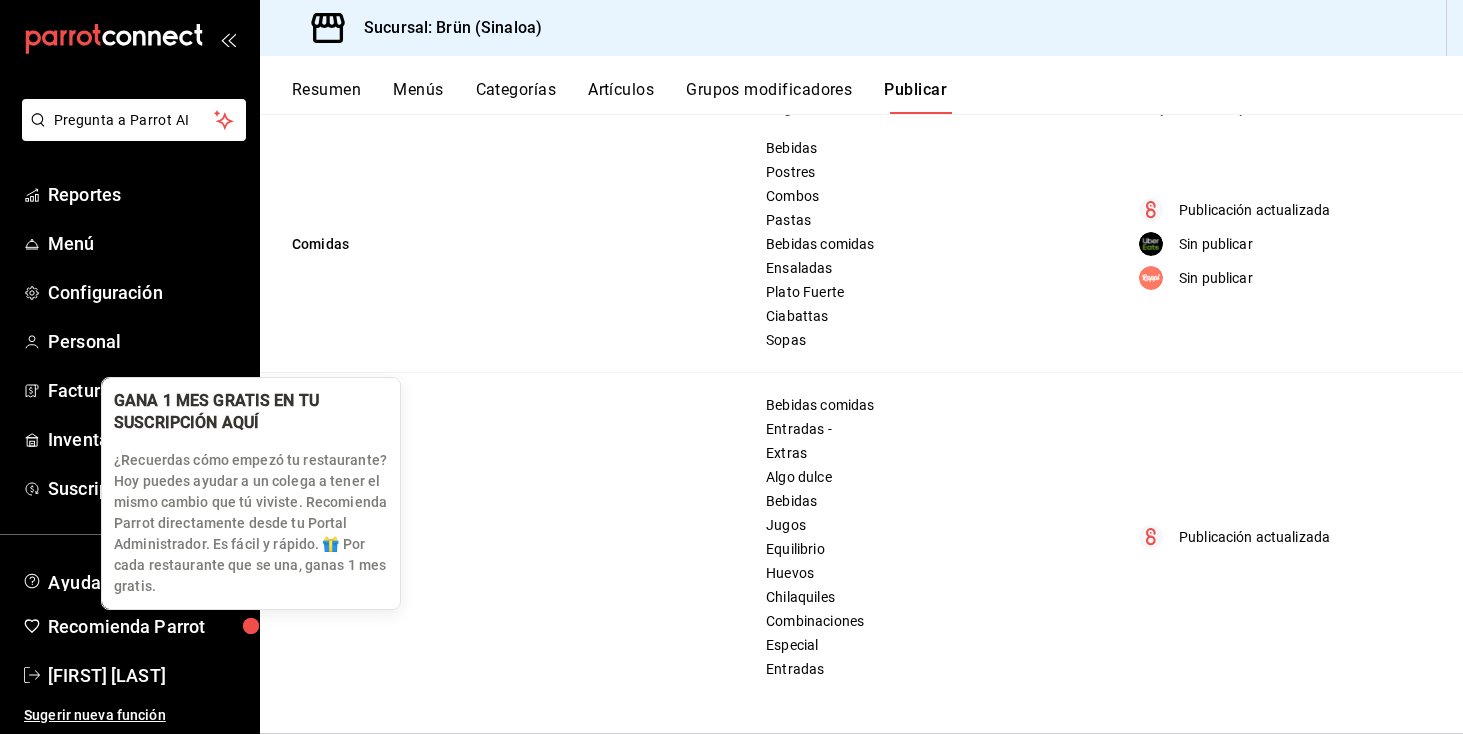 scroll, scrollTop: 215, scrollLeft: 0, axis: vertical 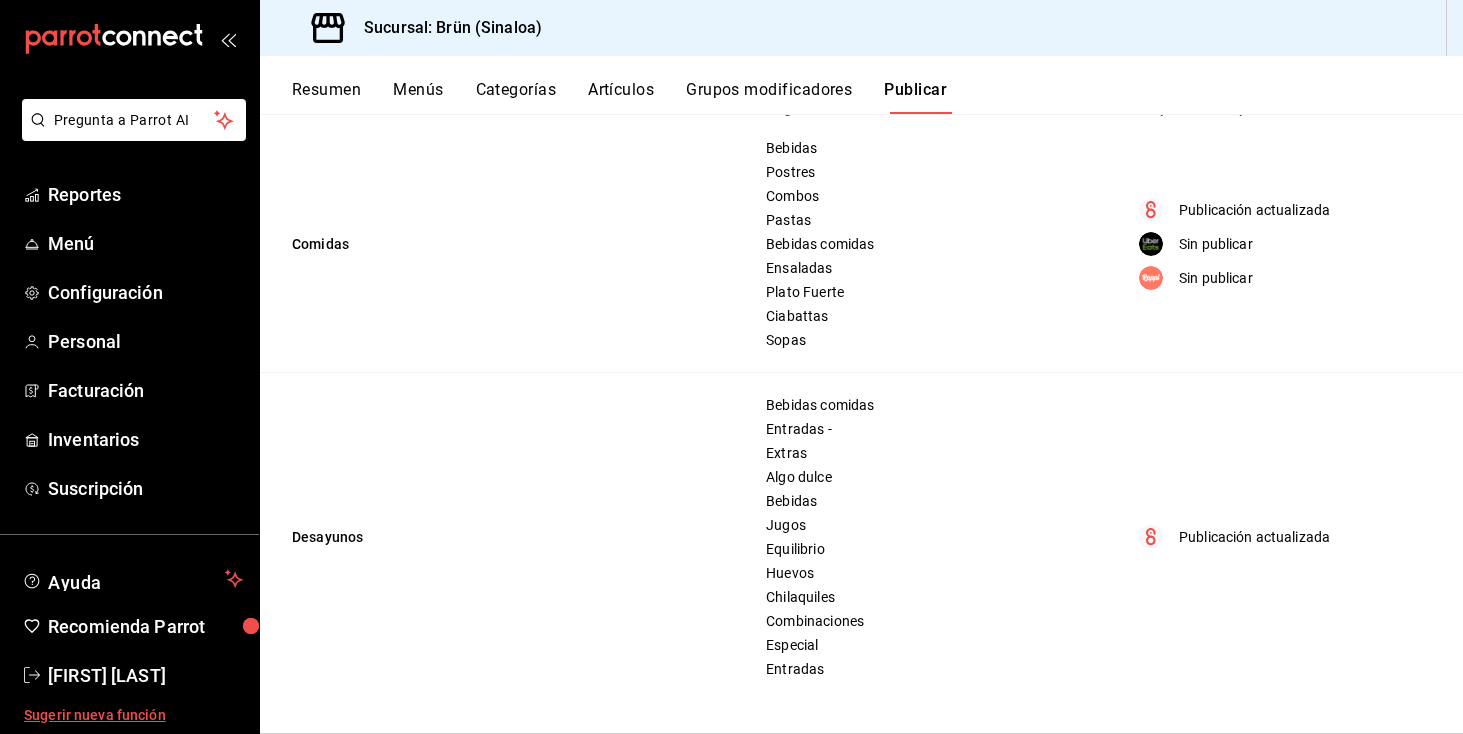 click on "Sugerir nueva función" at bounding box center [133, 715] 